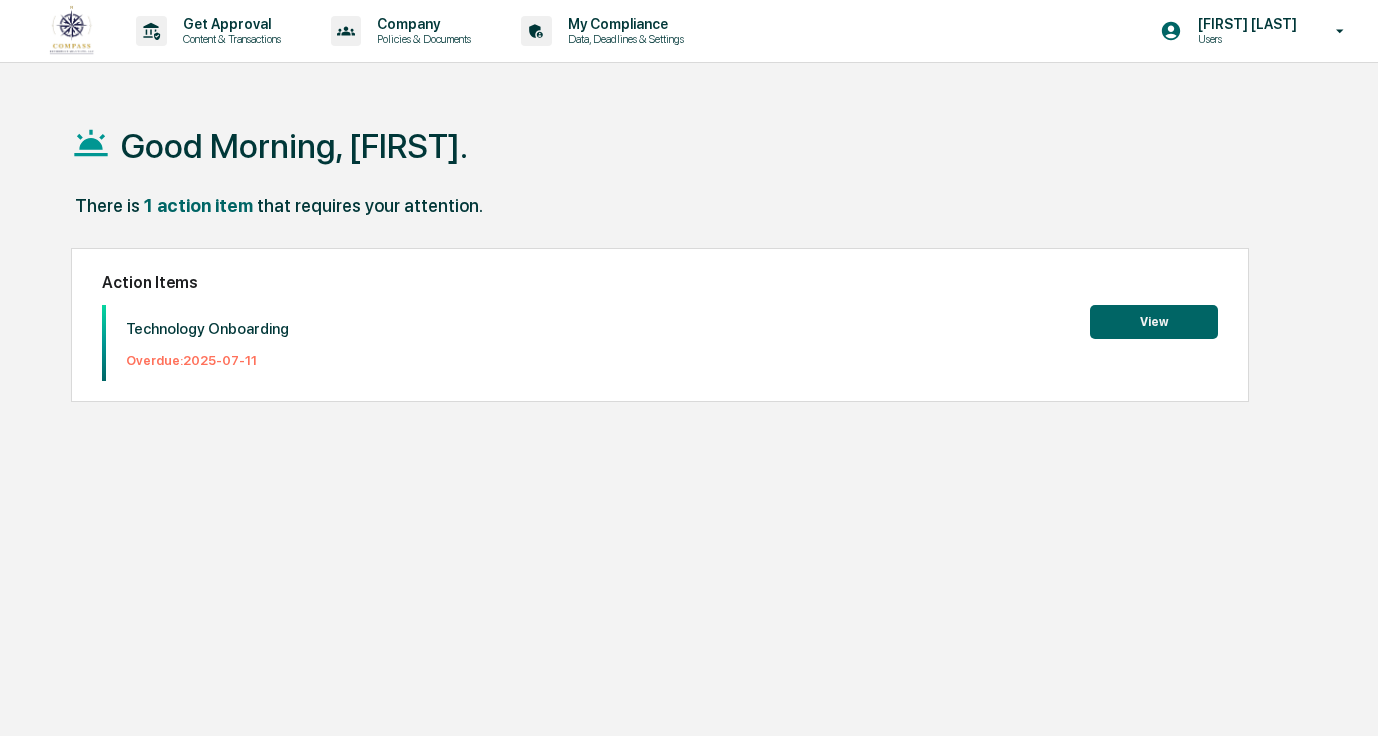 scroll, scrollTop: 0, scrollLeft: 0, axis: both 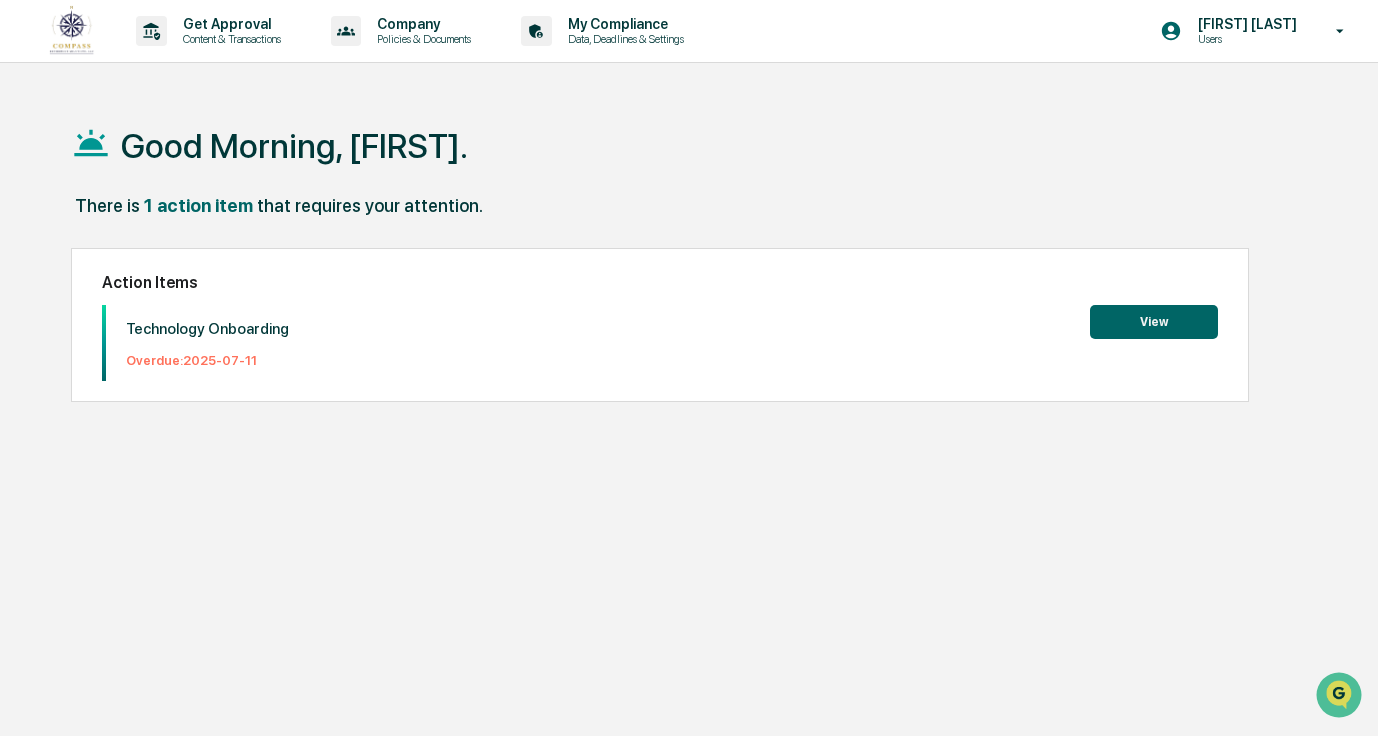 click on "View" at bounding box center [1154, 322] 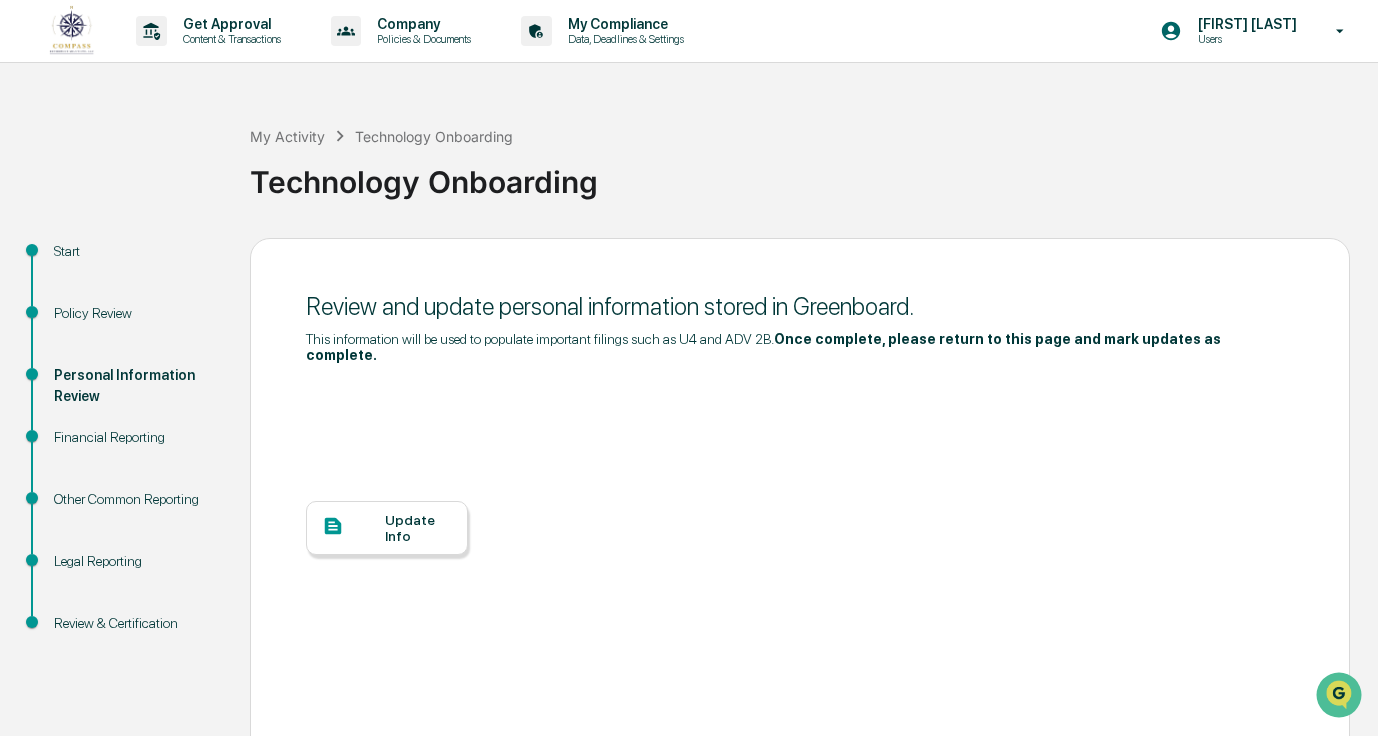 scroll, scrollTop: 77, scrollLeft: 0, axis: vertical 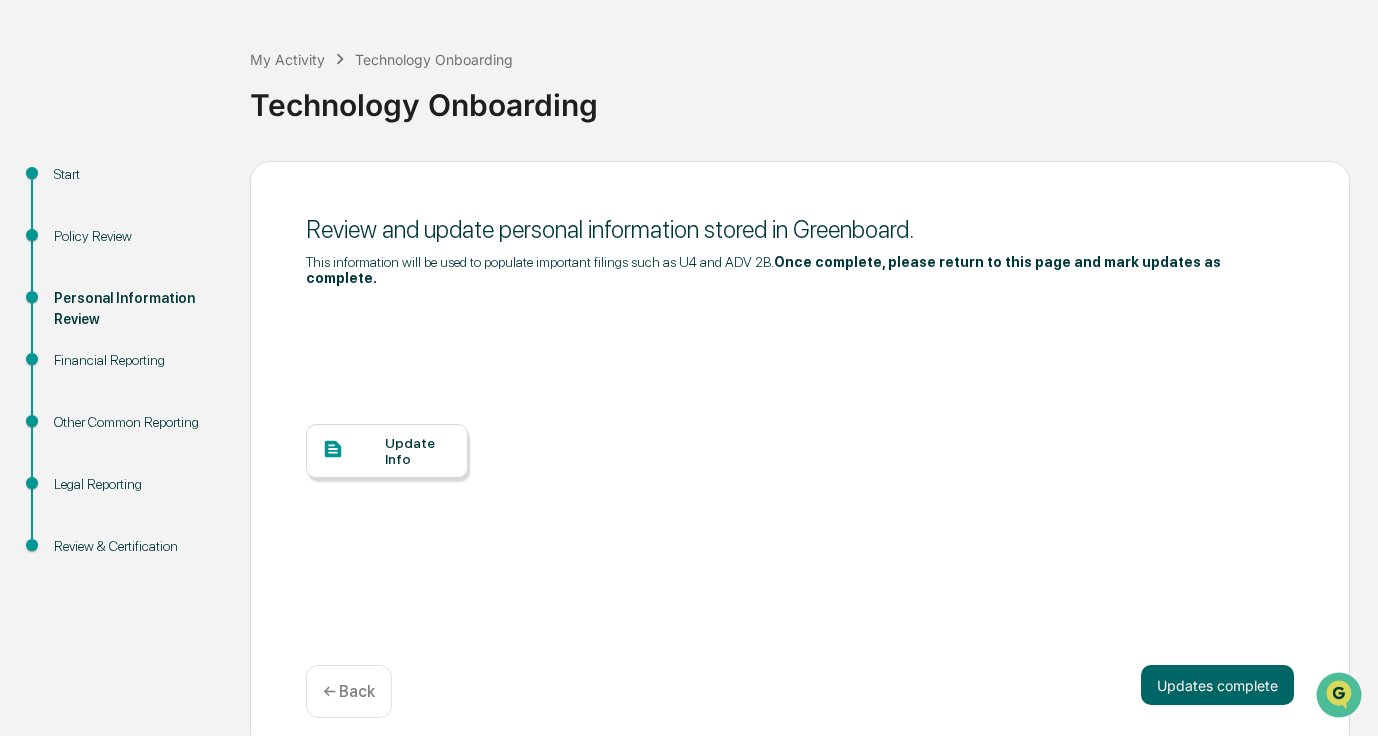 click on "Update Info" at bounding box center (418, 451) 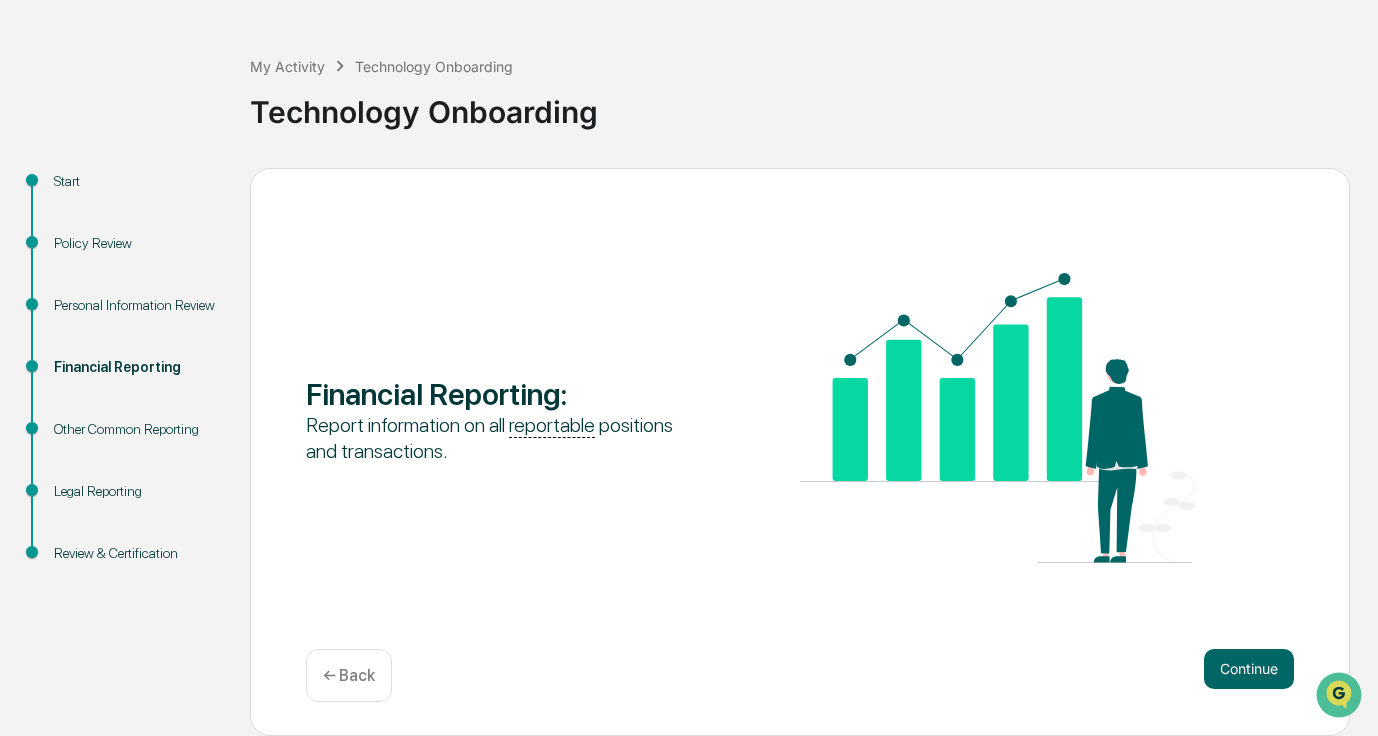 scroll, scrollTop: 70, scrollLeft: 0, axis: vertical 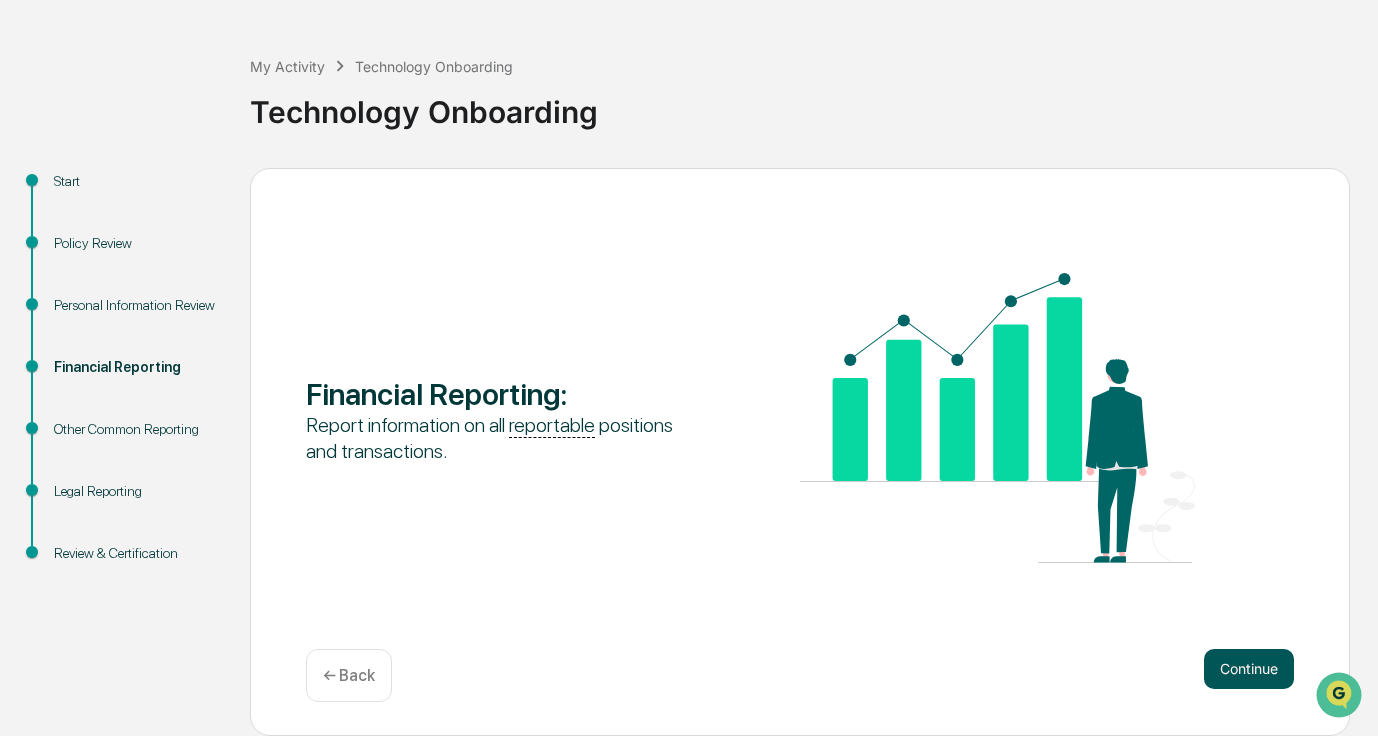 click on "Continue" at bounding box center (1249, 669) 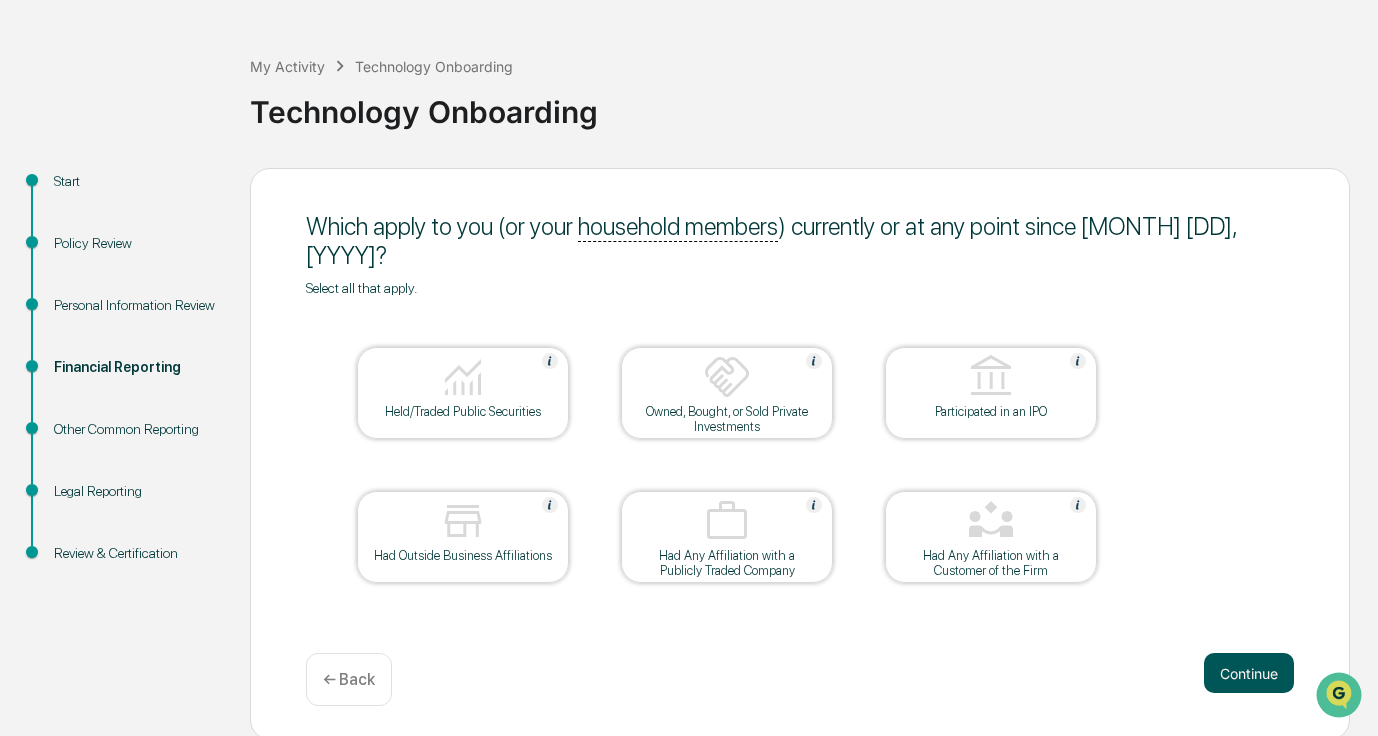 click on "Continue" at bounding box center (1249, 673) 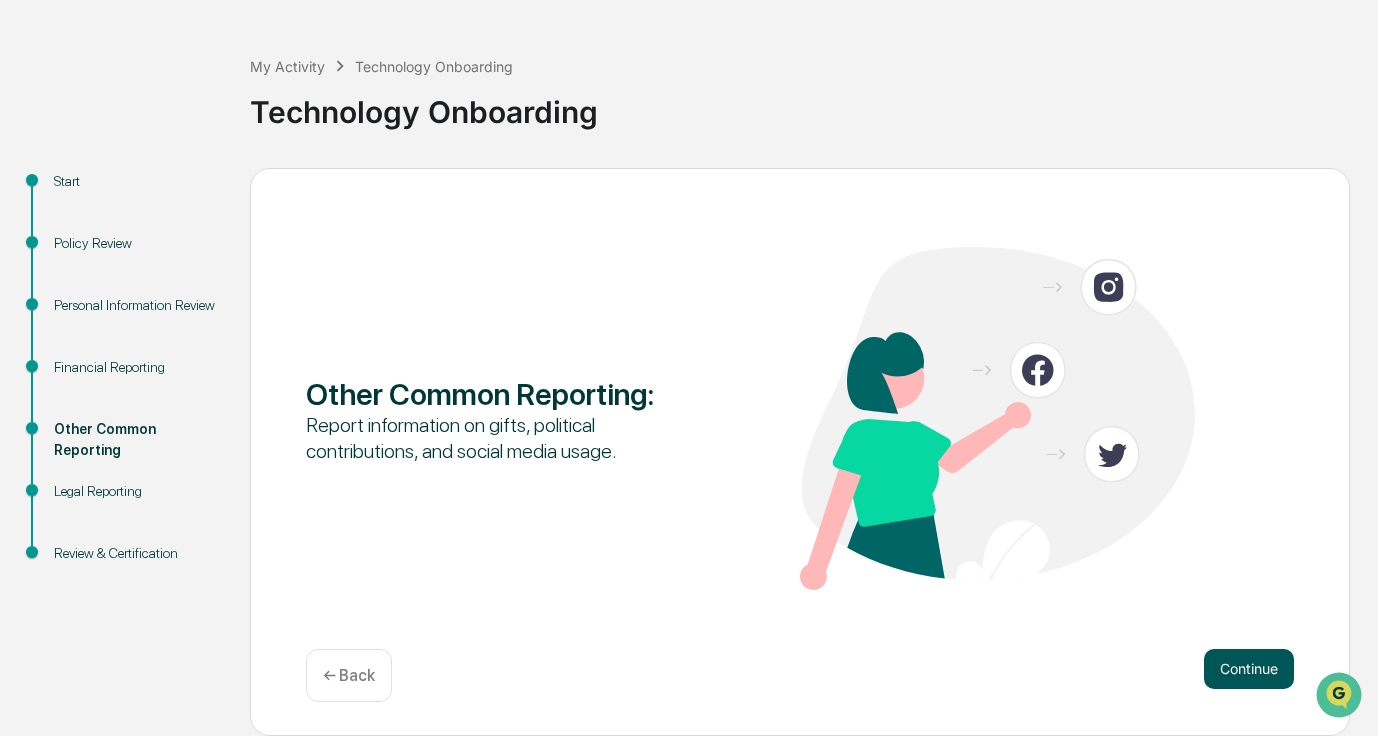 click on "Continue" at bounding box center (1249, 669) 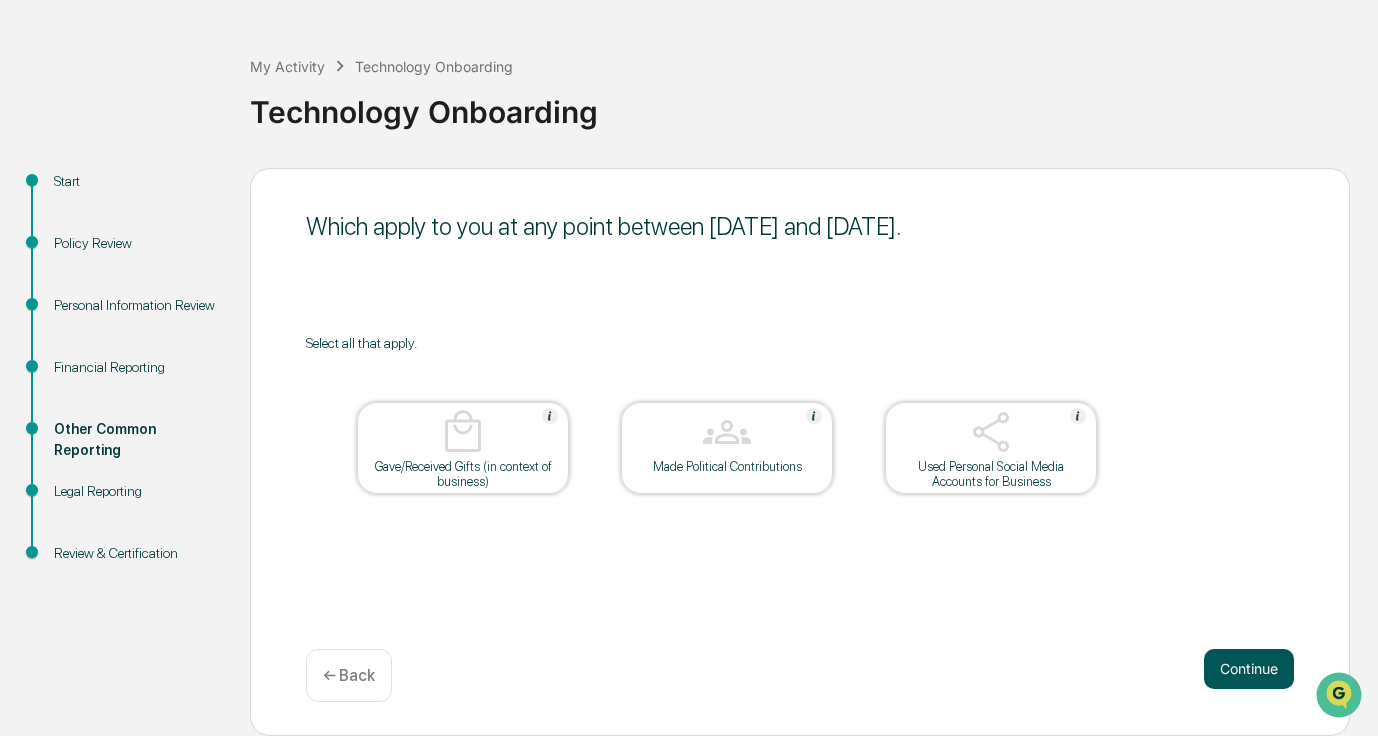 click on "Continue" at bounding box center (1249, 669) 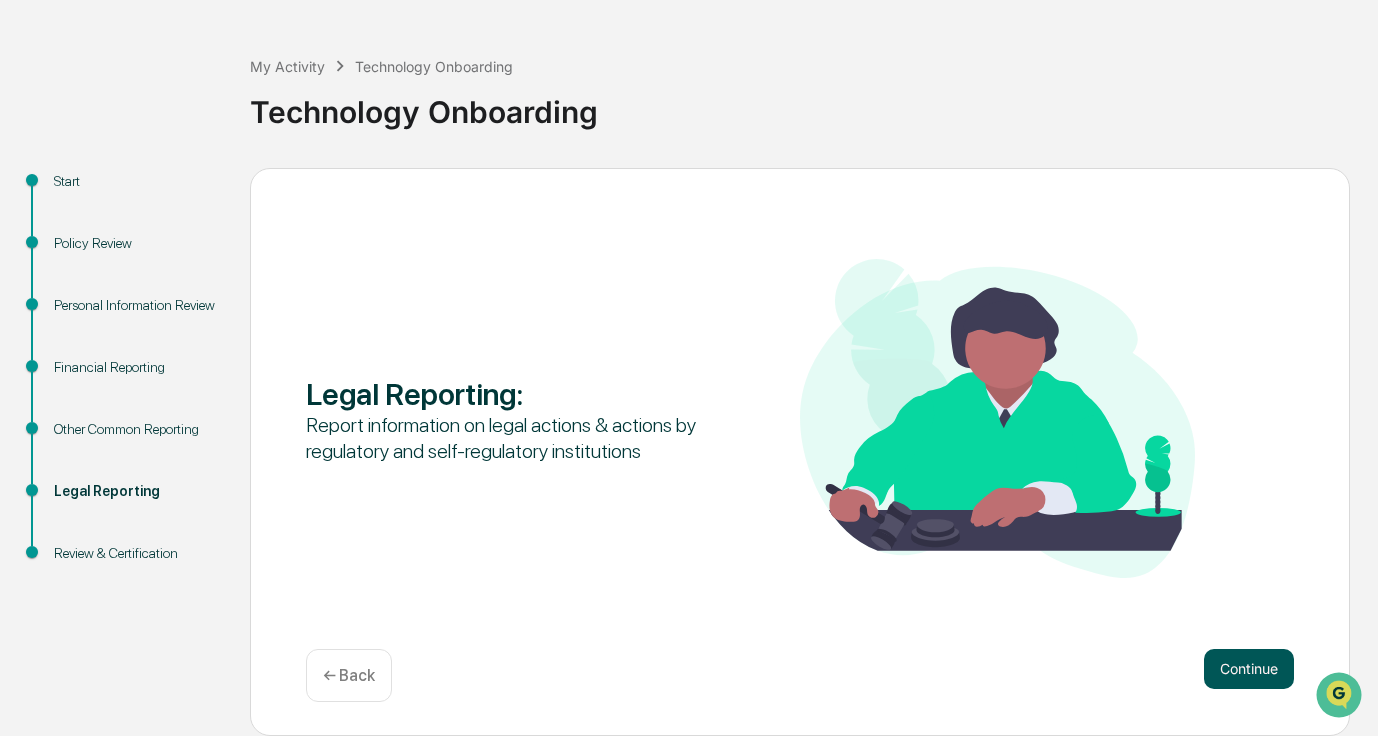click on "Continue" at bounding box center (1249, 669) 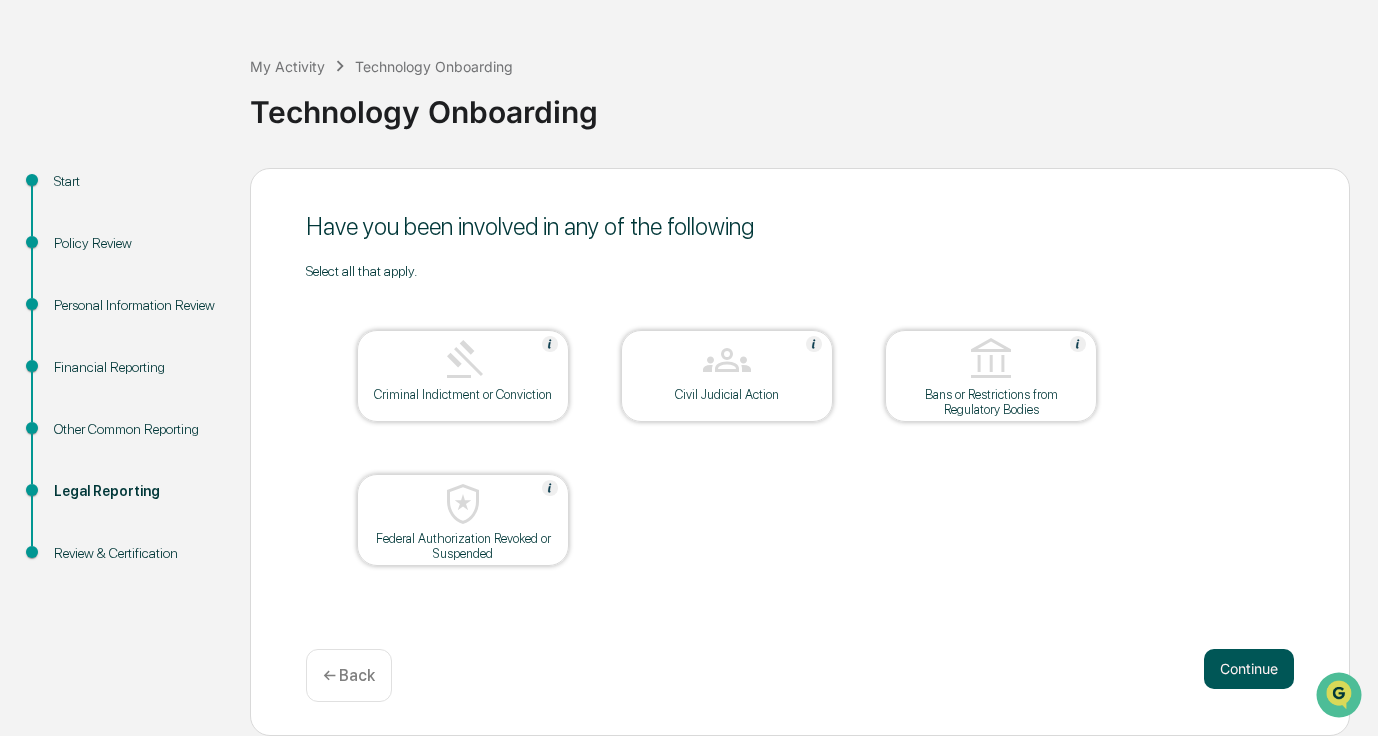 click on "Continue" at bounding box center (1249, 669) 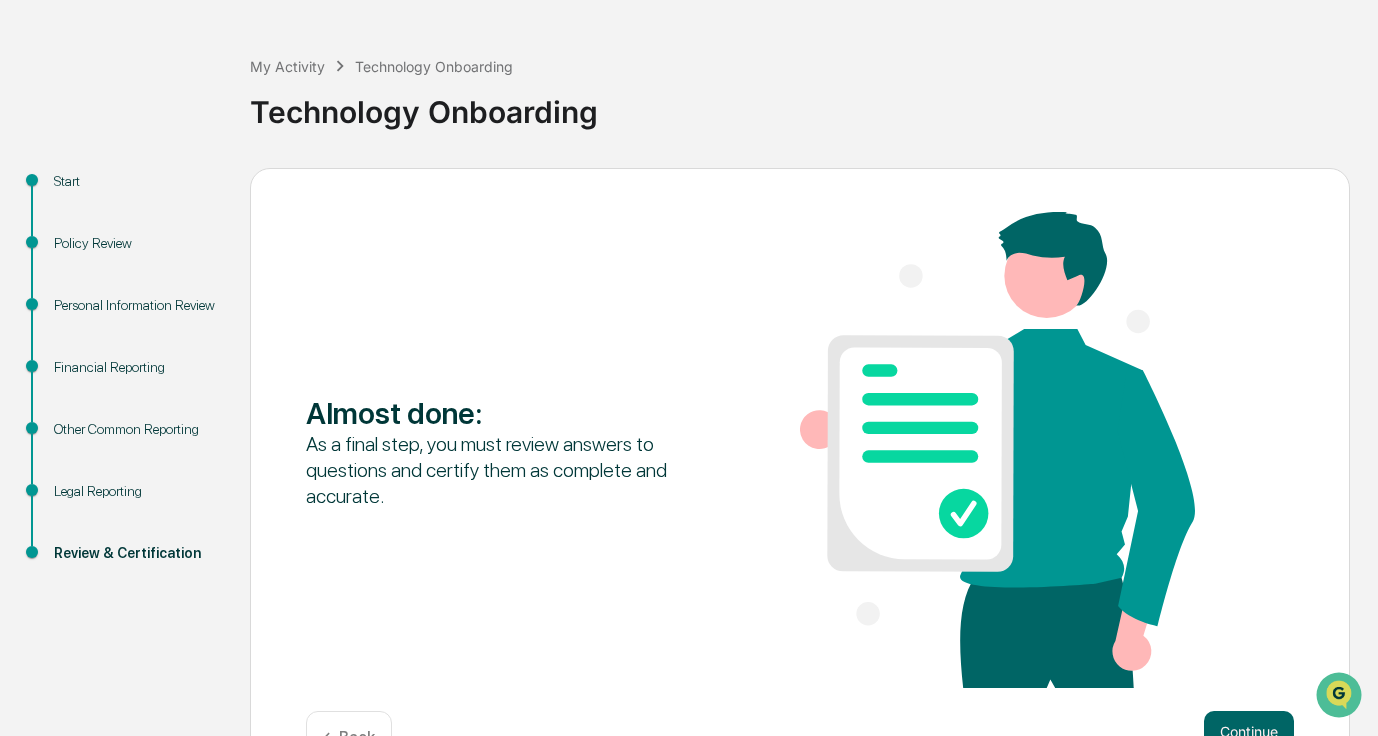 scroll, scrollTop: 132, scrollLeft: 0, axis: vertical 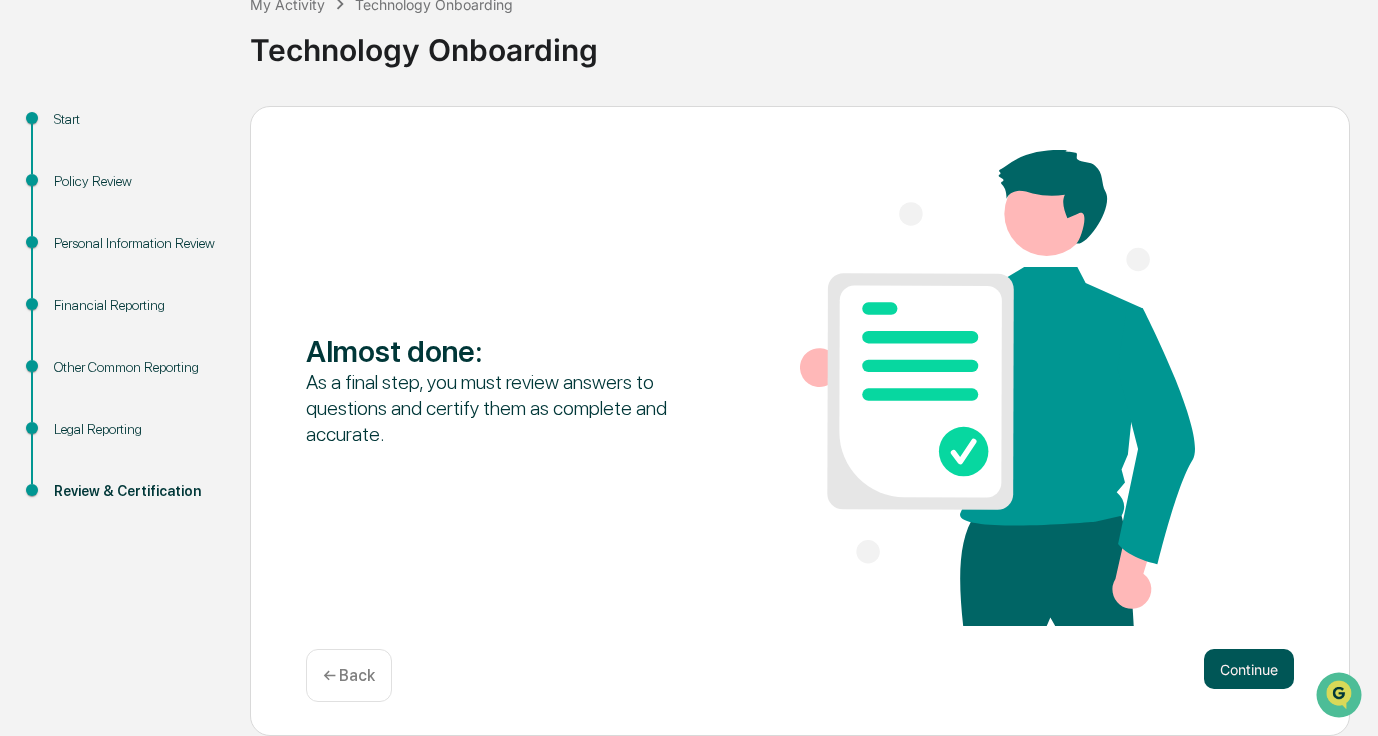 click on "Continue" at bounding box center (1249, 669) 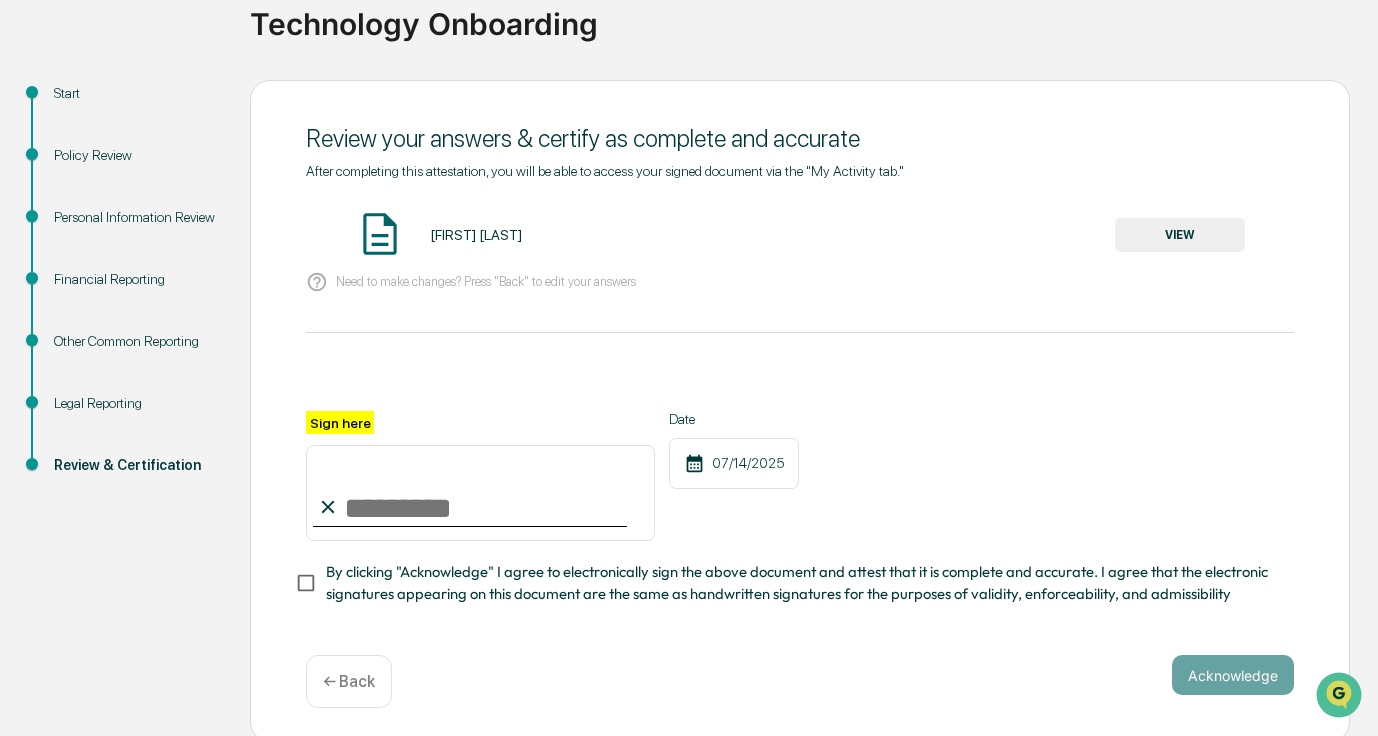 scroll, scrollTop: 170, scrollLeft: 0, axis: vertical 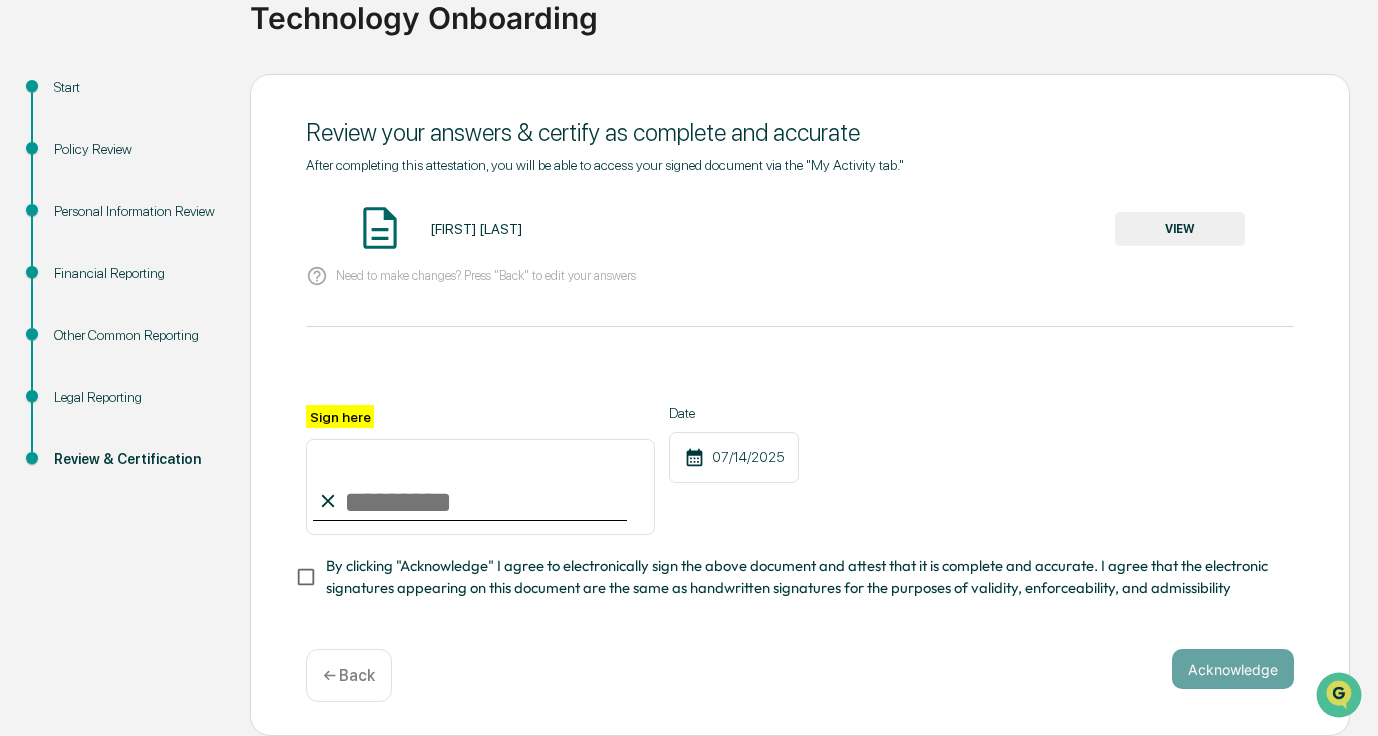 click on "Sign here" at bounding box center [480, 487] 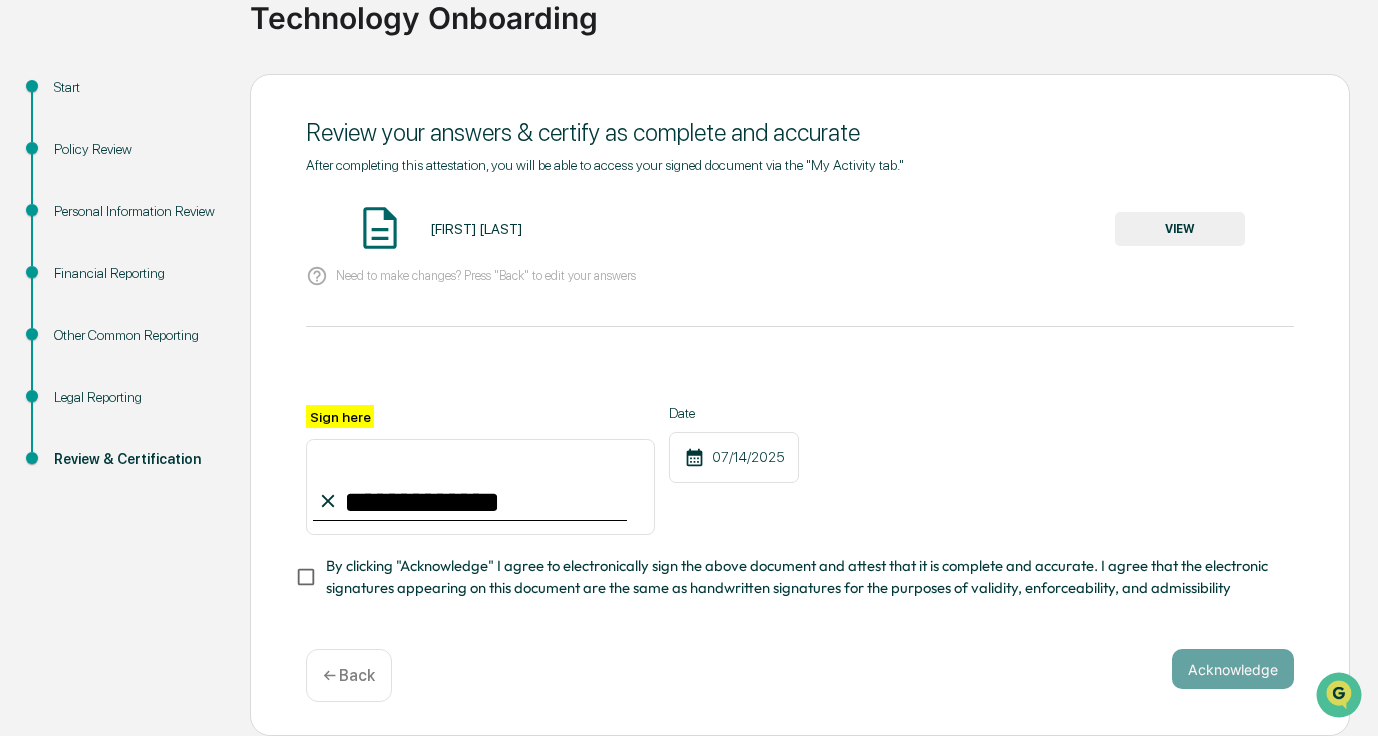 type on "**********" 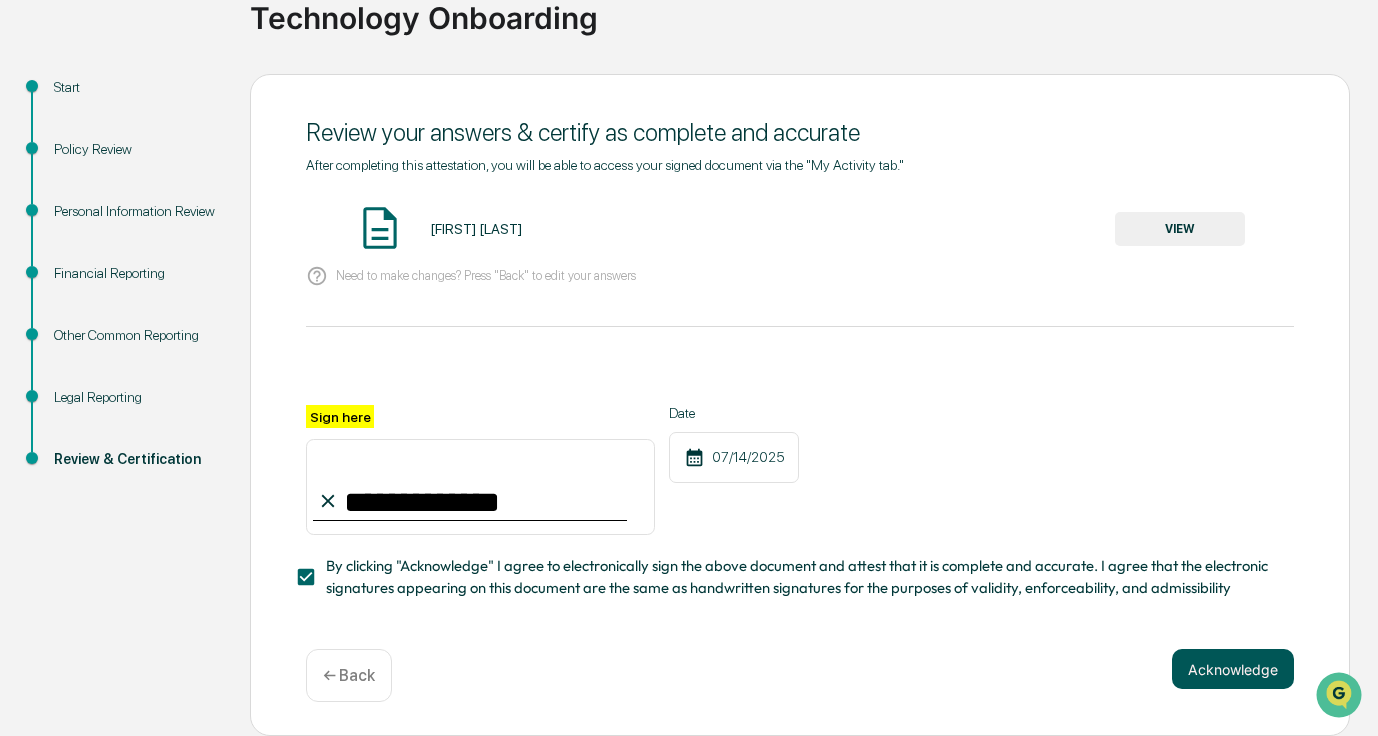 click on "Acknowledge" at bounding box center [1233, 669] 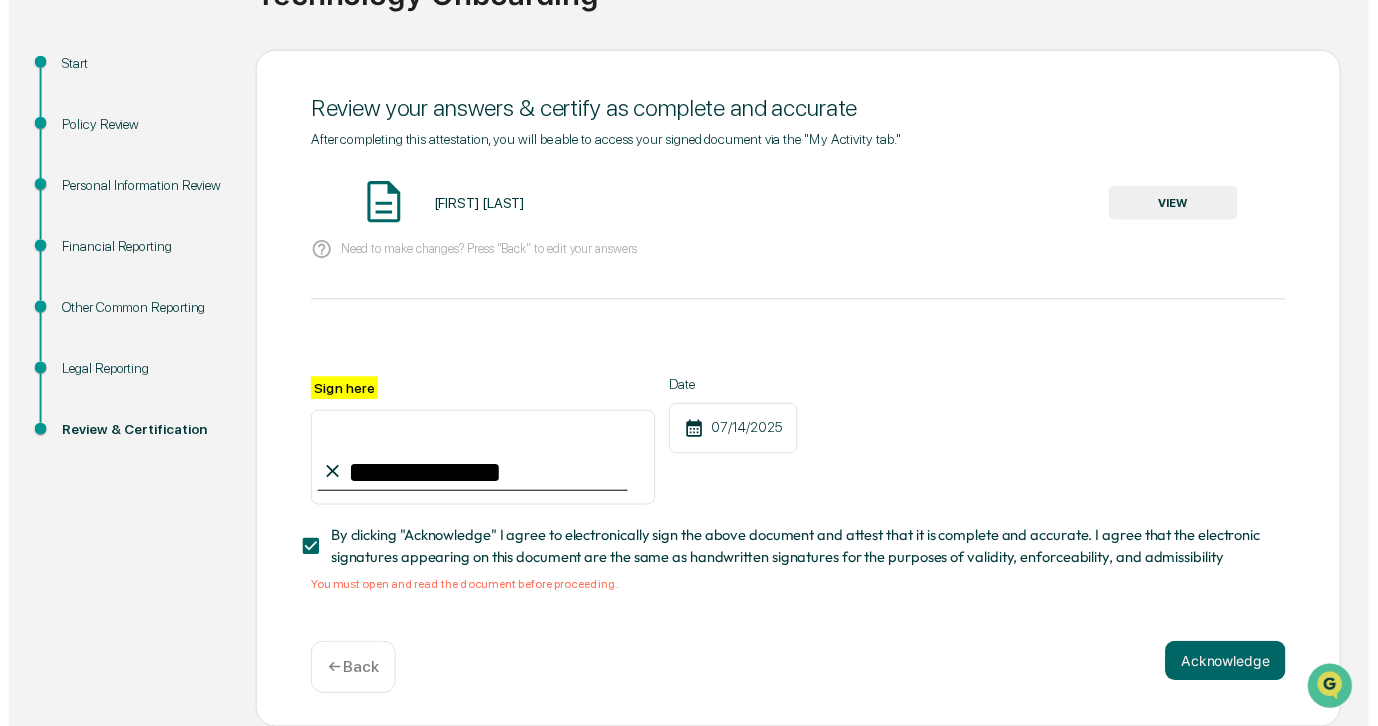 scroll, scrollTop: 194, scrollLeft: 0, axis: vertical 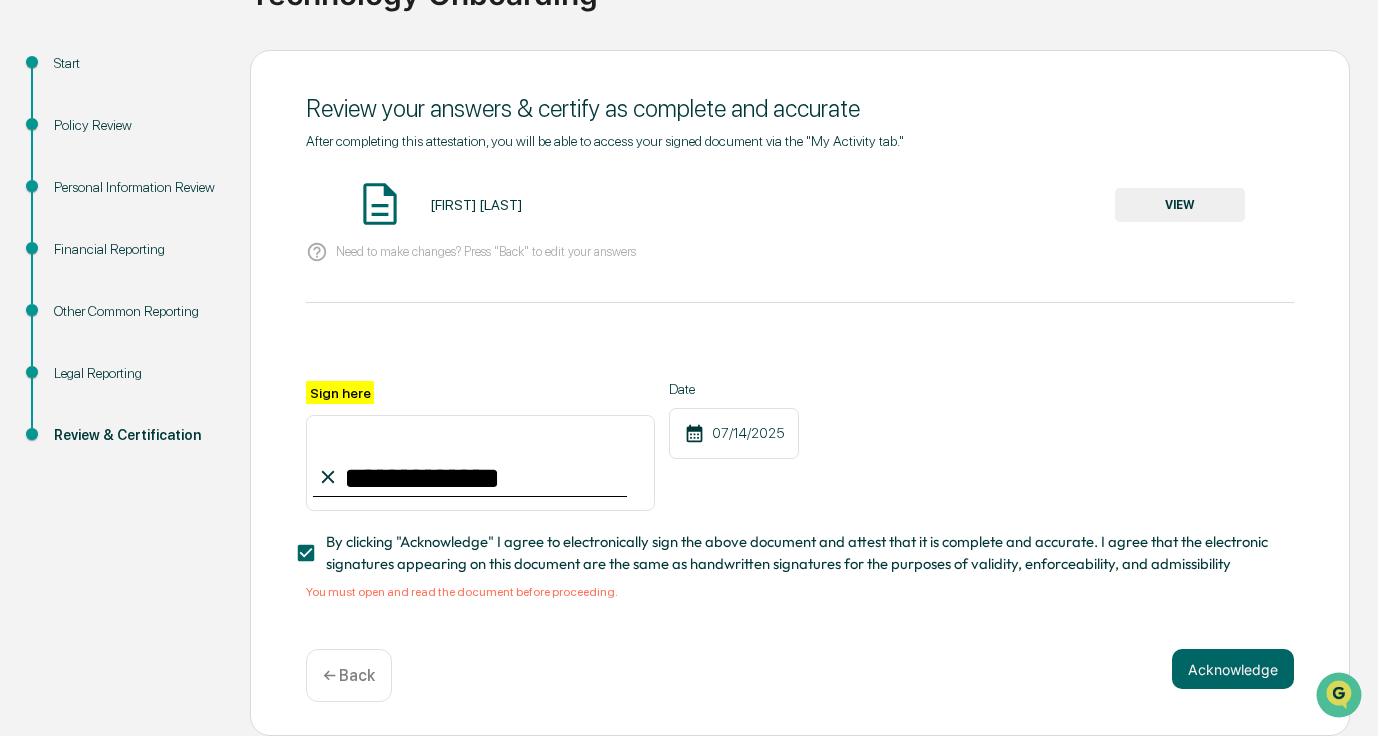 click on "← Back" at bounding box center [349, 675] 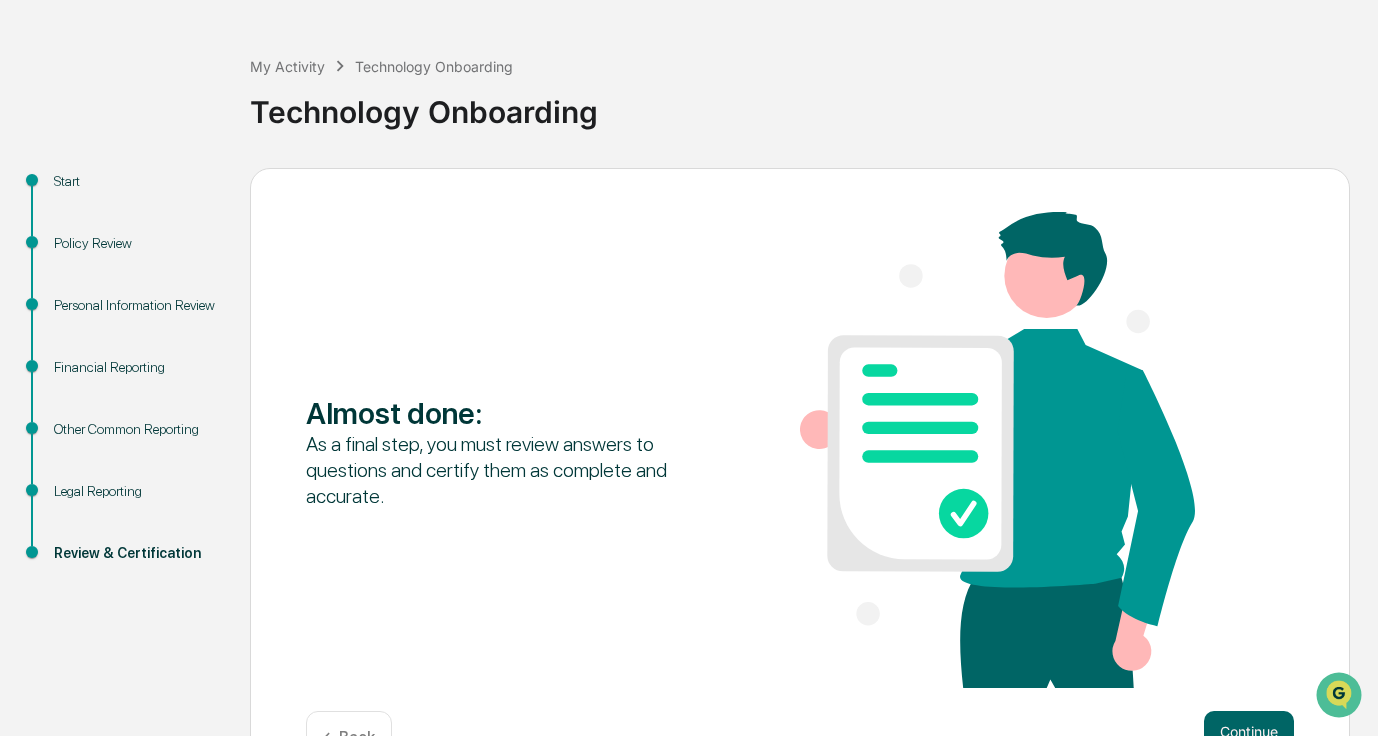 scroll, scrollTop: 132, scrollLeft: 0, axis: vertical 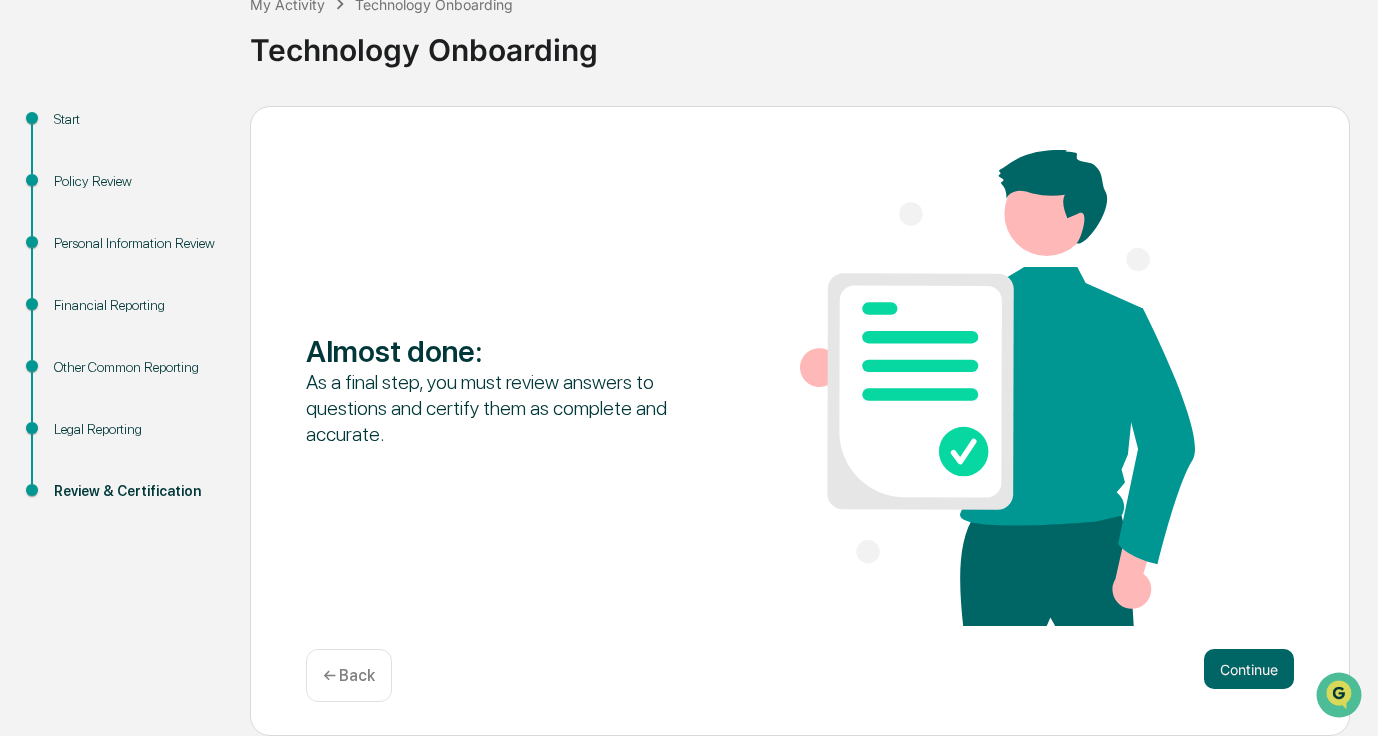 click at bounding box center [997, 388] 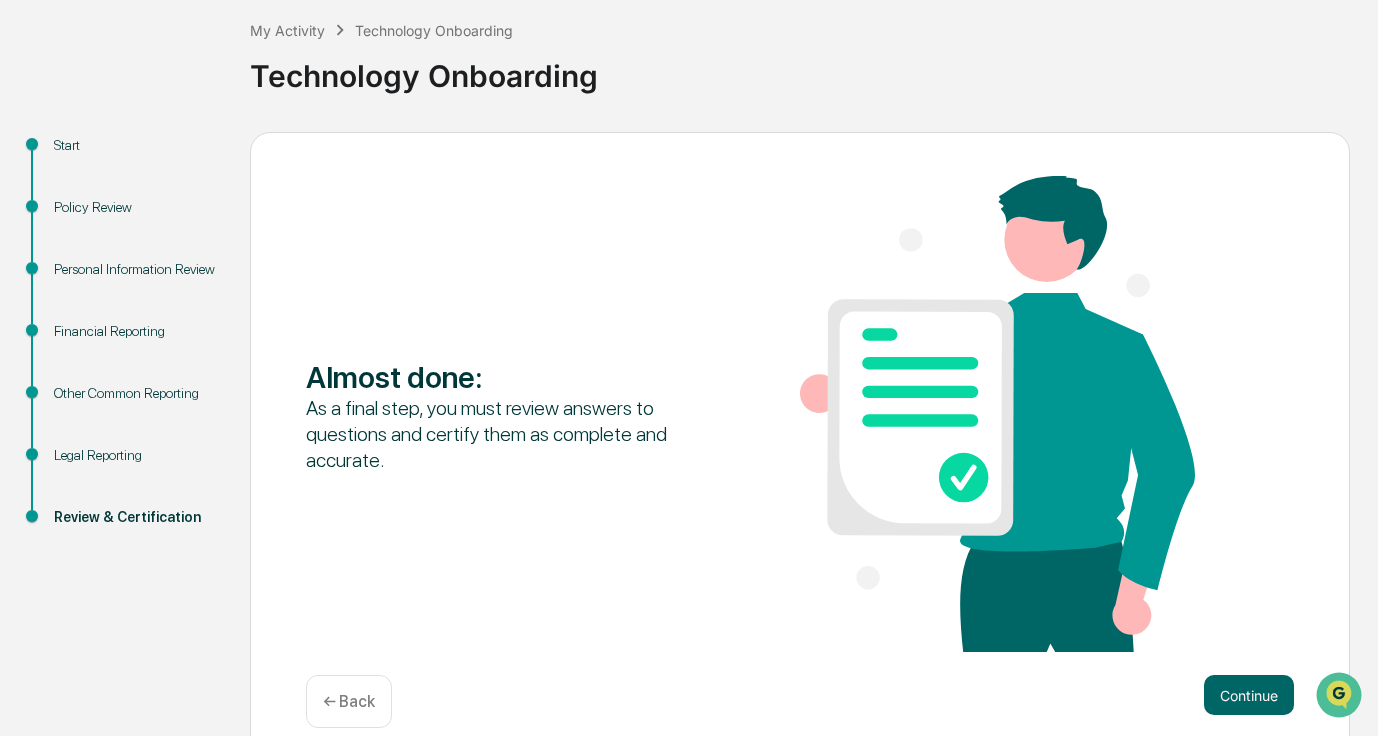scroll, scrollTop: 132, scrollLeft: 0, axis: vertical 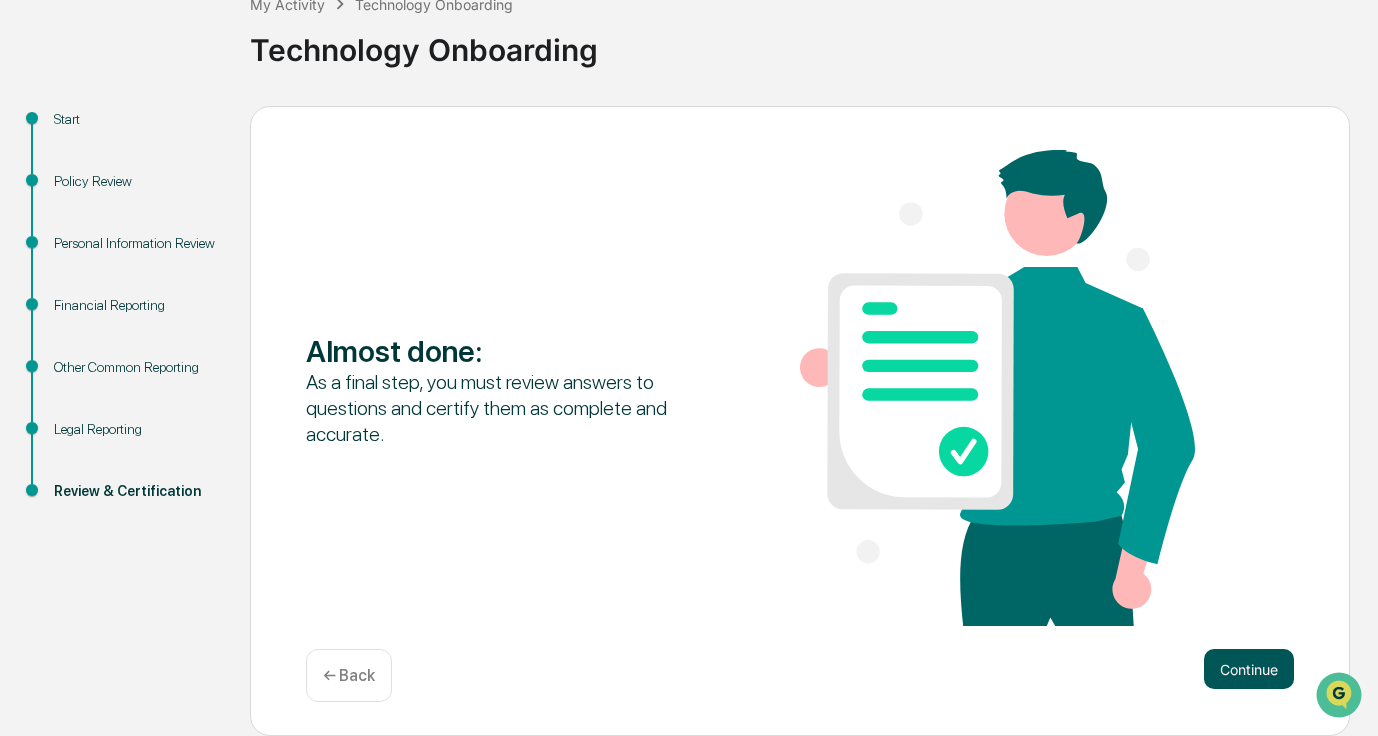 click on "Continue" at bounding box center [1249, 669] 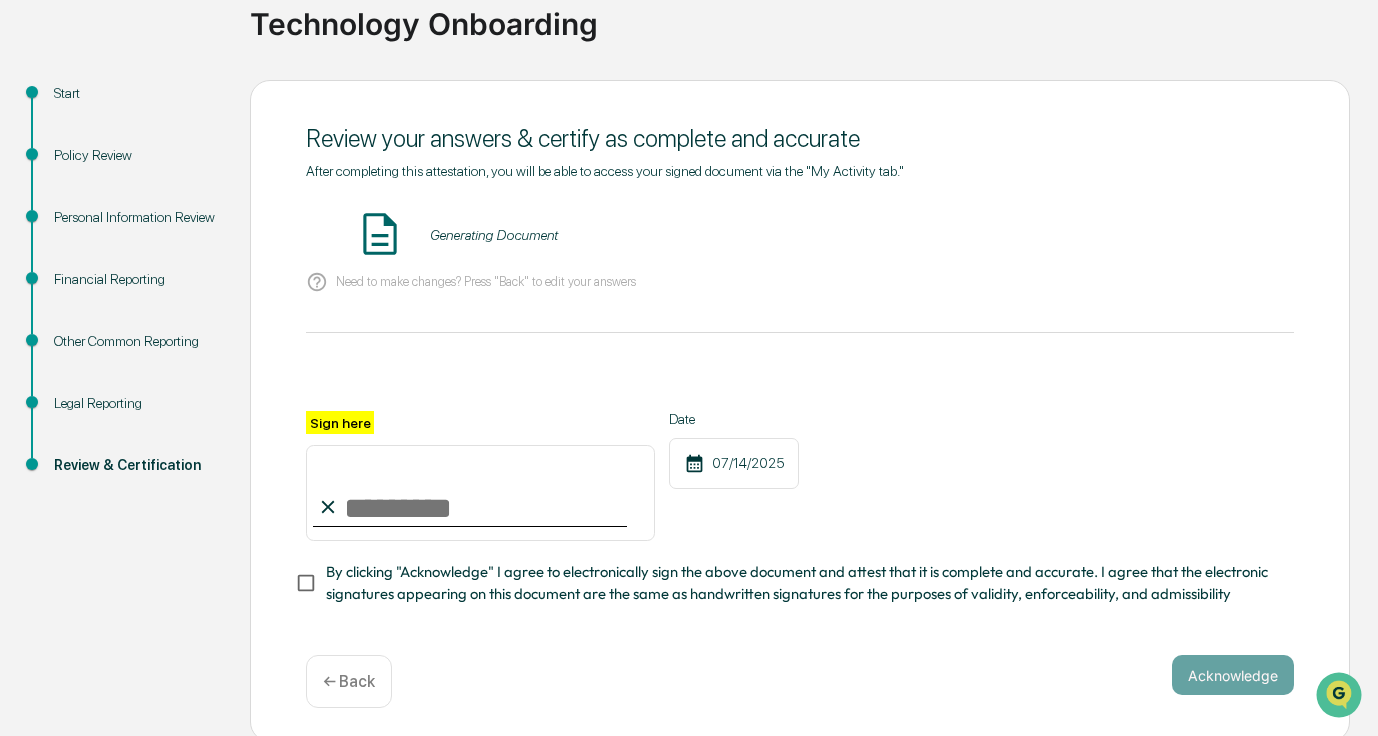 scroll, scrollTop: 170, scrollLeft: 0, axis: vertical 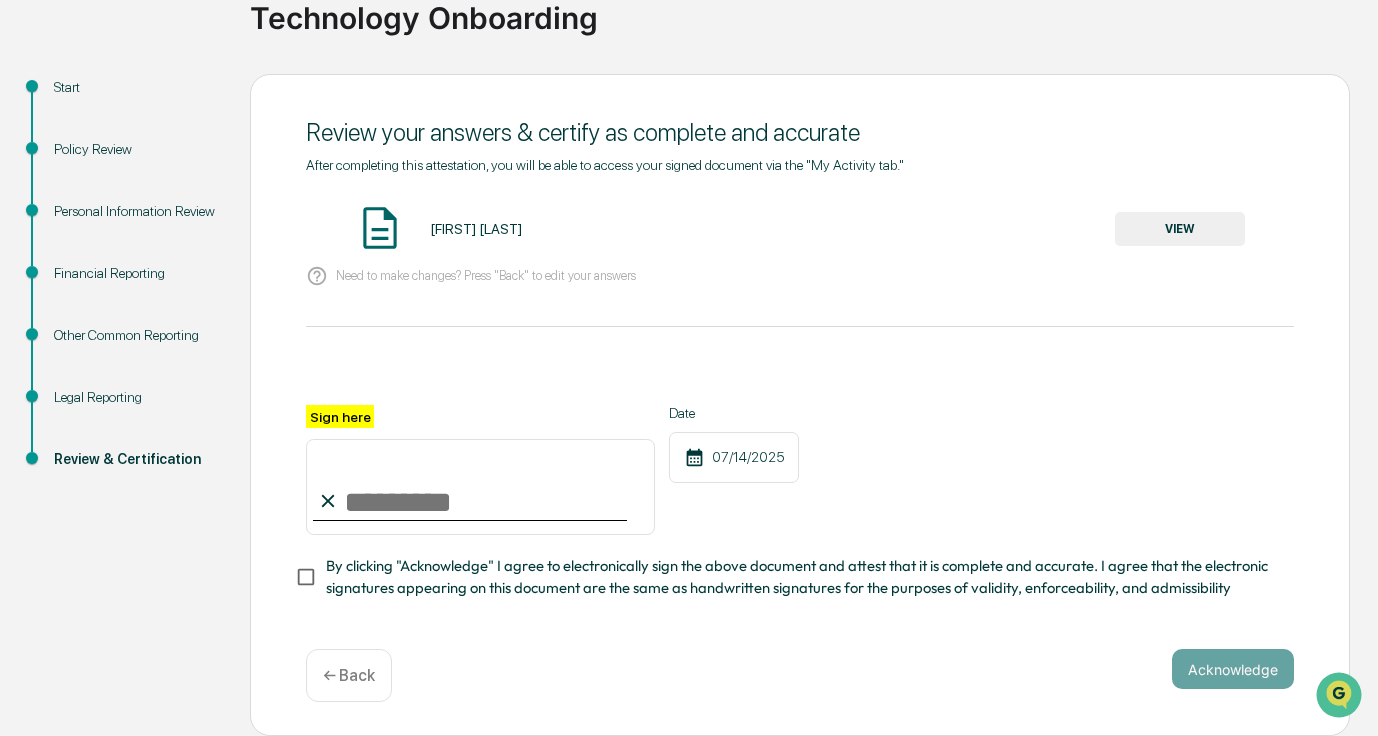 click on "VIEW" at bounding box center (1180, 229) 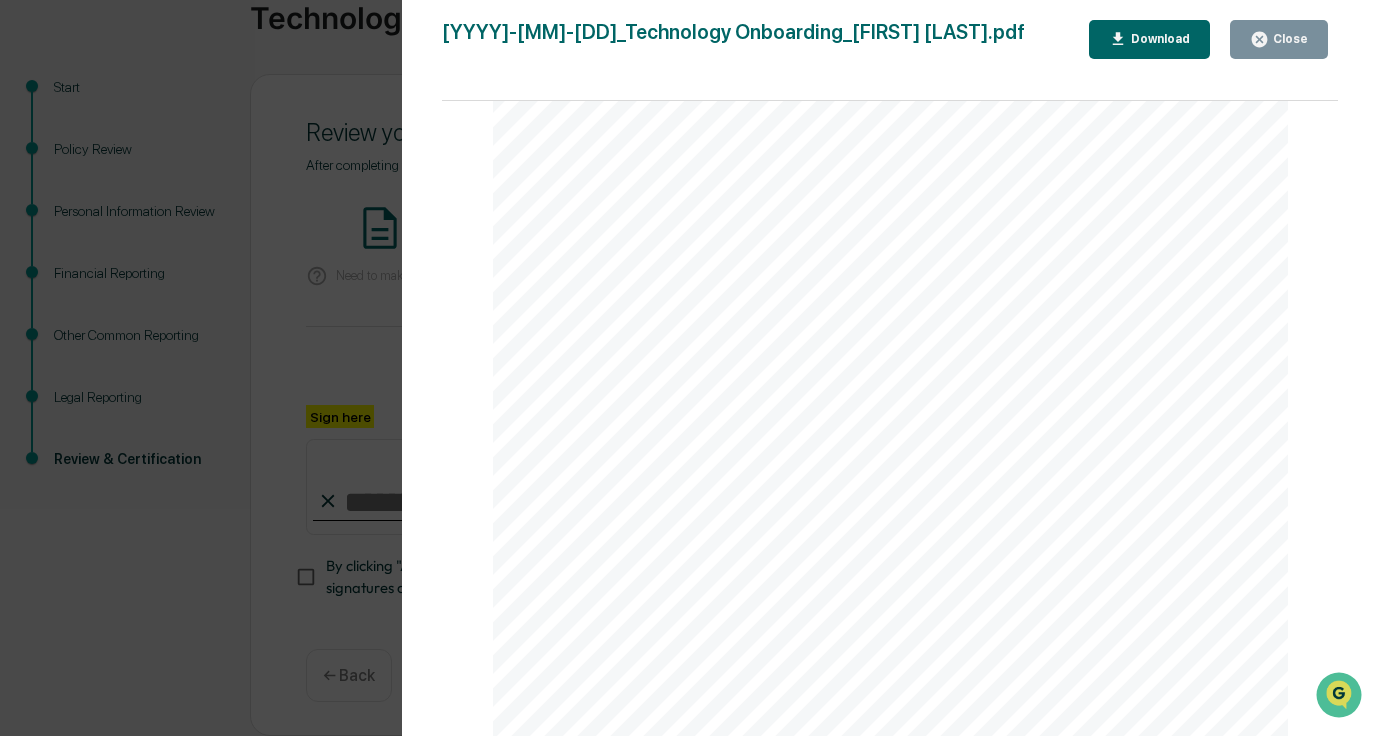 scroll, scrollTop: 8373, scrollLeft: 0, axis: vertical 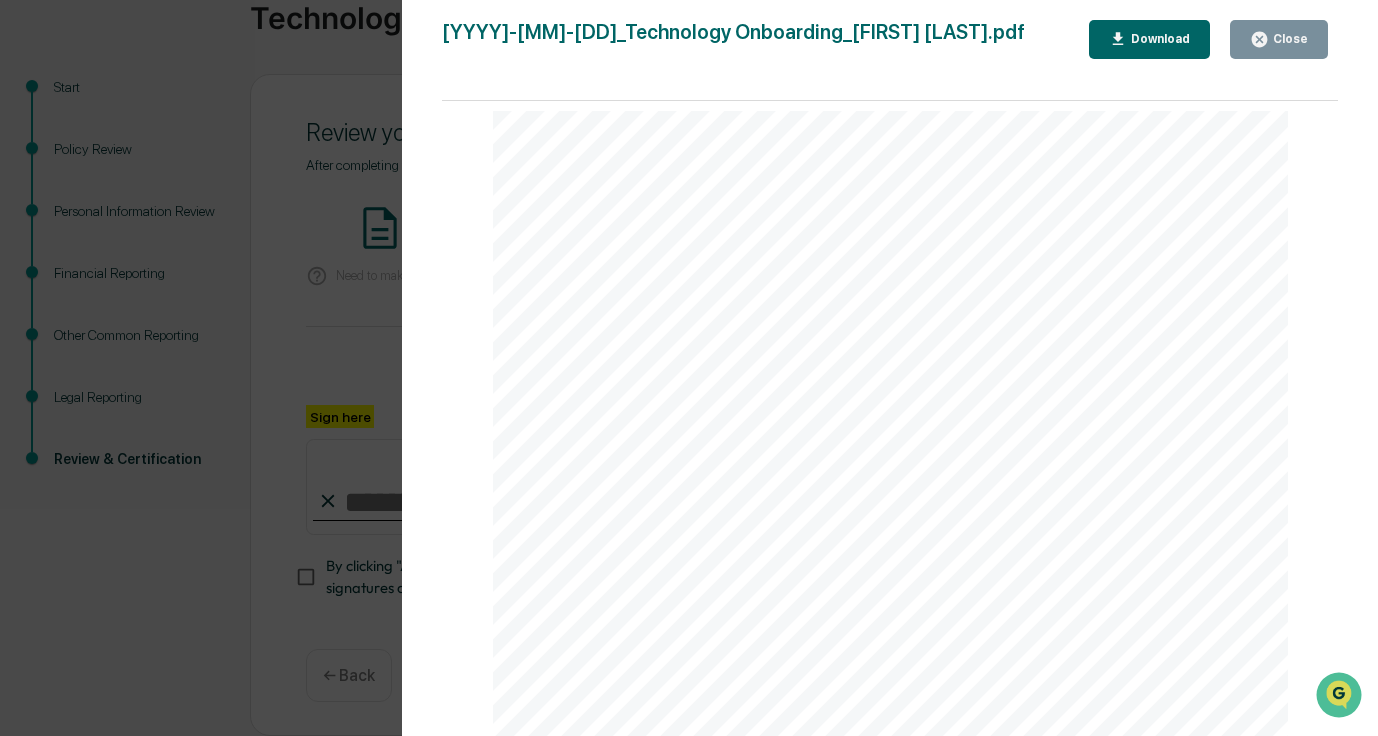 click on "Close" at bounding box center [1279, 39] 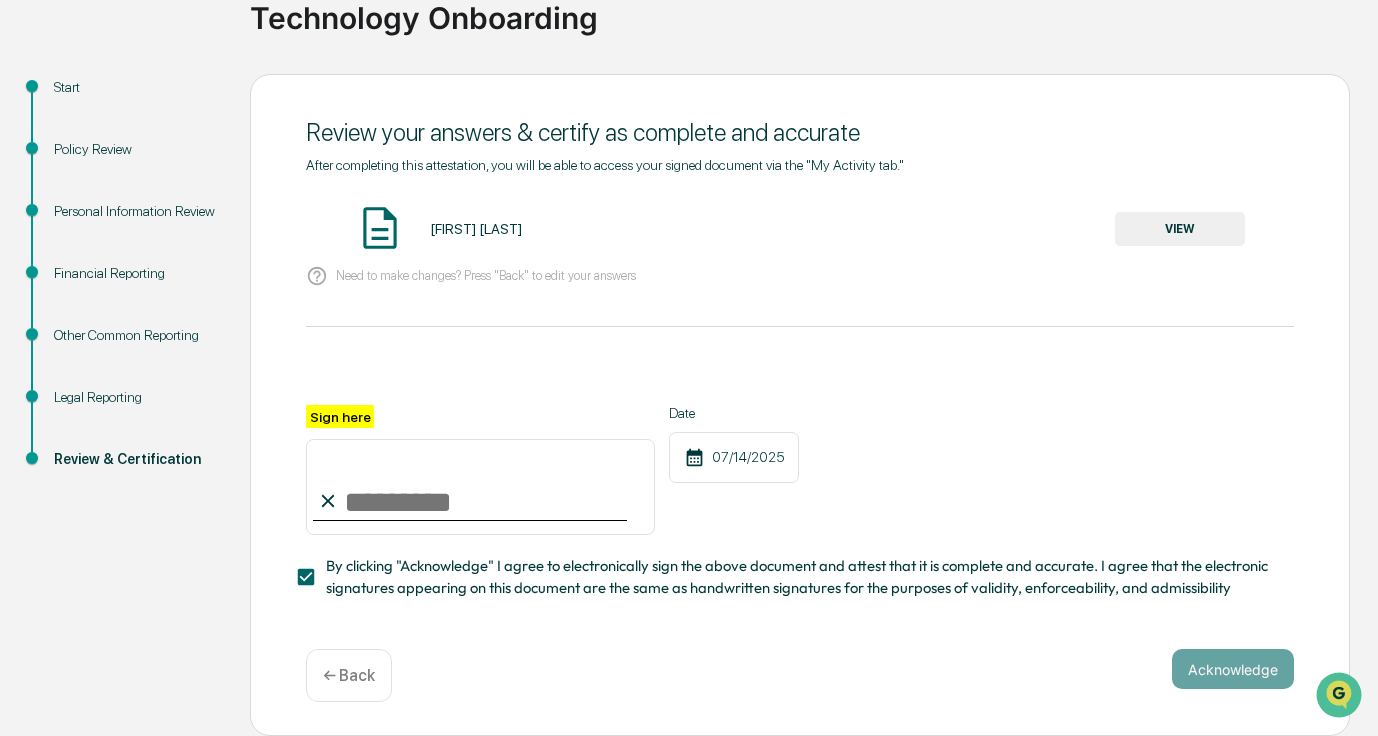 drag, startPoint x: 831, startPoint y: 672, endPoint x: 802, endPoint y: 668, distance: 29.274563 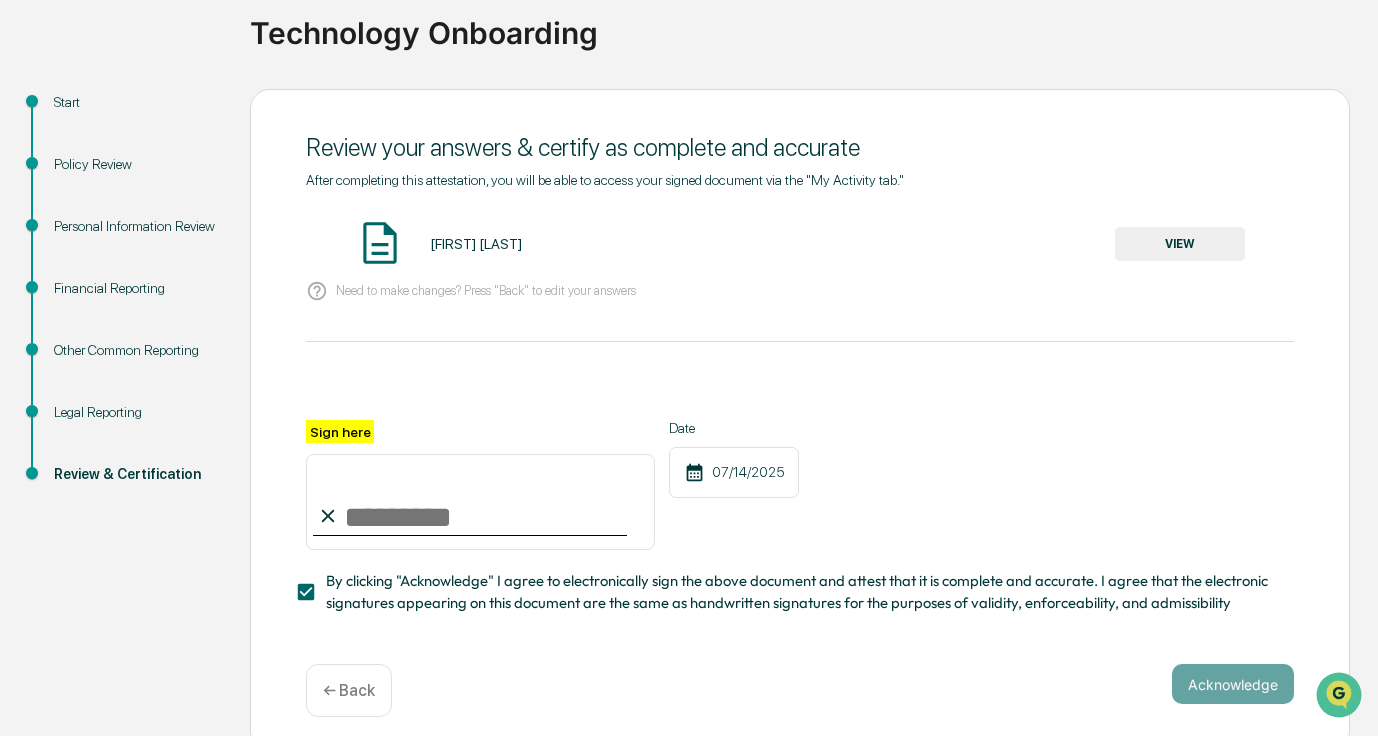 scroll, scrollTop: 170, scrollLeft: 0, axis: vertical 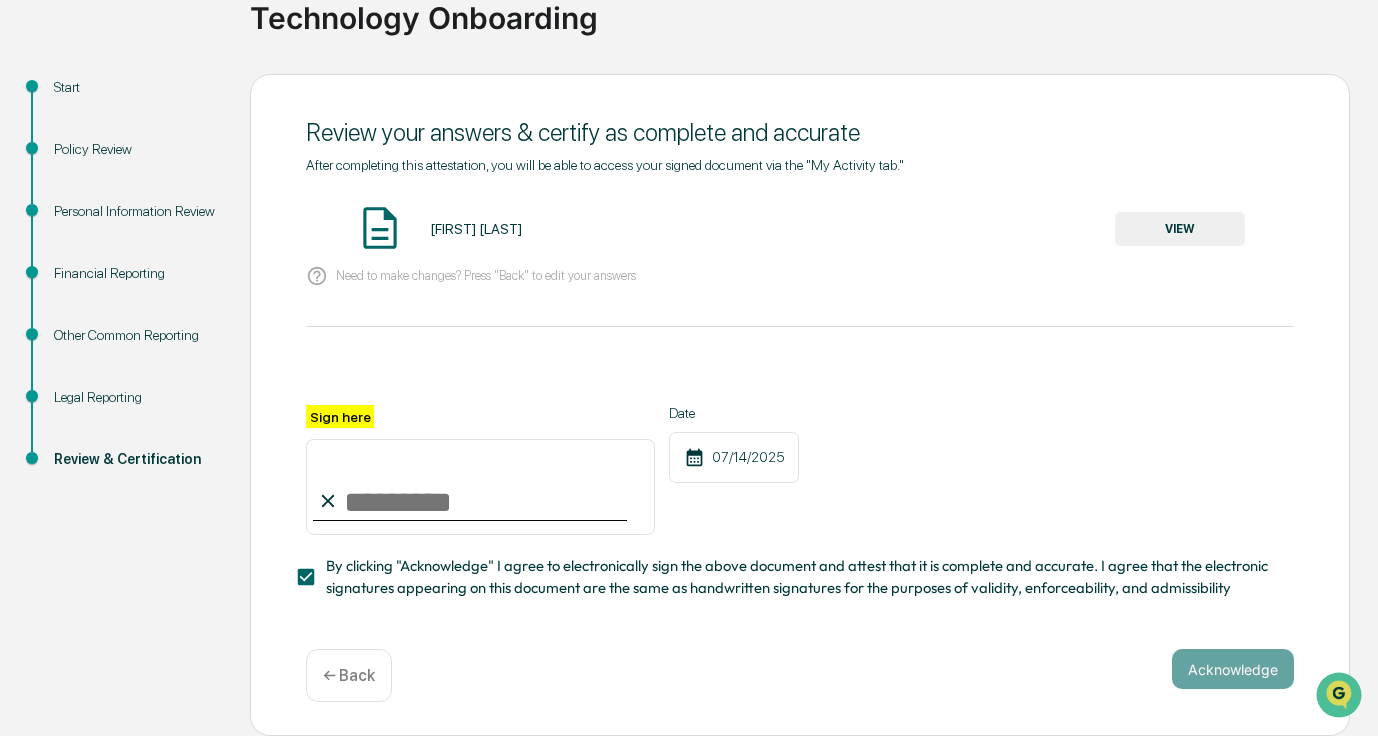 click on "Sign here Date 07/14/2025" at bounding box center [800, 470] 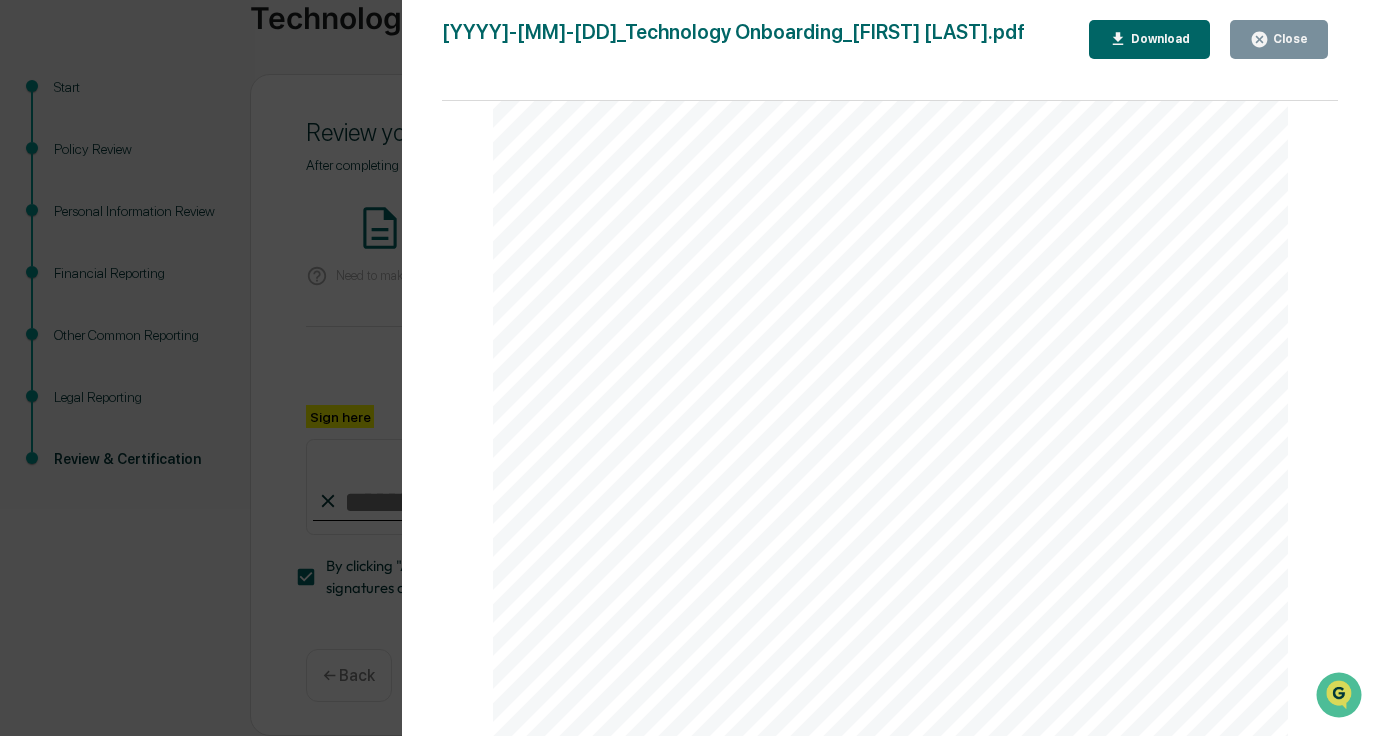 scroll, scrollTop: 900, scrollLeft: 0, axis: vertical 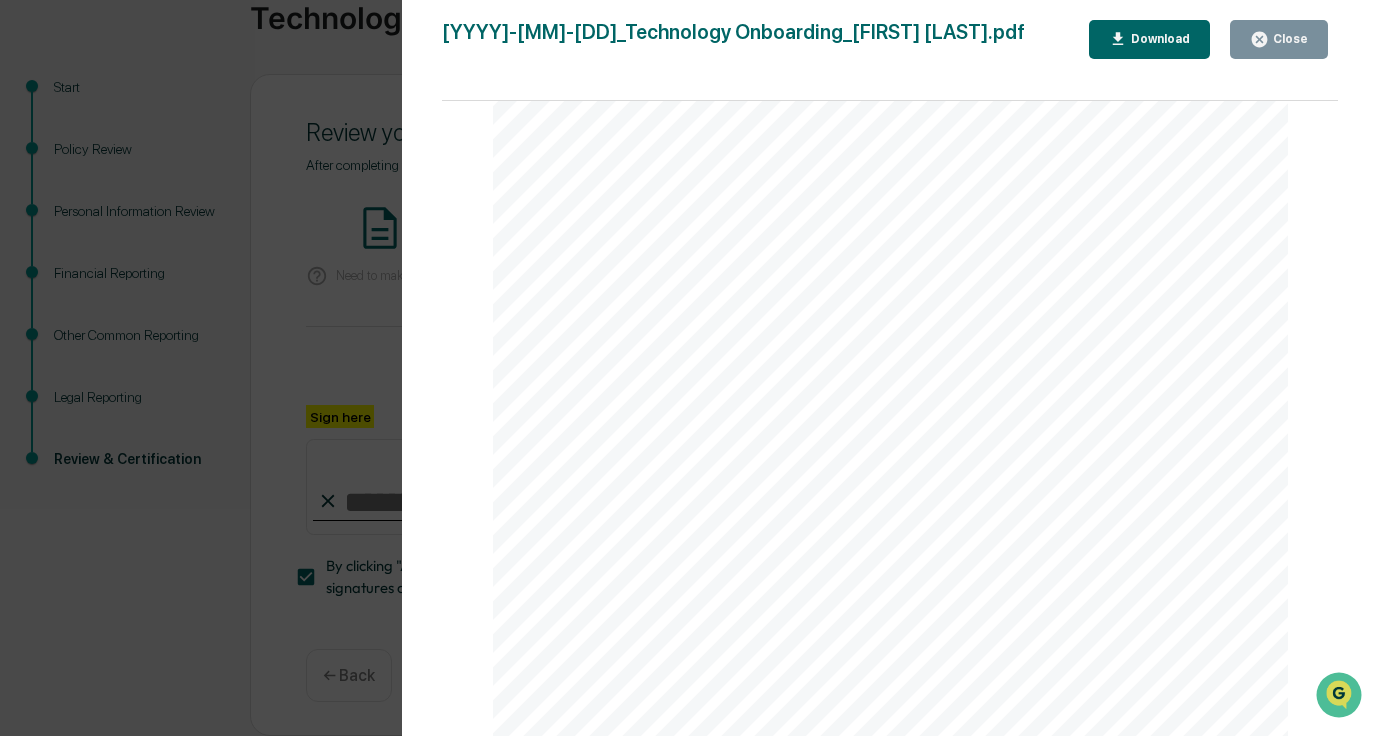 click on "Download" at bounding box center [1158, 39] 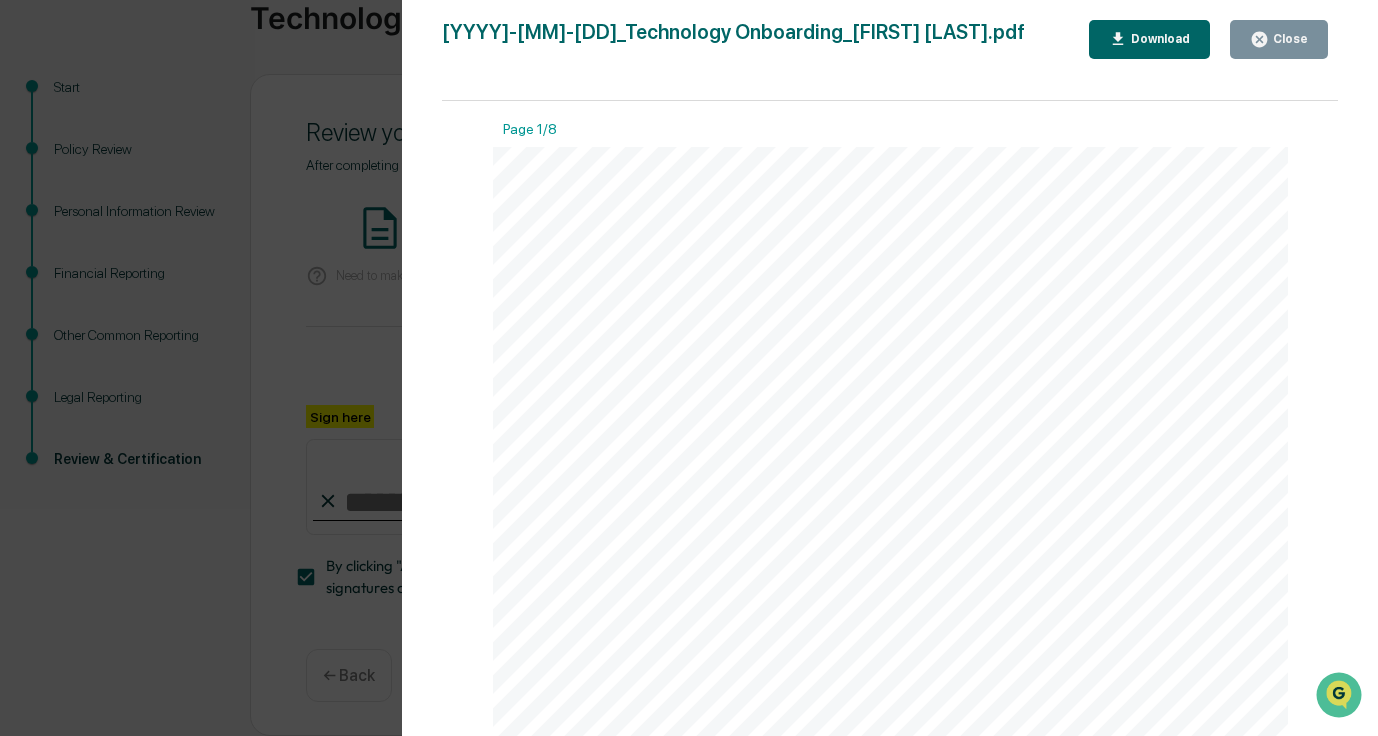 click on "July   14,   2025 Compass   Retirement   Solutions Technology   Onboarding   -   Vicky   Mendoza Contents Definitions   2 Financial   Reporting   6 Legal   Reporting   7 Other   Reporting   8 Page   1   of   8" at bounding box center [891, 709] 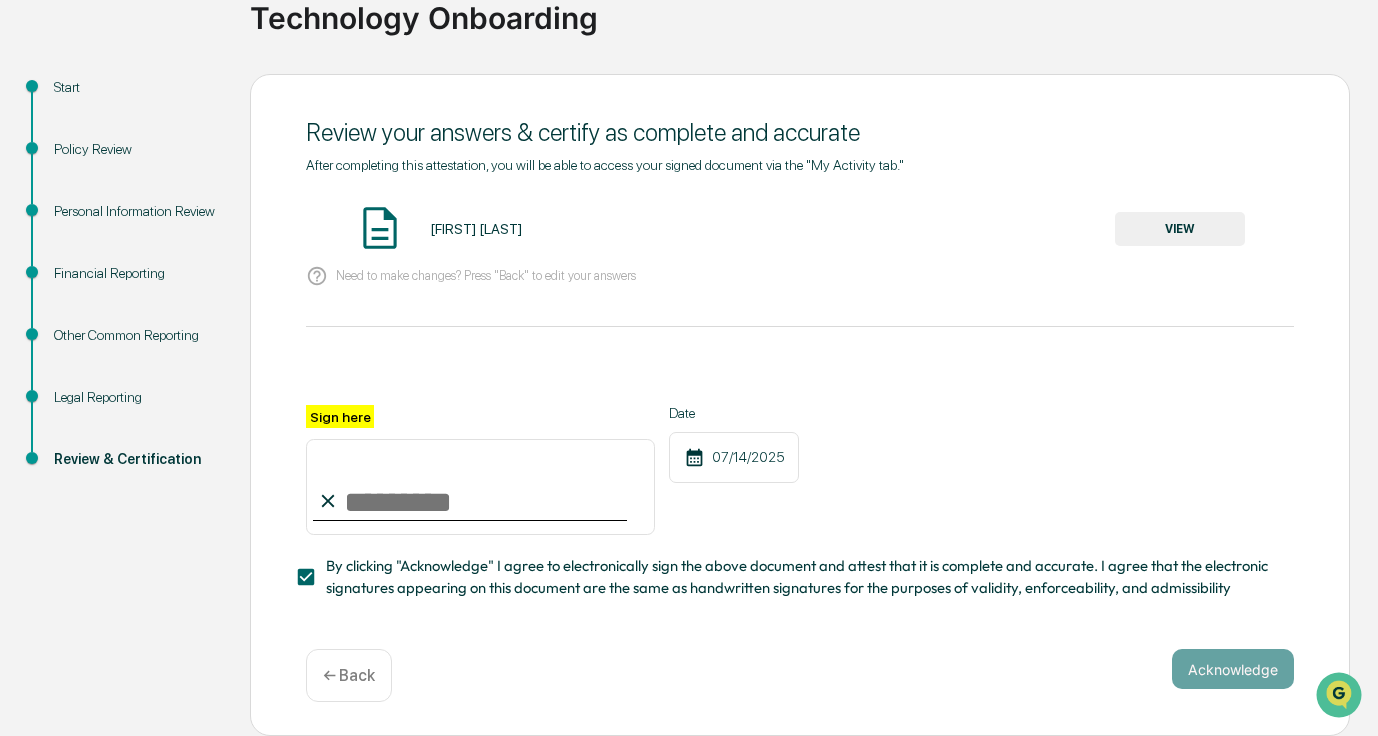 click on "After completing this attestation, you will be able to access your signed document via the "My Activity tab." Technology Onboarding - Vicky Mendoza VIEW Need to make changes? Press "Back" to edit your answers Sign here Date 07/14/2025 By clicking "Acknowledge" I agree to electronically sign the above document and attest that it is complete and accurate. I agree that the electronic signatures appearing on this document are the same as handwritten signatures for the purposes of validity, enforceability, and admissibility" at bounding box center [800, 378] 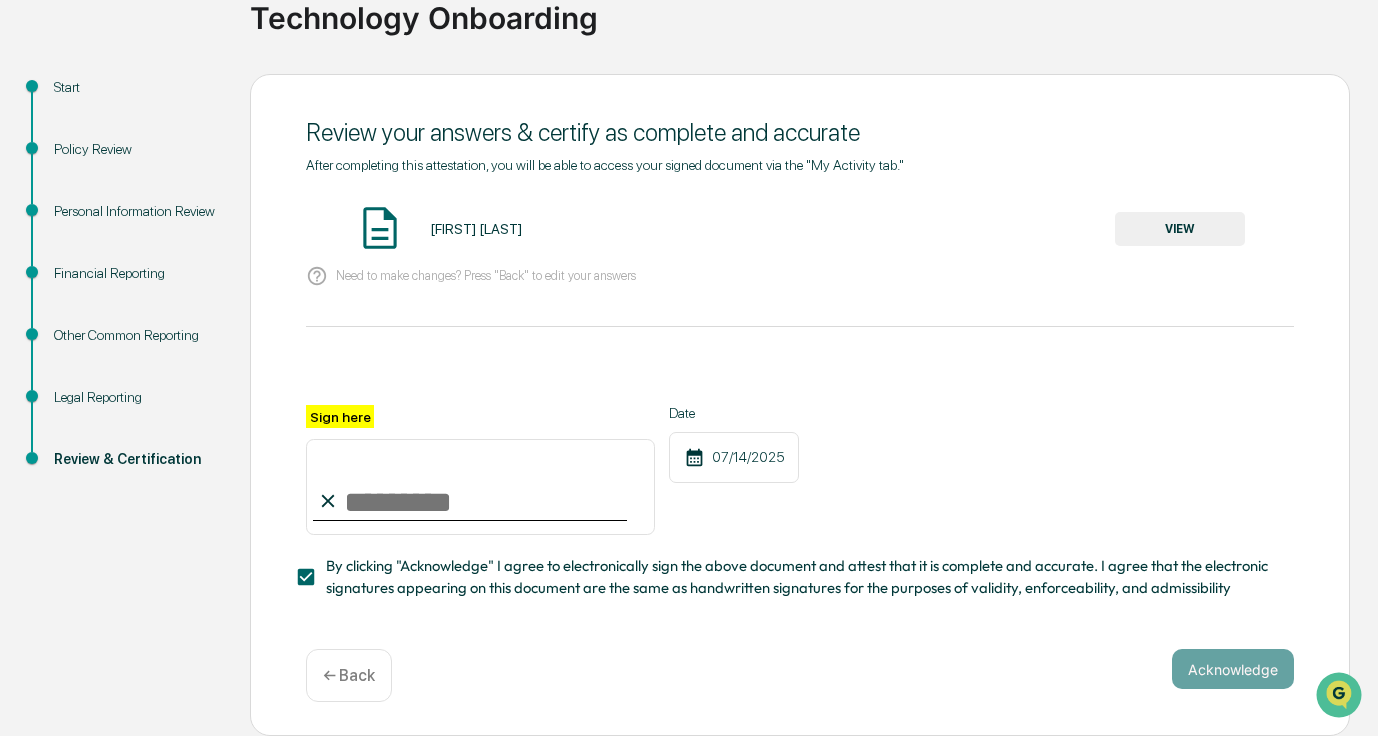 click on "Sign here" at bounding box center (480, 487) 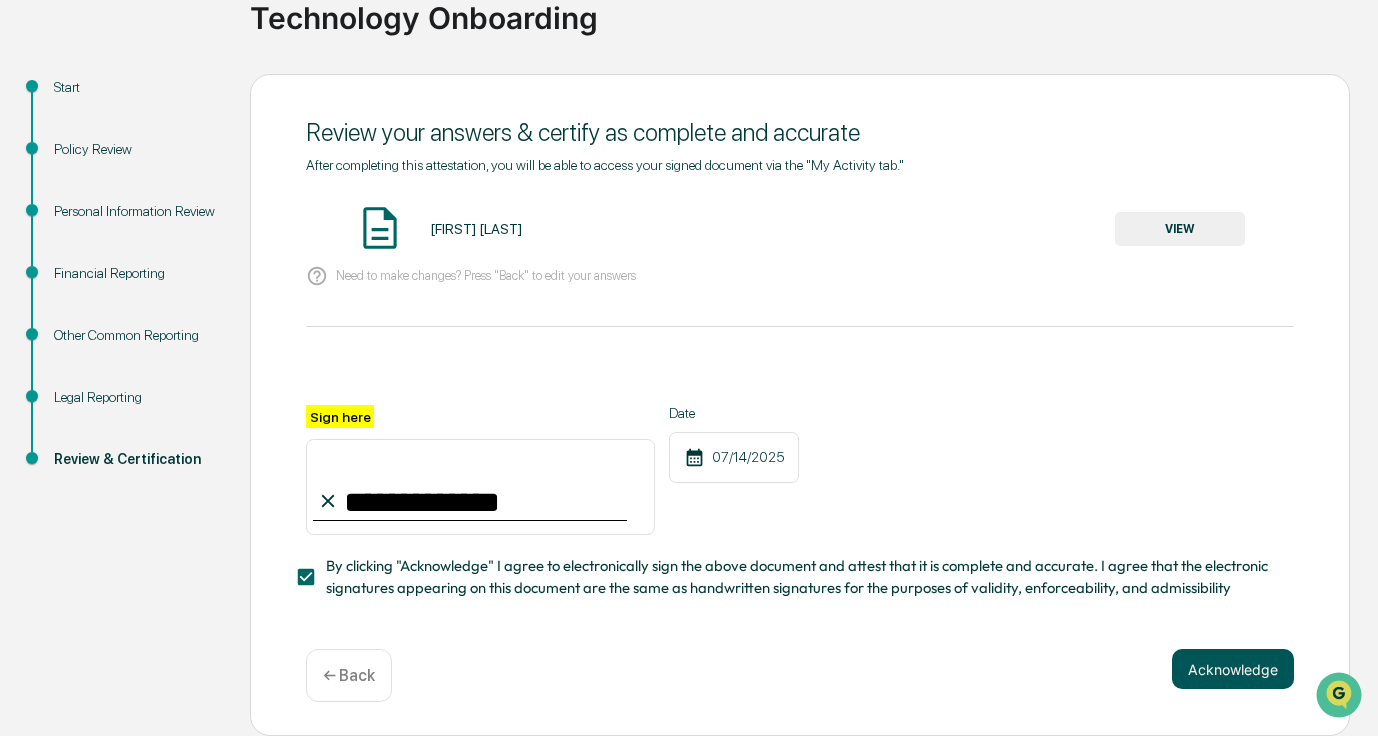 type on "**********" 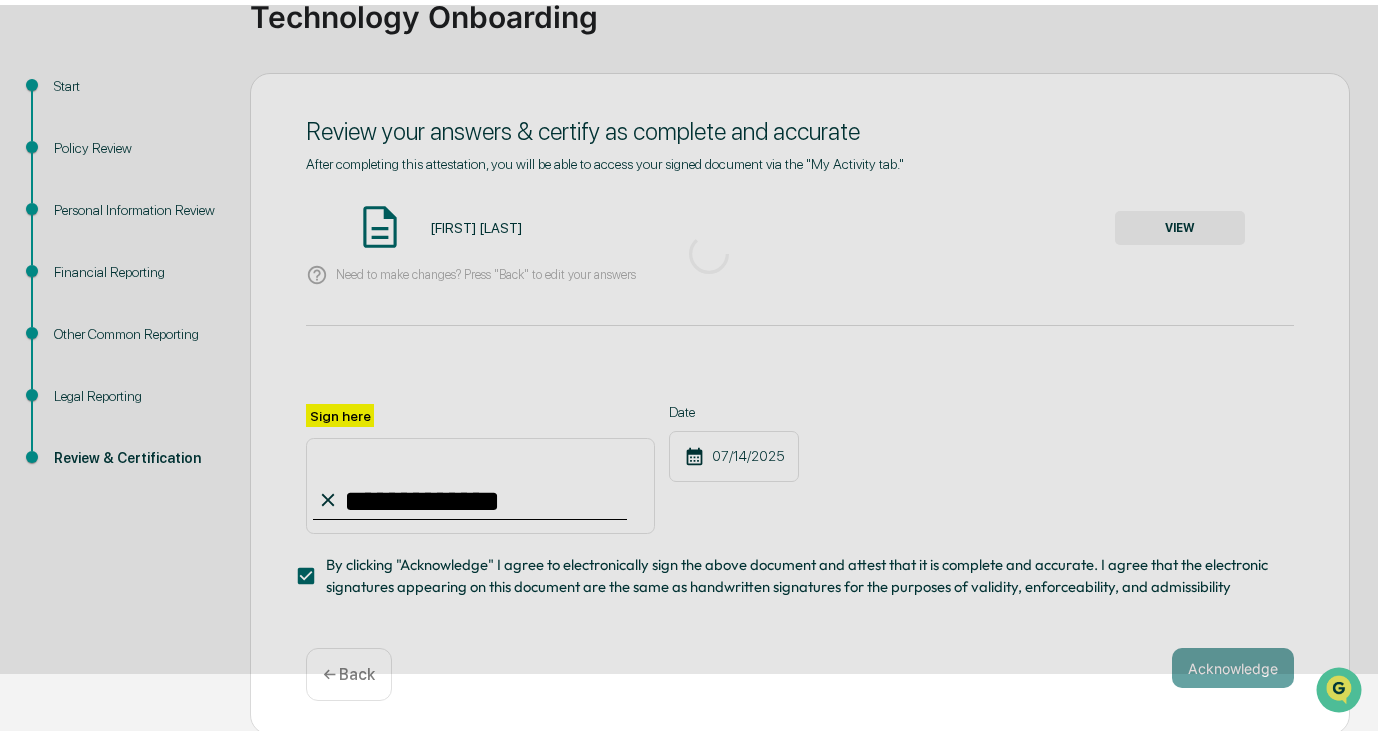 scroll, scrollTop: 70, scrollLeft: 0, axis: vertical 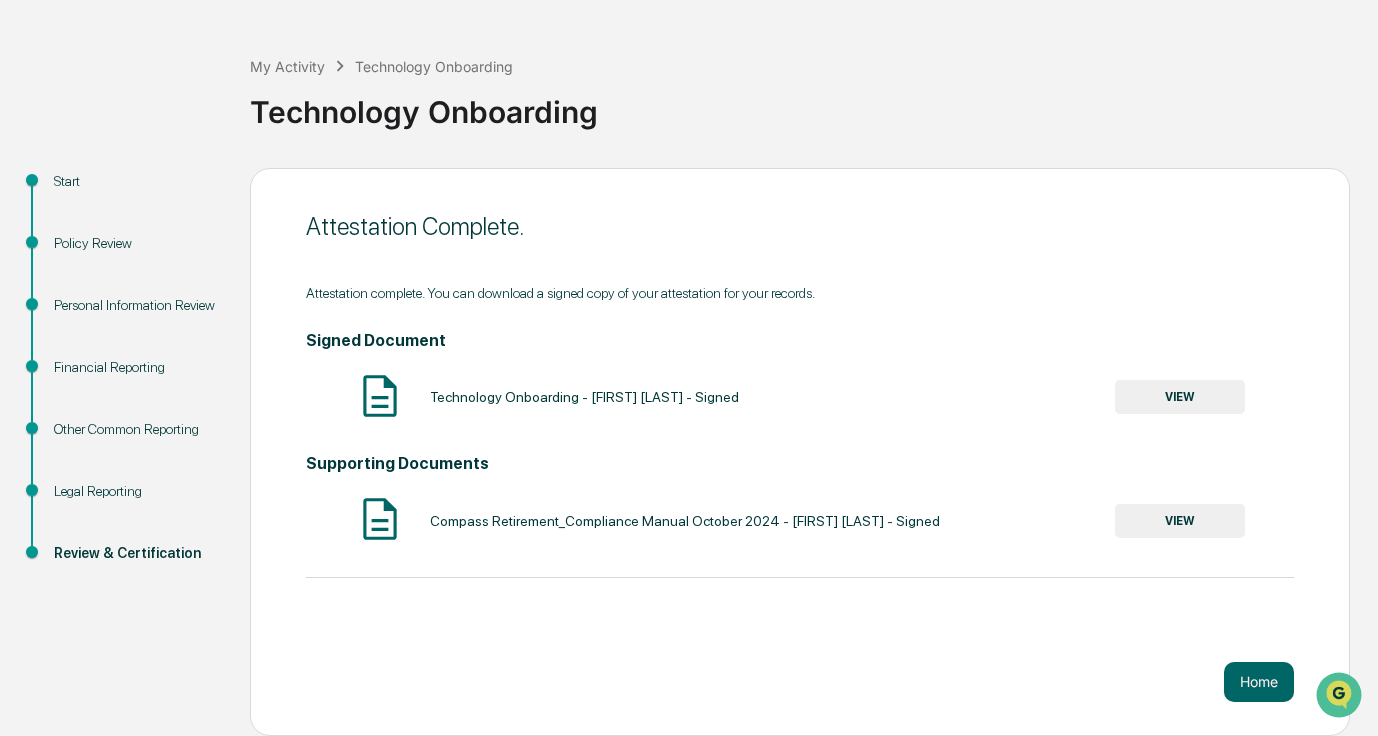 click on "Home" at bounding box center [800, 682] 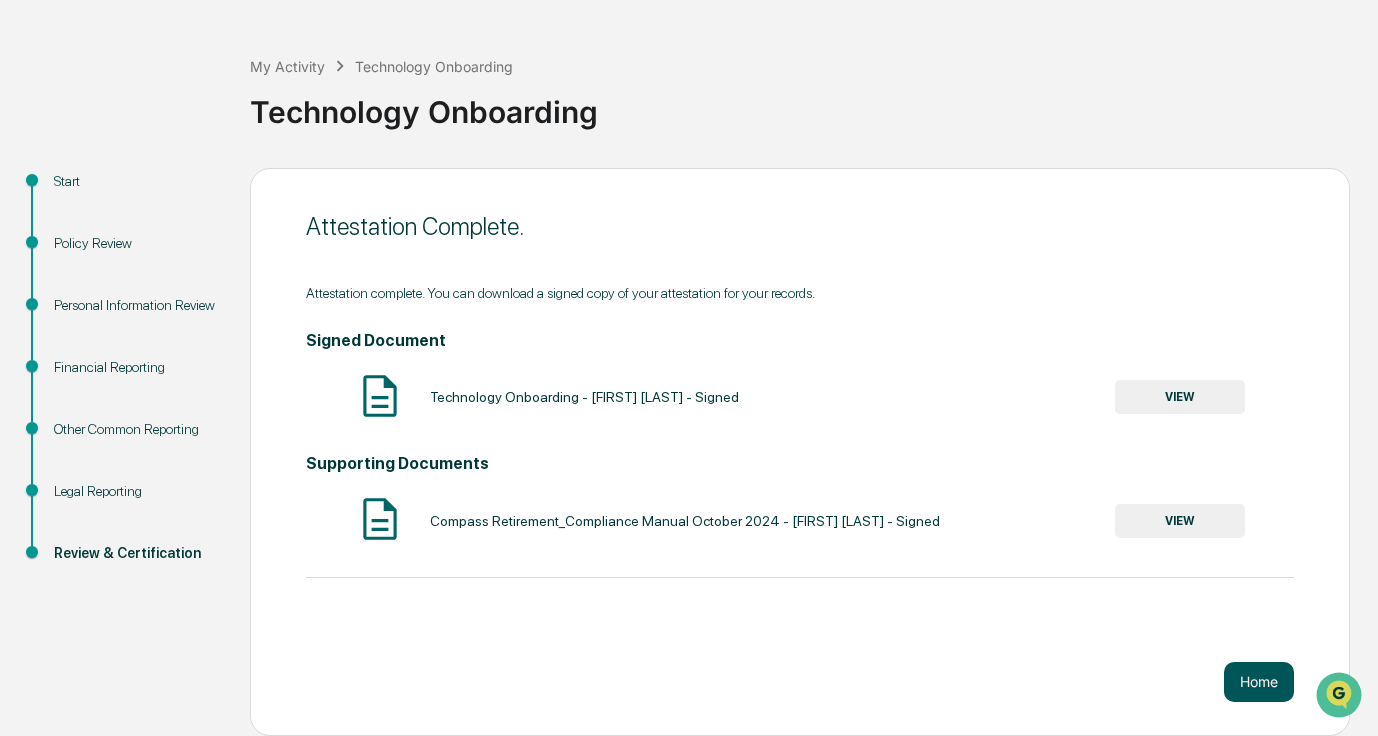 click on "Home" at bounding box center [1259, 682] 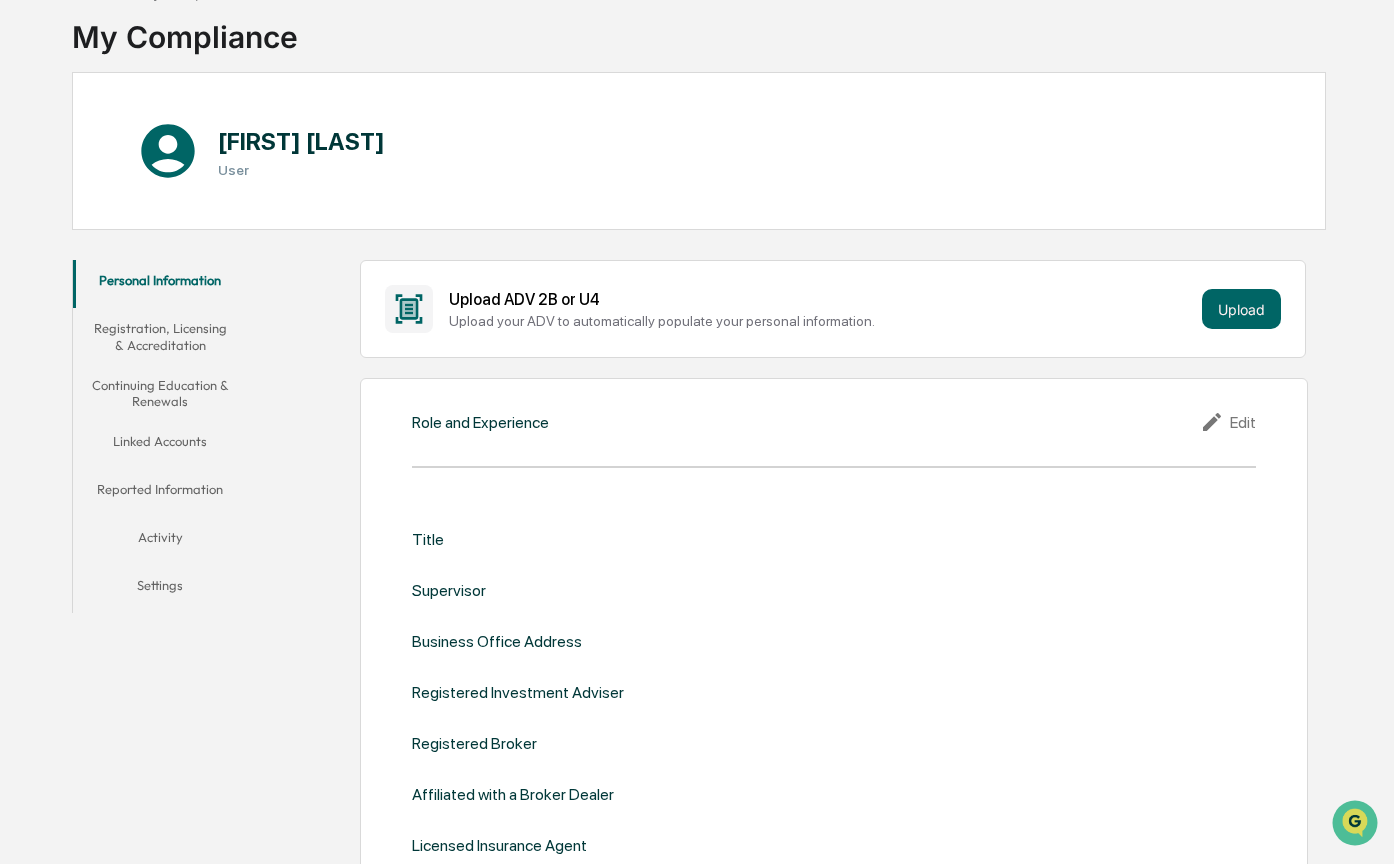 scroll, scrollTop: 200, scrollLeft: 0, axis: vertical 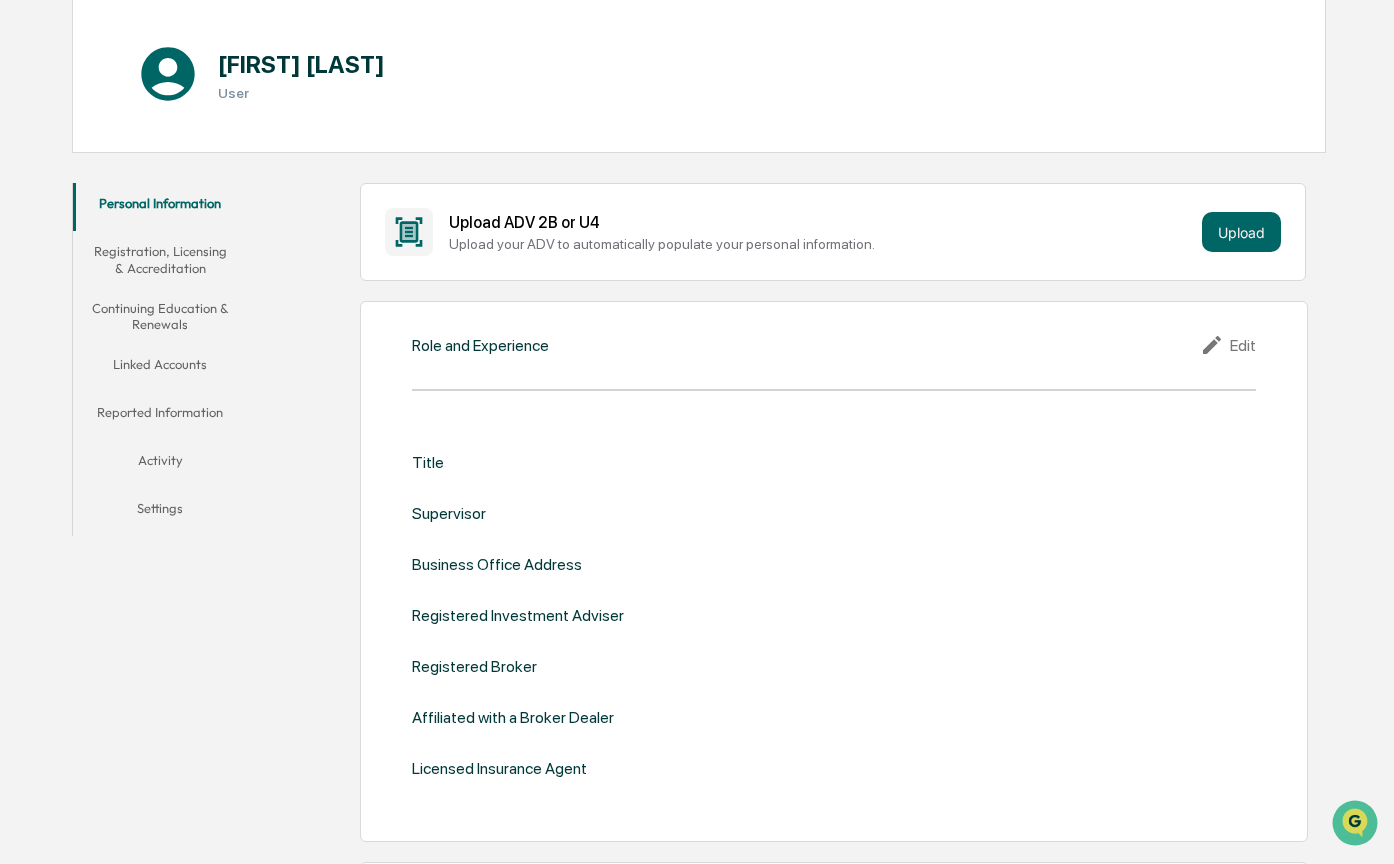 click on "Title" at bounding box center (834, 462) 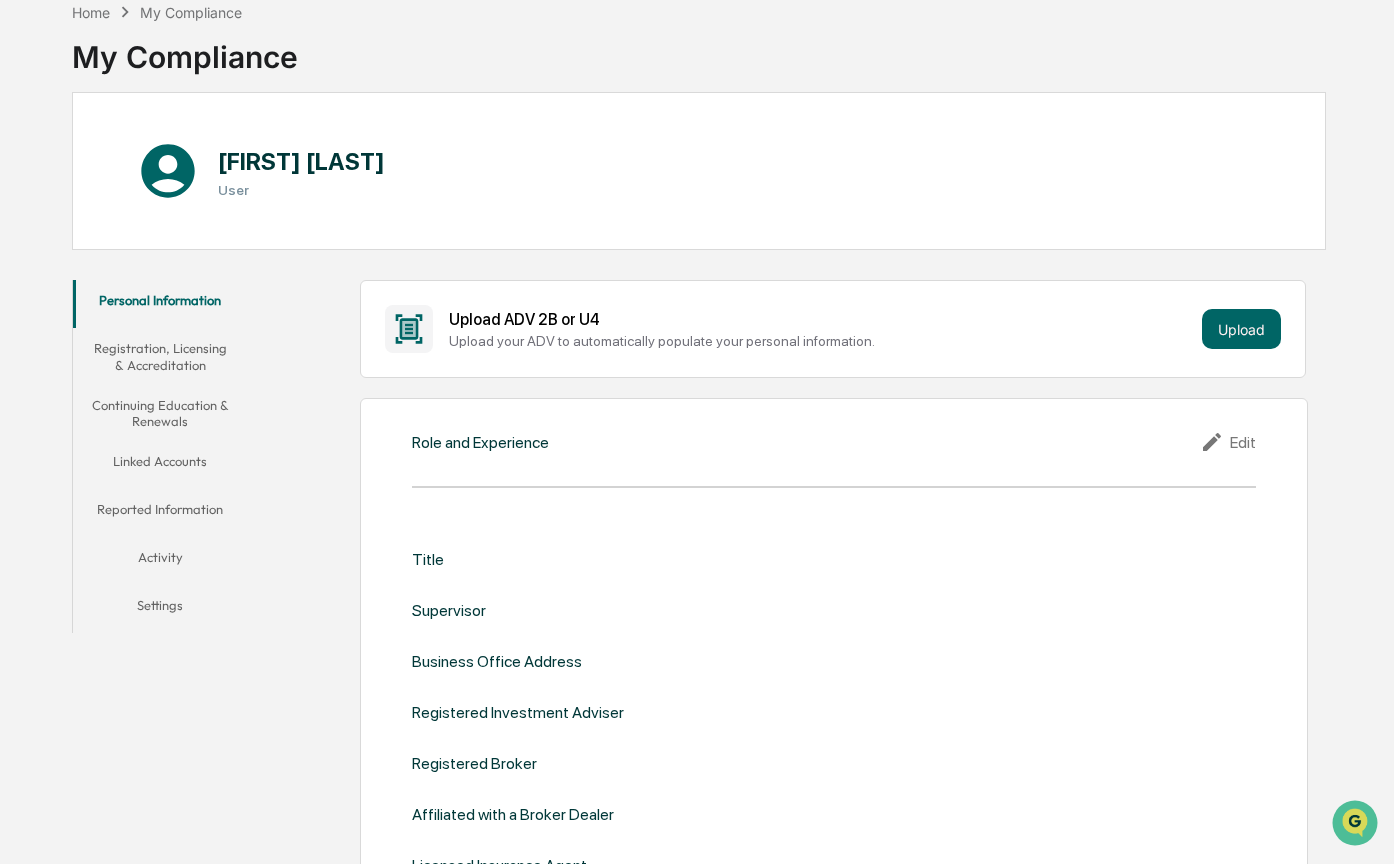 scroll, scrollTop: 139, scrollLeft: 0, axis: vertical 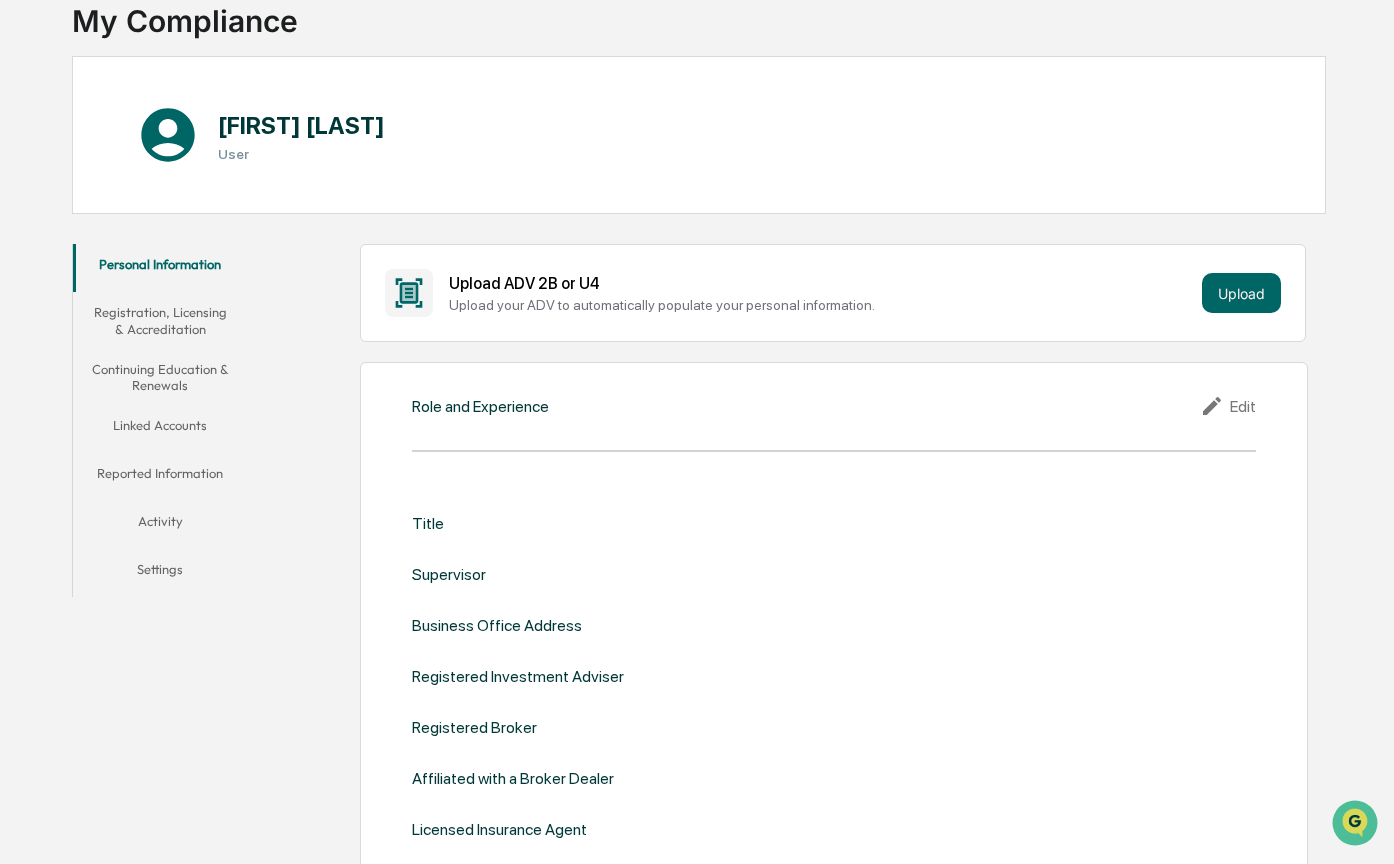 click on "Title" at bounding box center [834, 523] 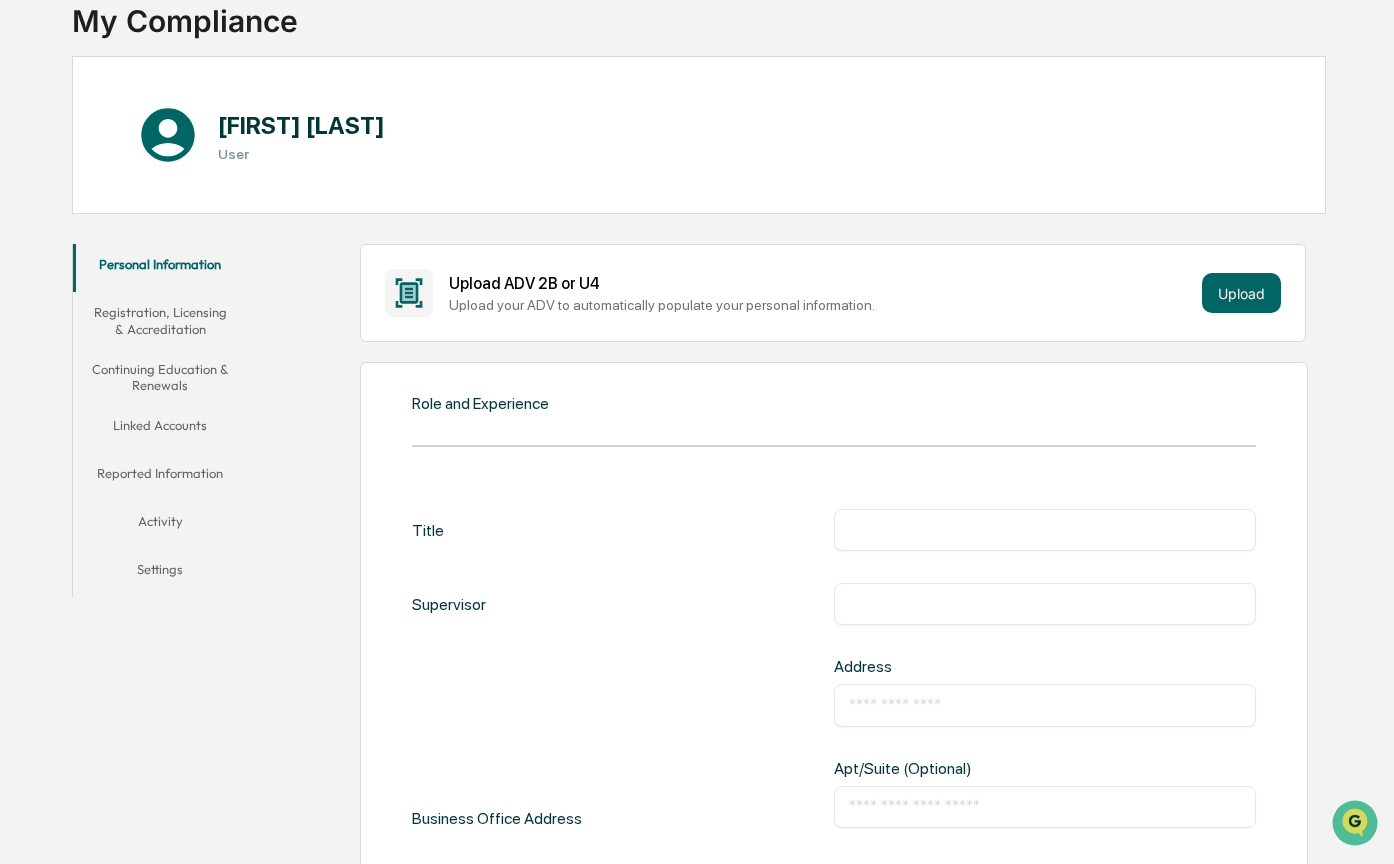 click at bounding box center [1045, 530] 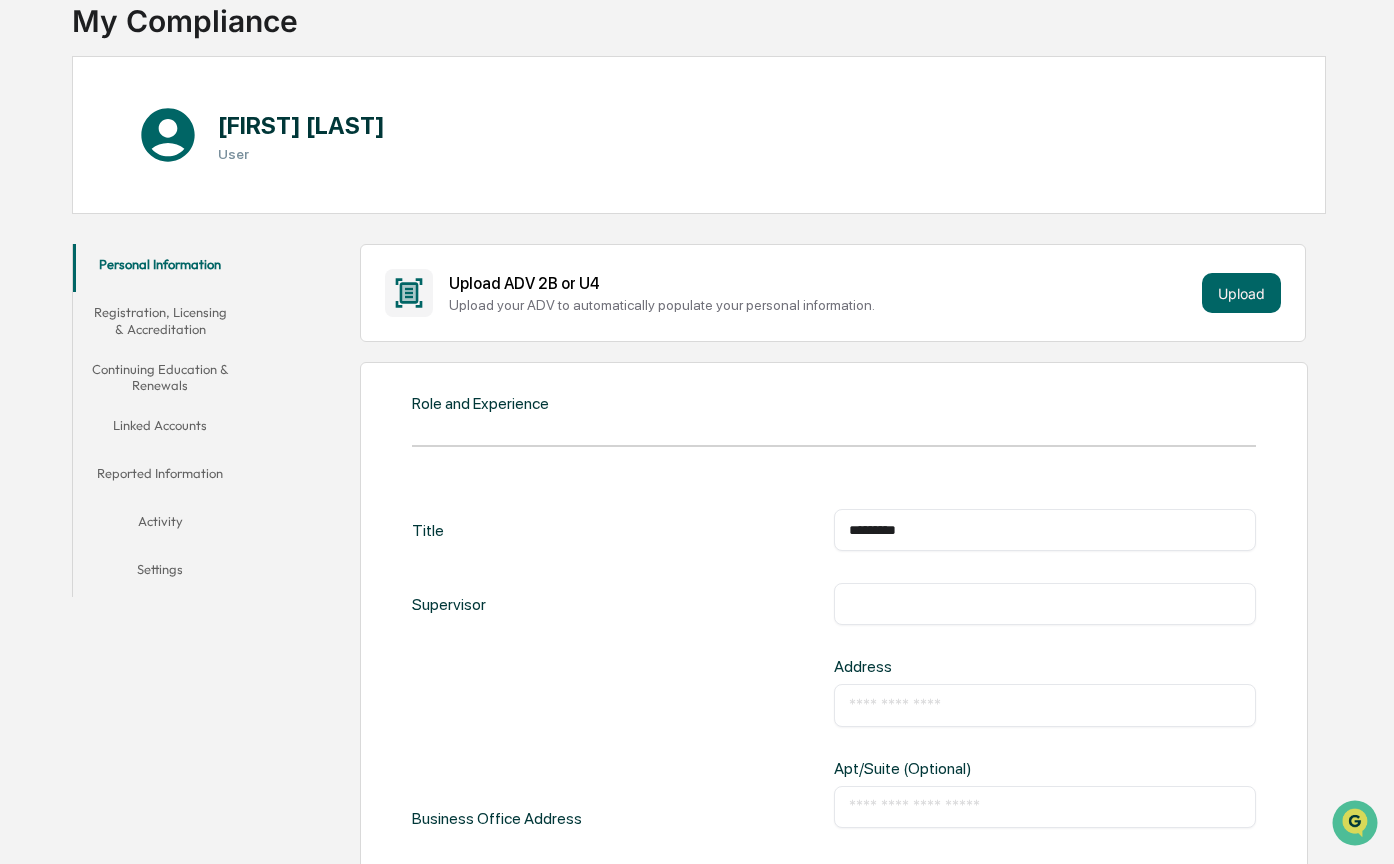 type on "*********" 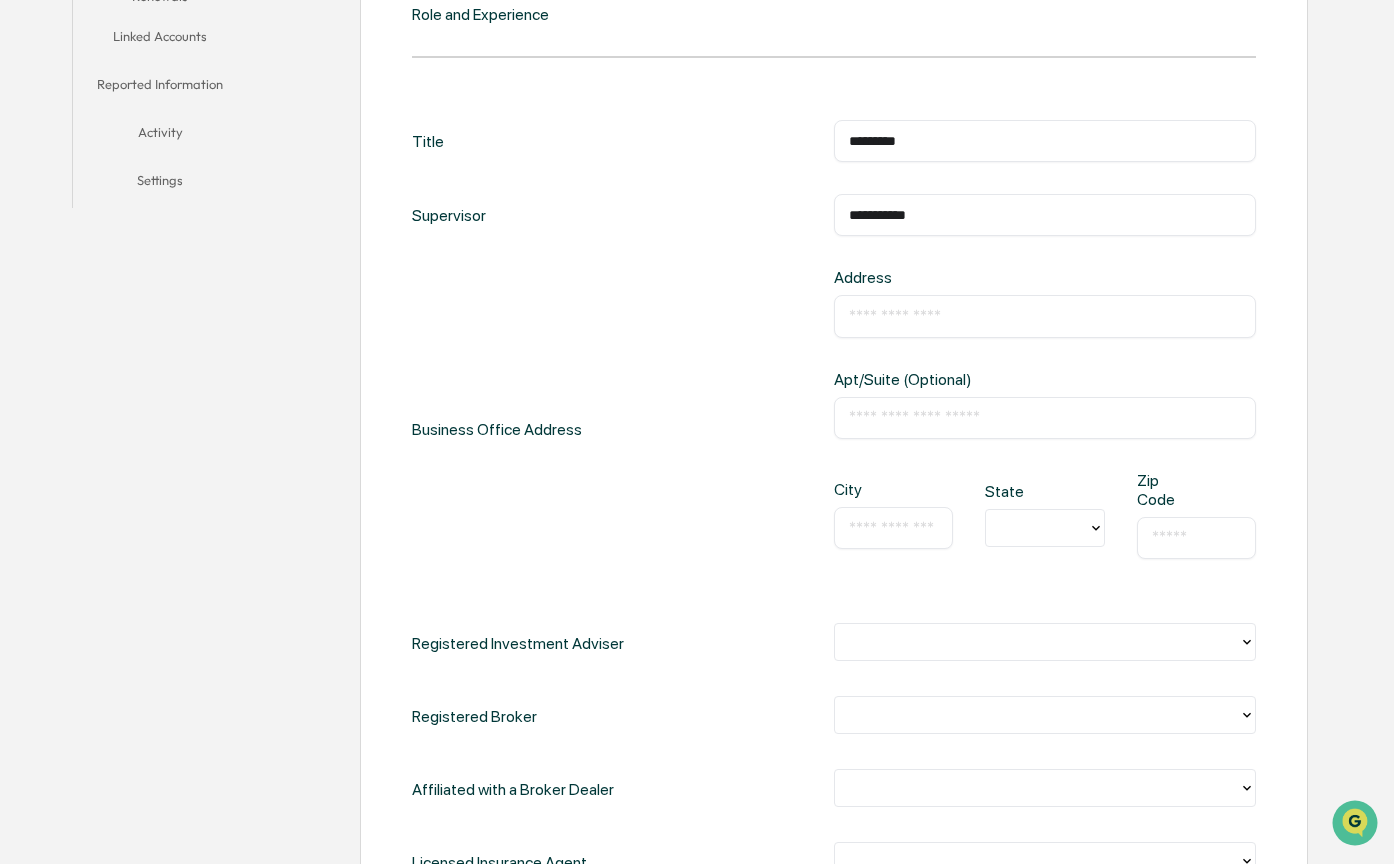 scroll, scrollTop: 539, scrollLeft: 0, axis: vertical 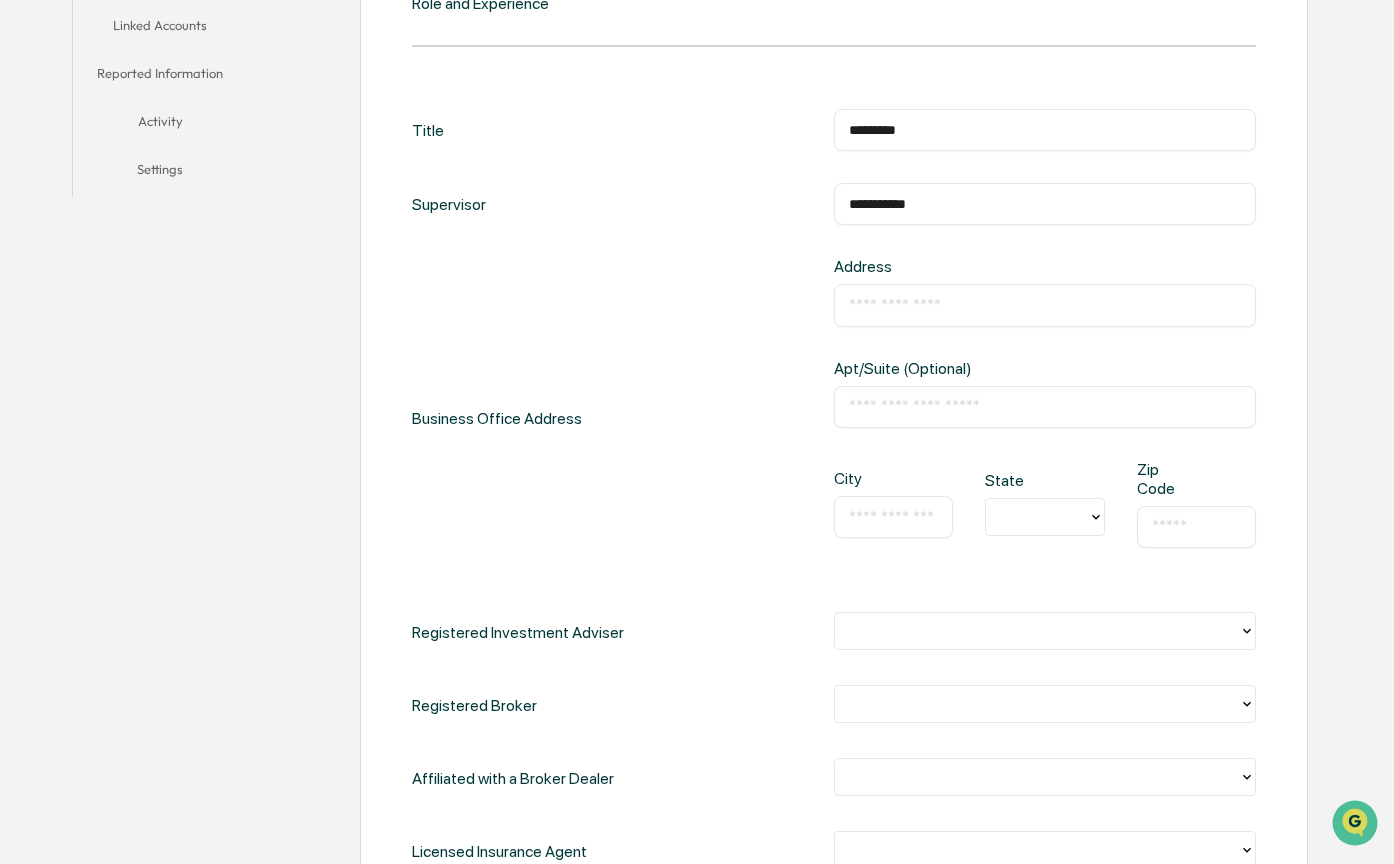 type on "**********" 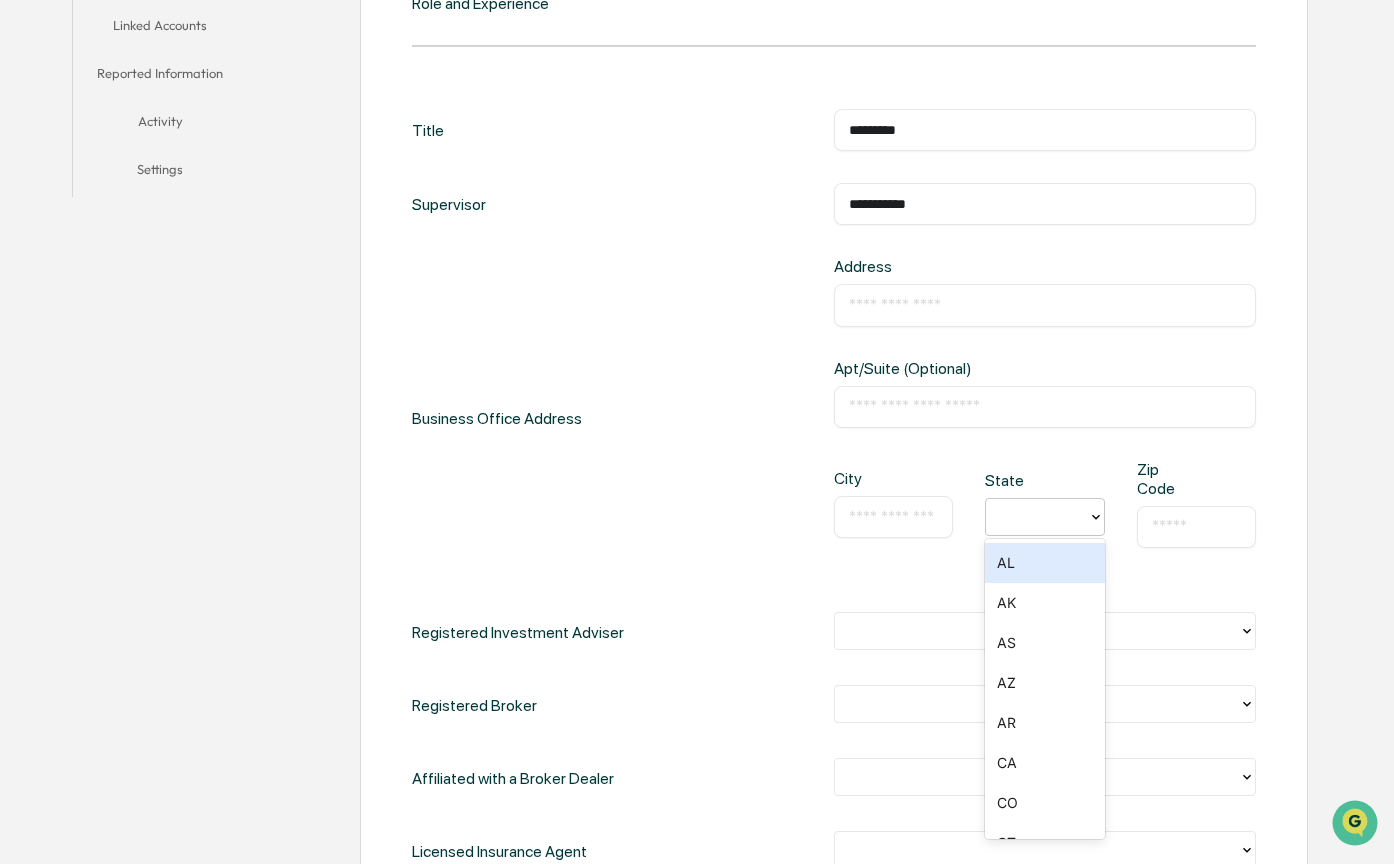 click 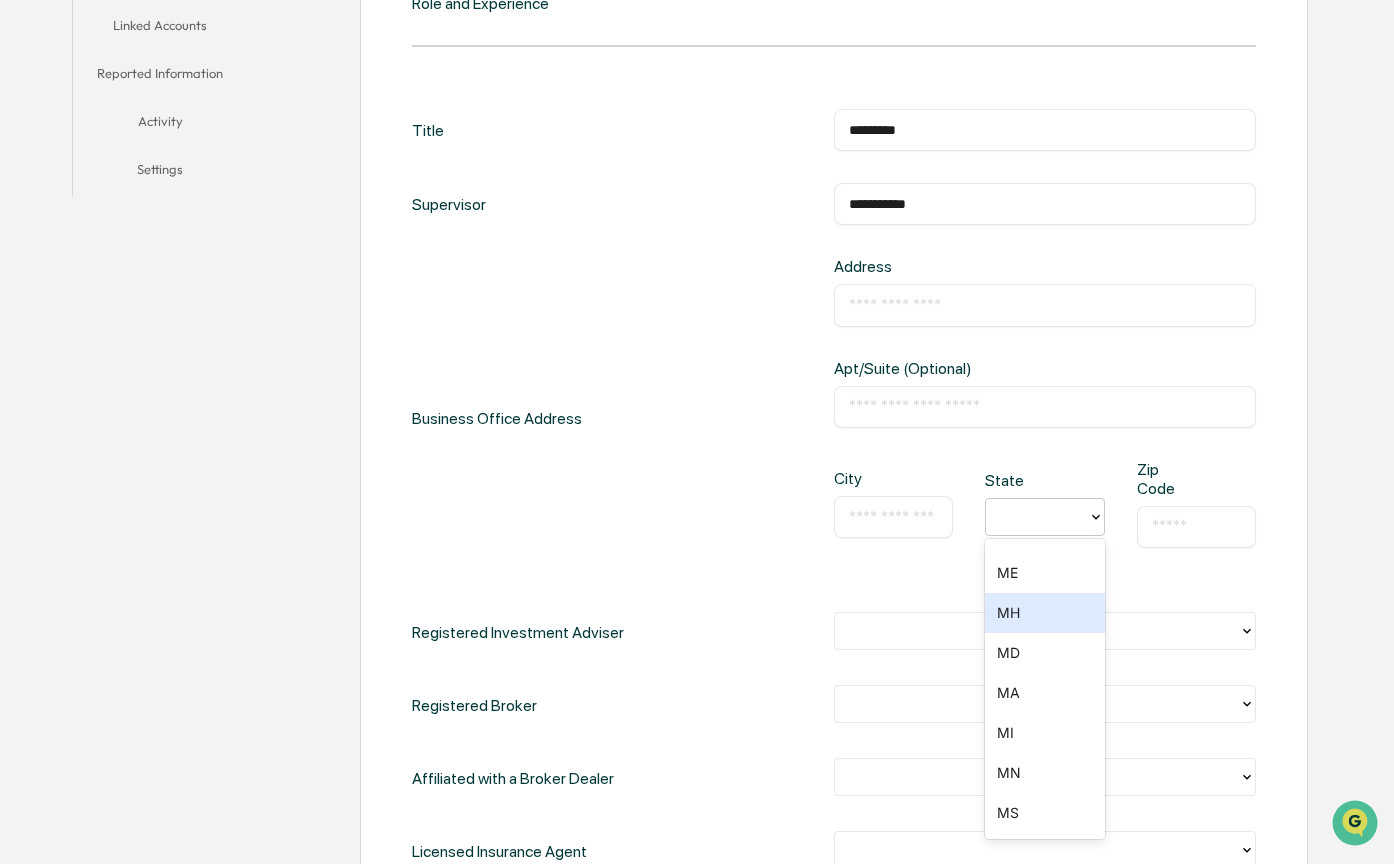 scroll, scrollTop: 900, scrollLeft: 0, axis: vertical 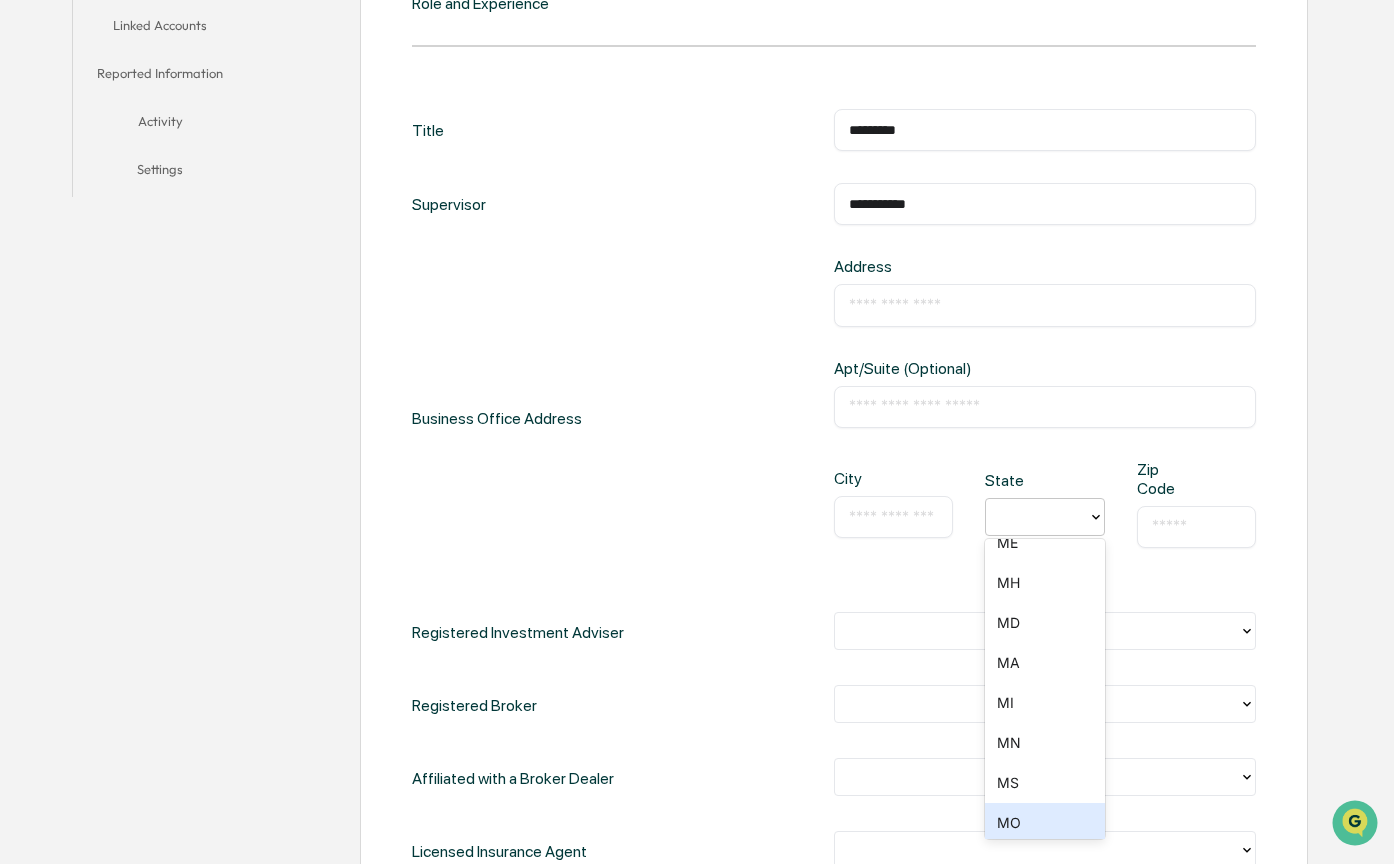 click on "MO" at bounding box center (1044, 823) 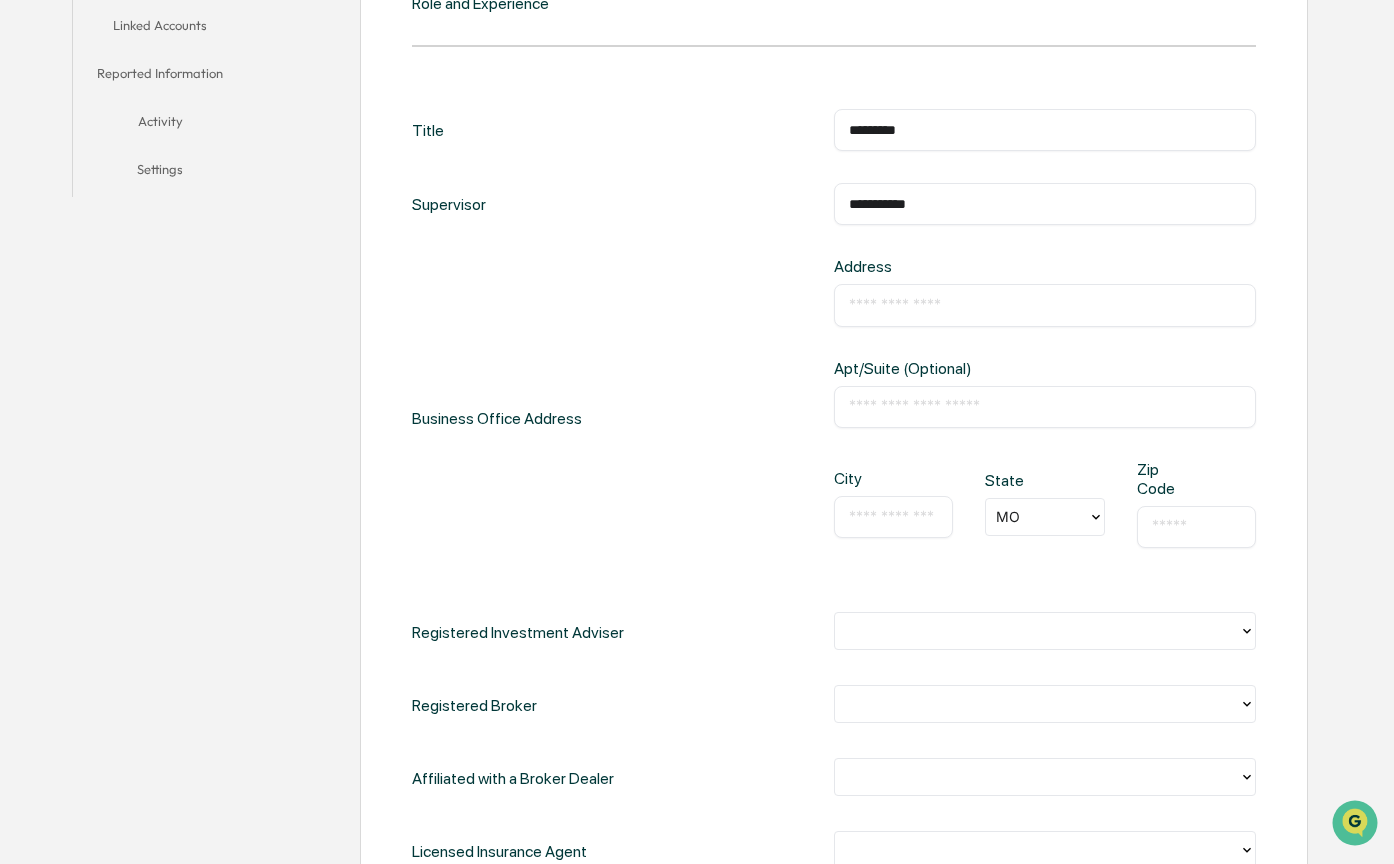 click at bounding box center (893, 517) 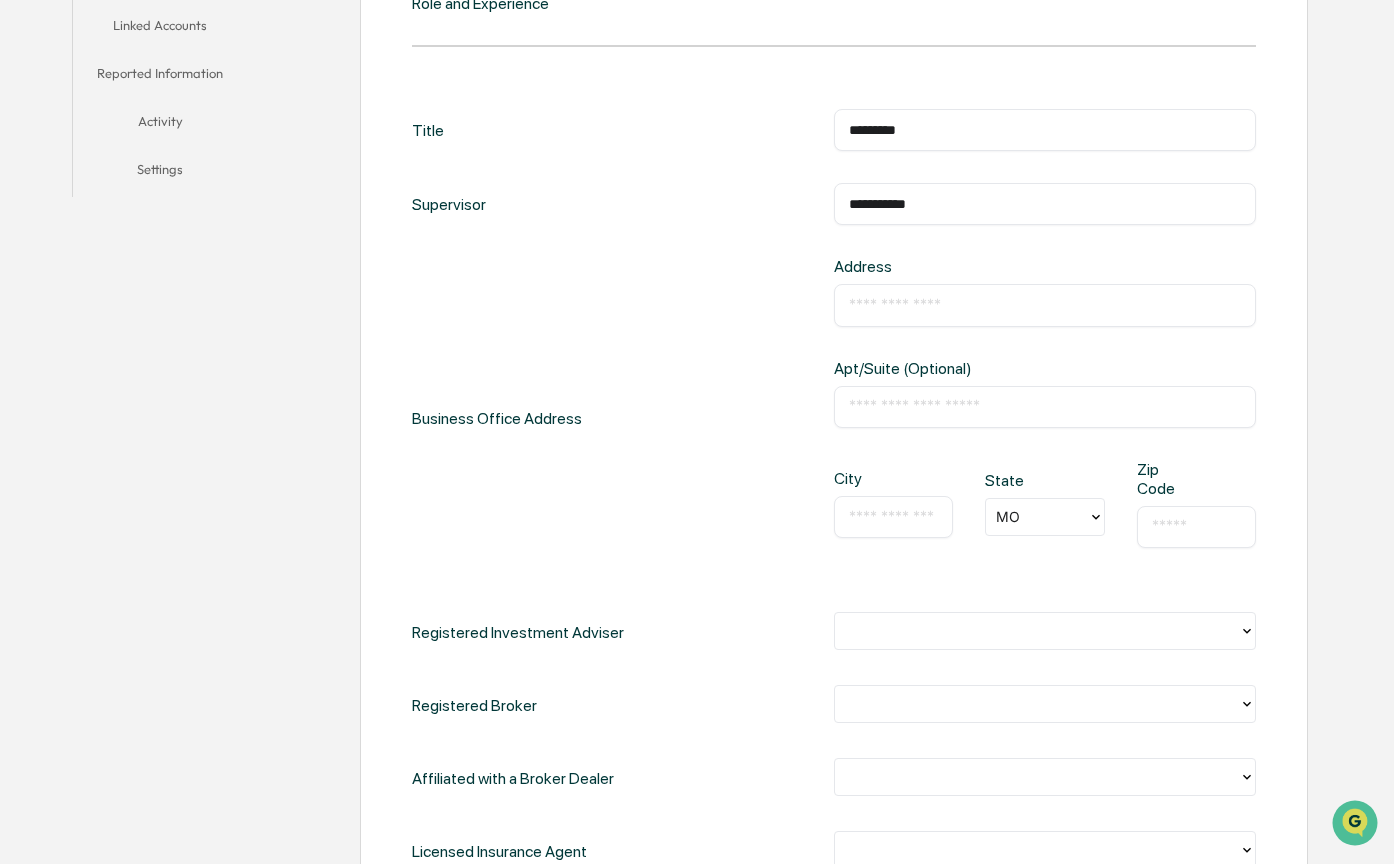 click at bounding box center (1196, 527) 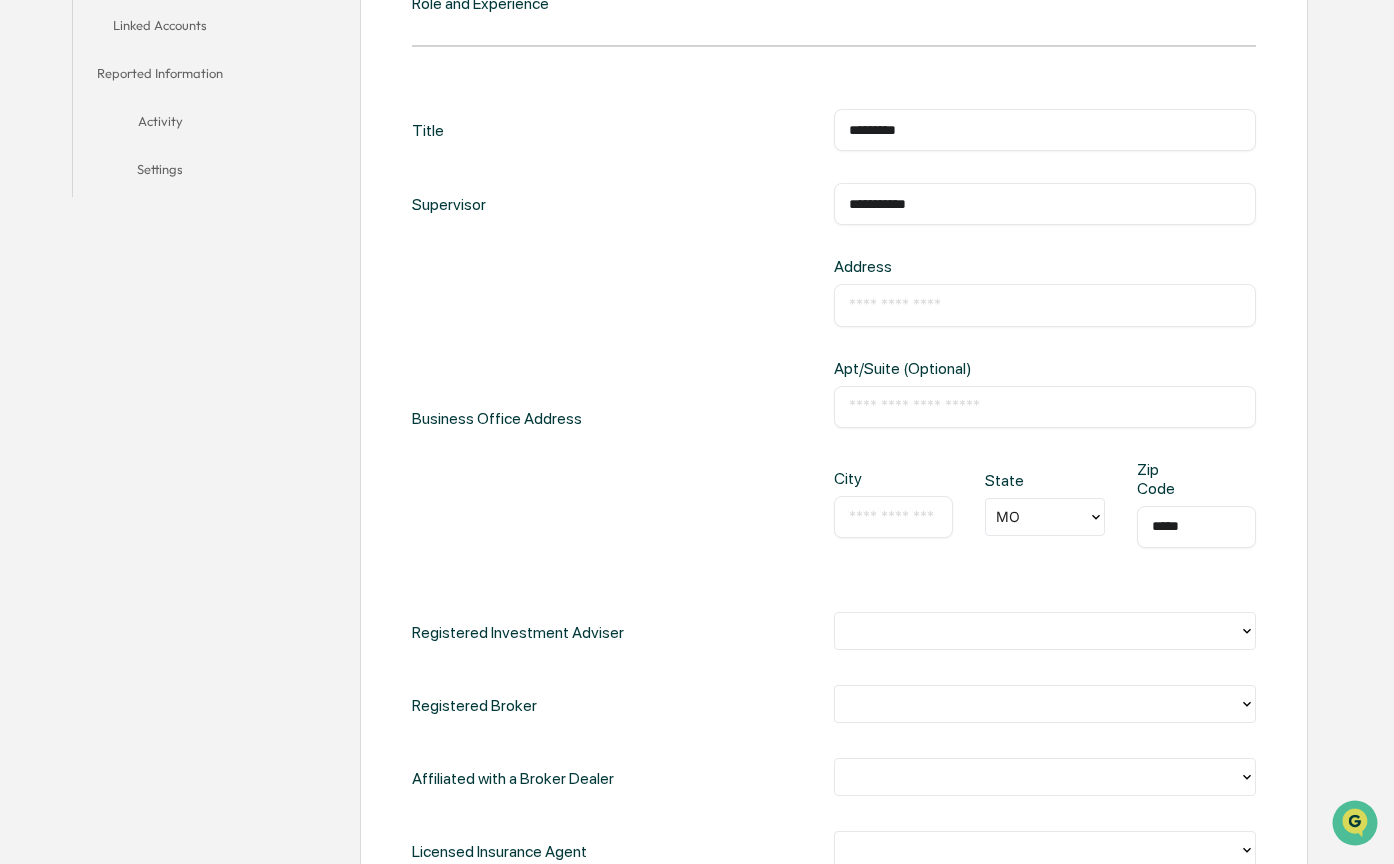 type on "*****" 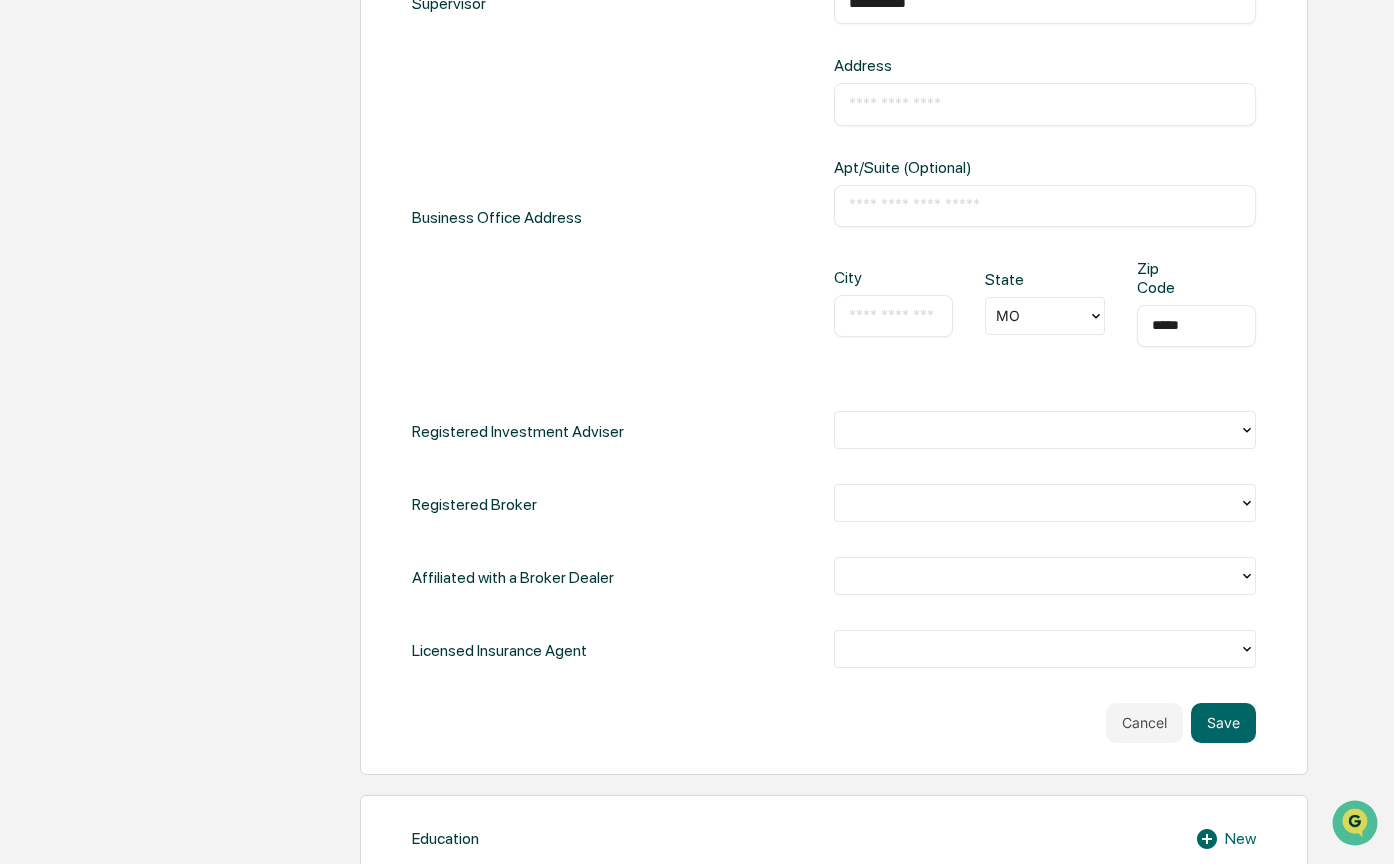 scroll, scrollTop: 739, scrollLeft: 0, axis: vertical 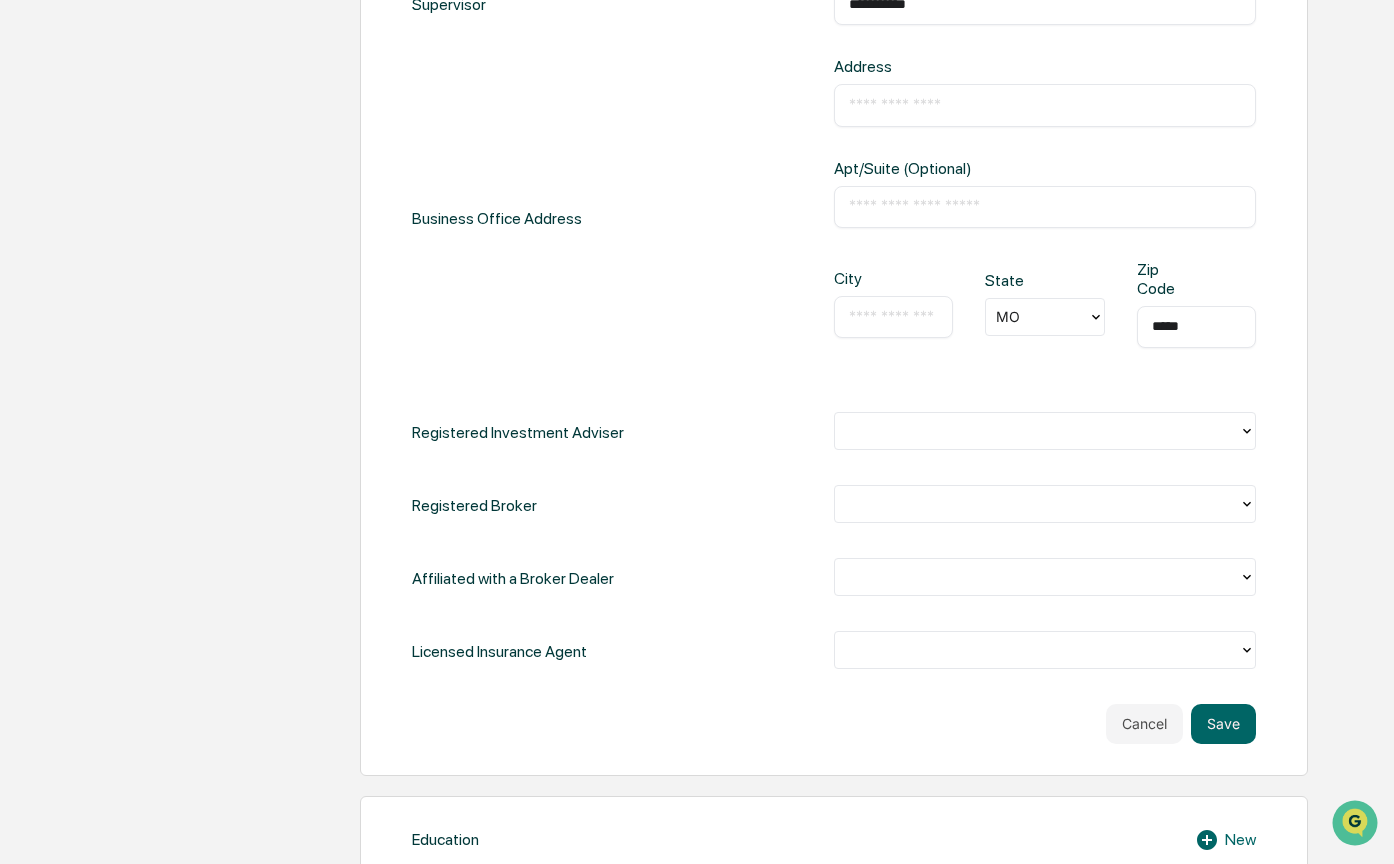 click at bounding box center [893, 317] 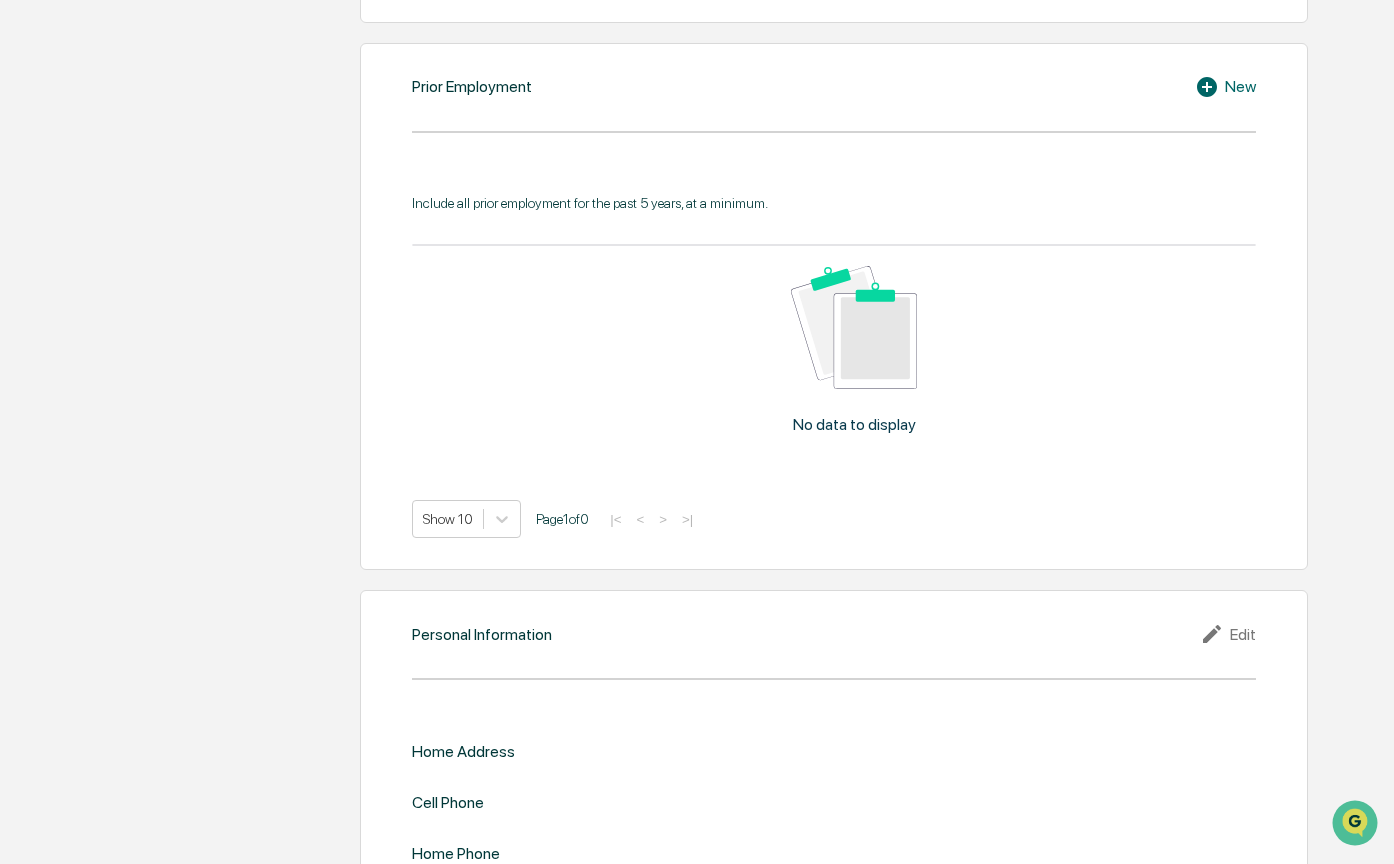 scroll, scrollTop: 2112, scrollLeft: 0, axis: vertical 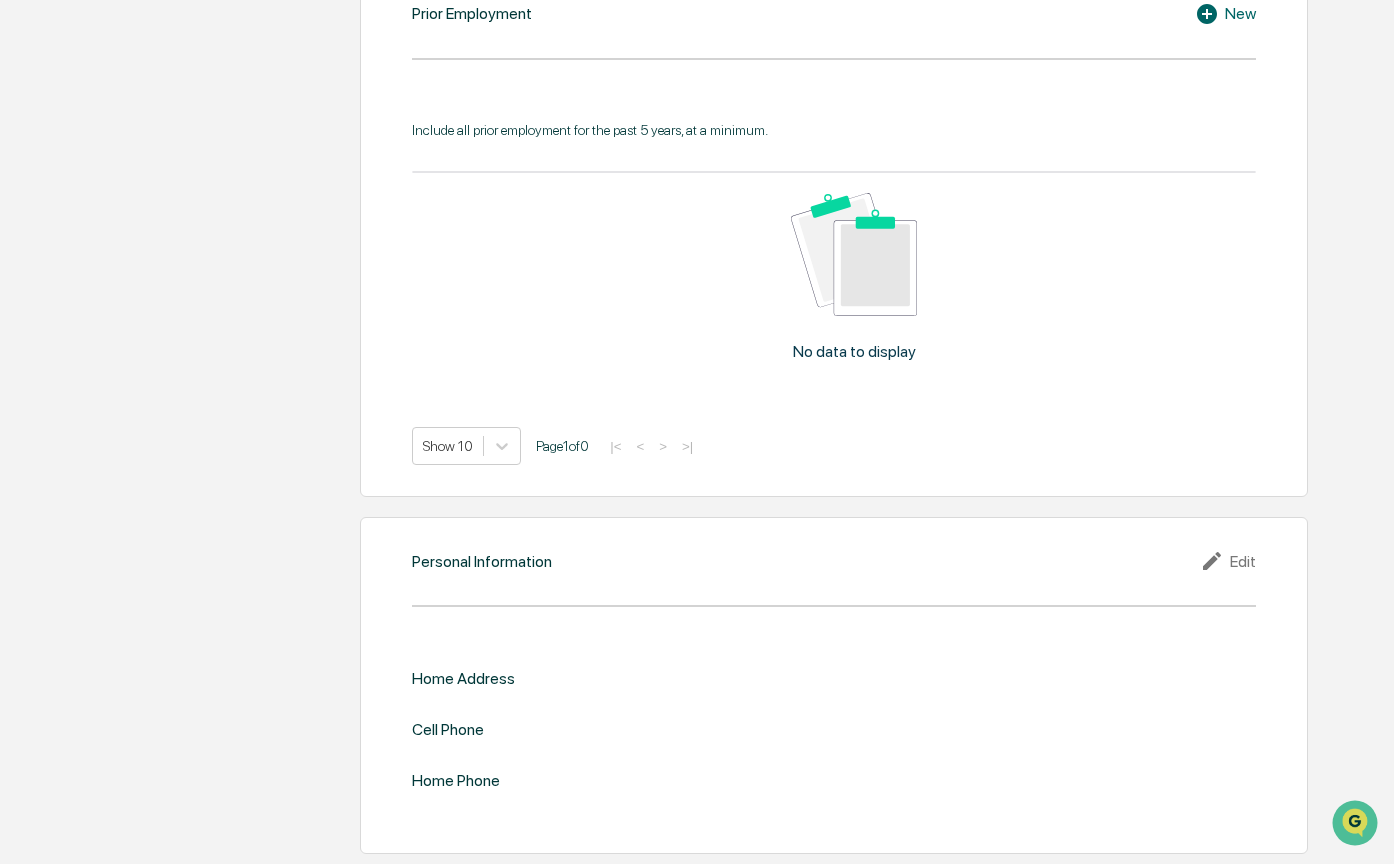 type on "**********" 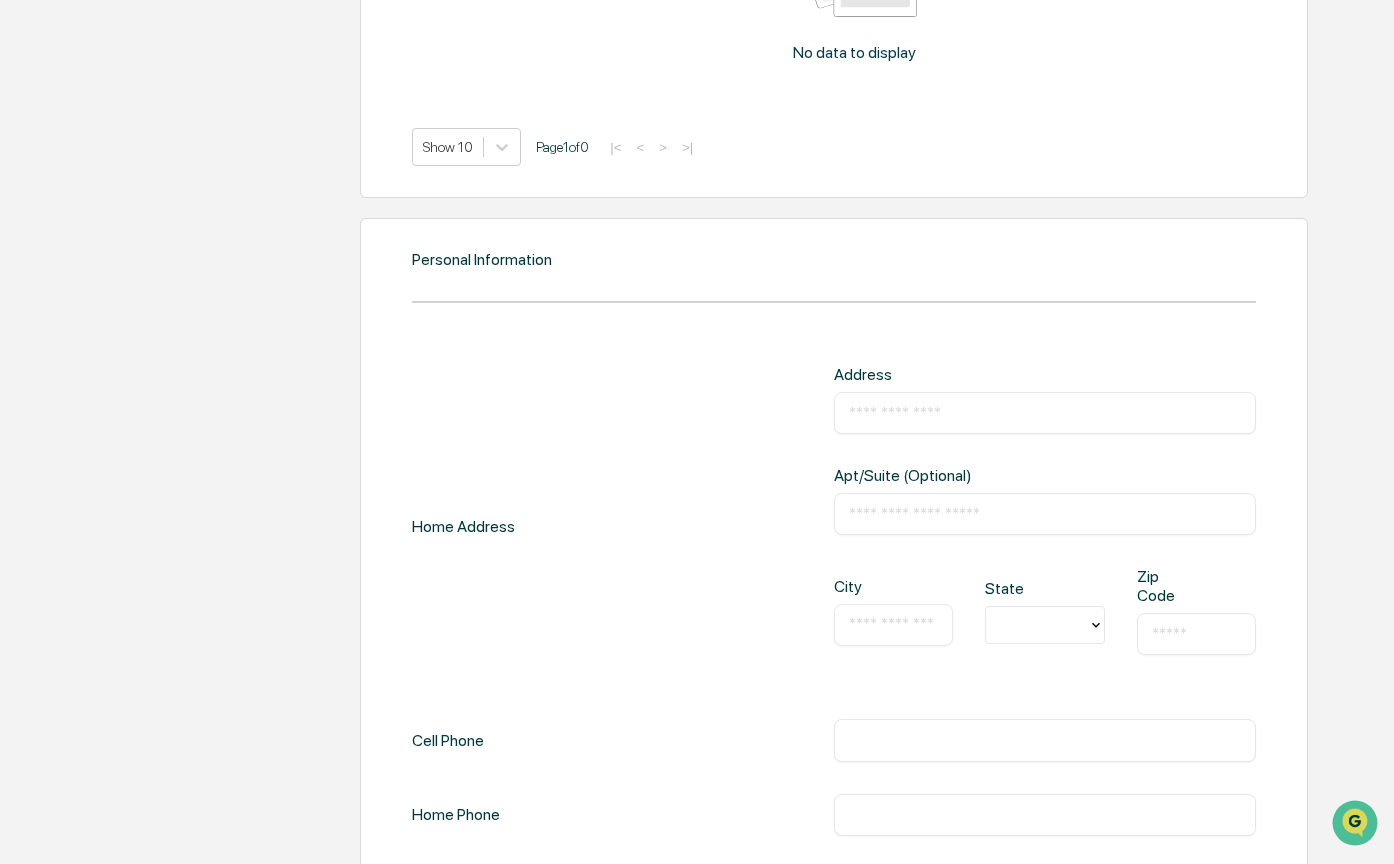 scroll, scrollTop: 2412, scrollLeft: 0, axis: vertical 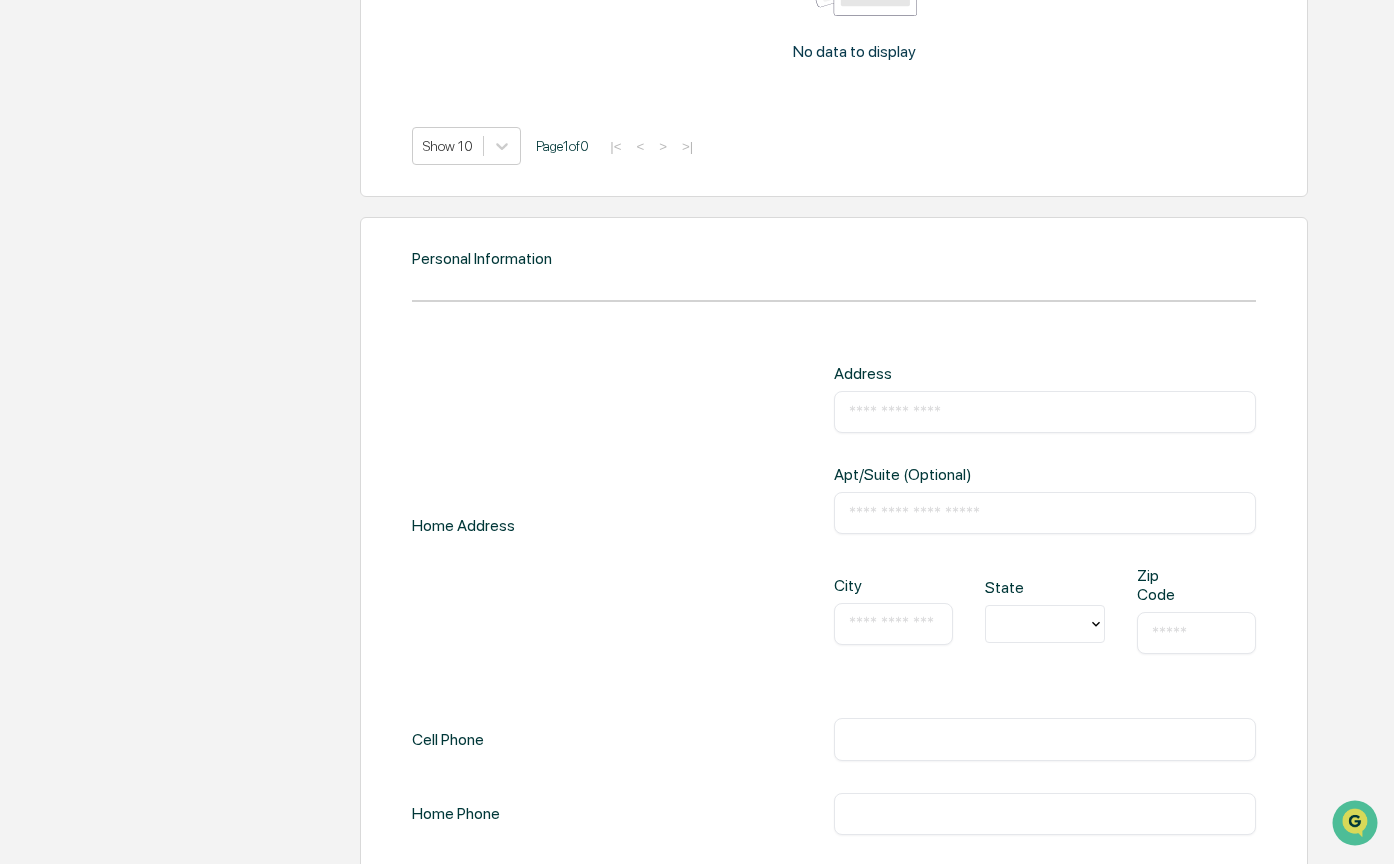 click on "​" at bounding box center [893, 624] 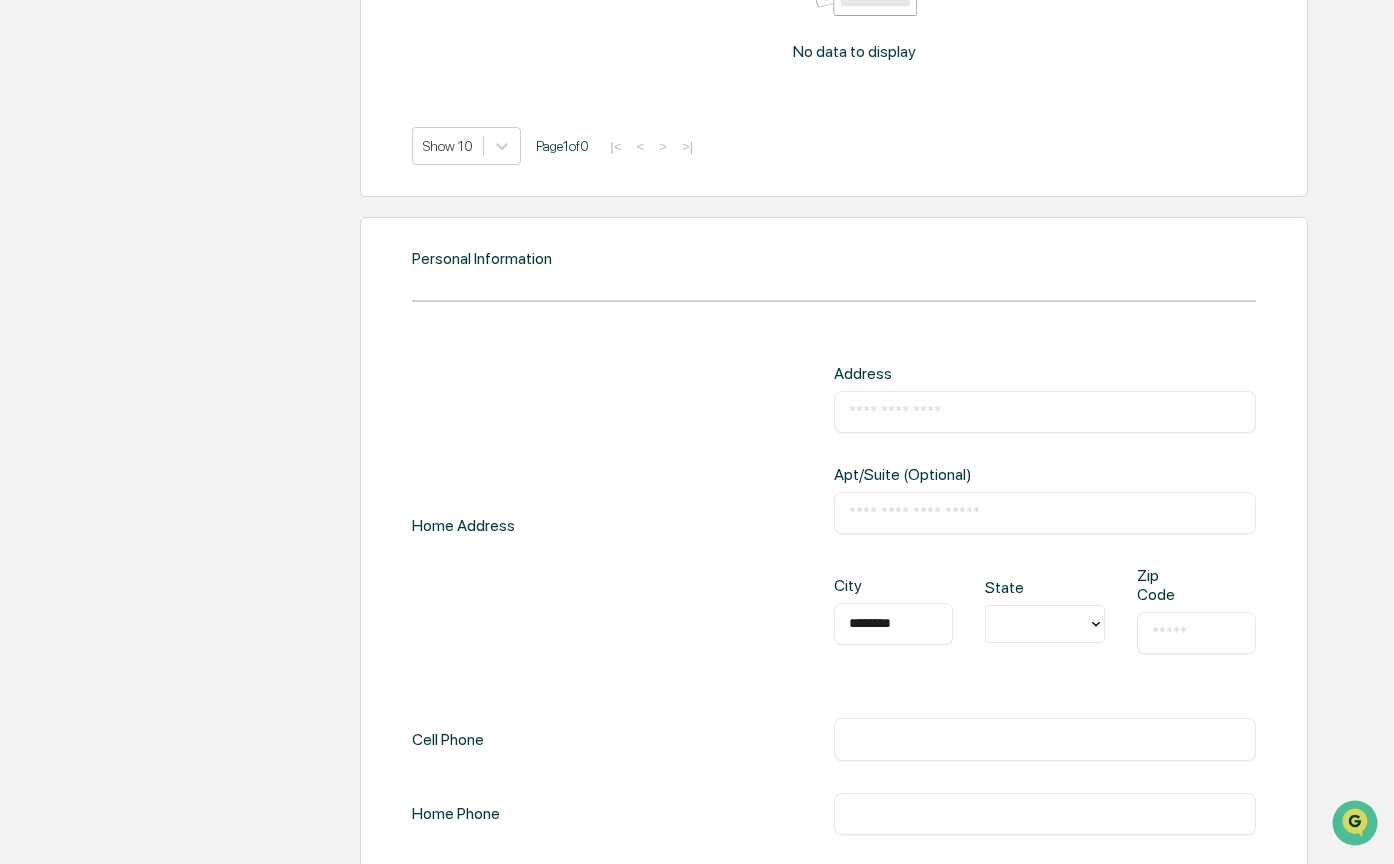 type on "********" 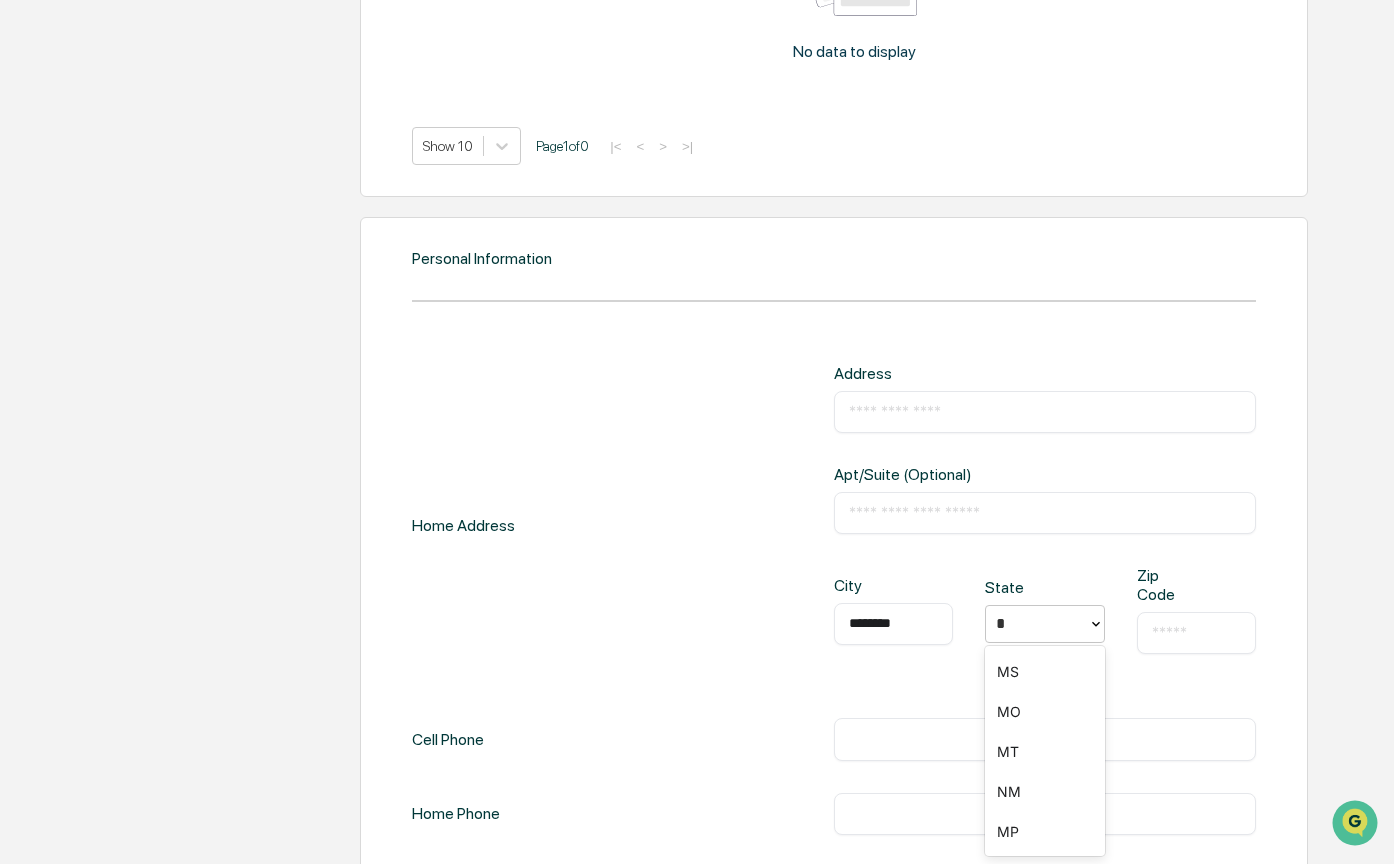 scroll, scrollTop: 0, scrollLeft: 0, axis: both 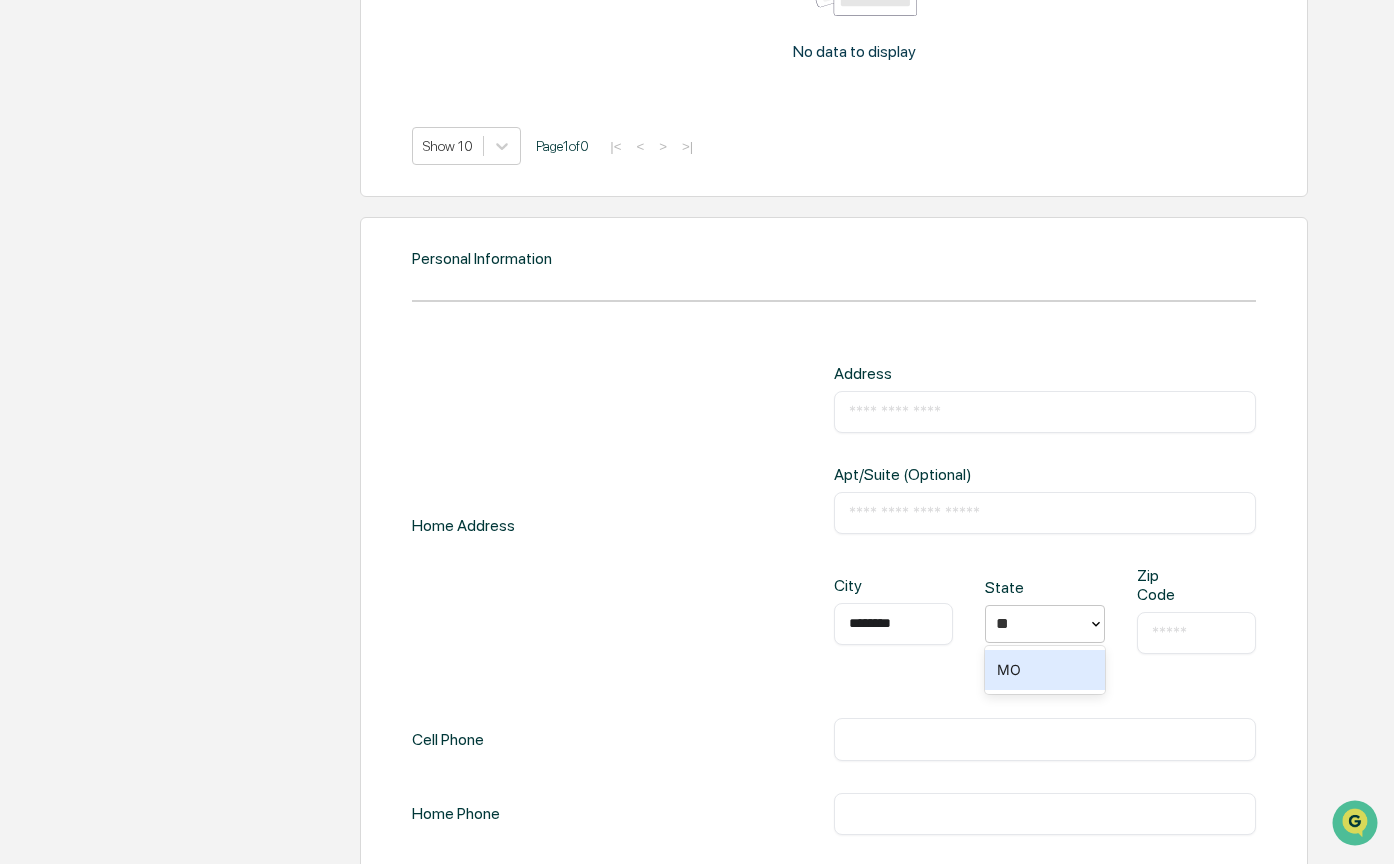 type on "**" 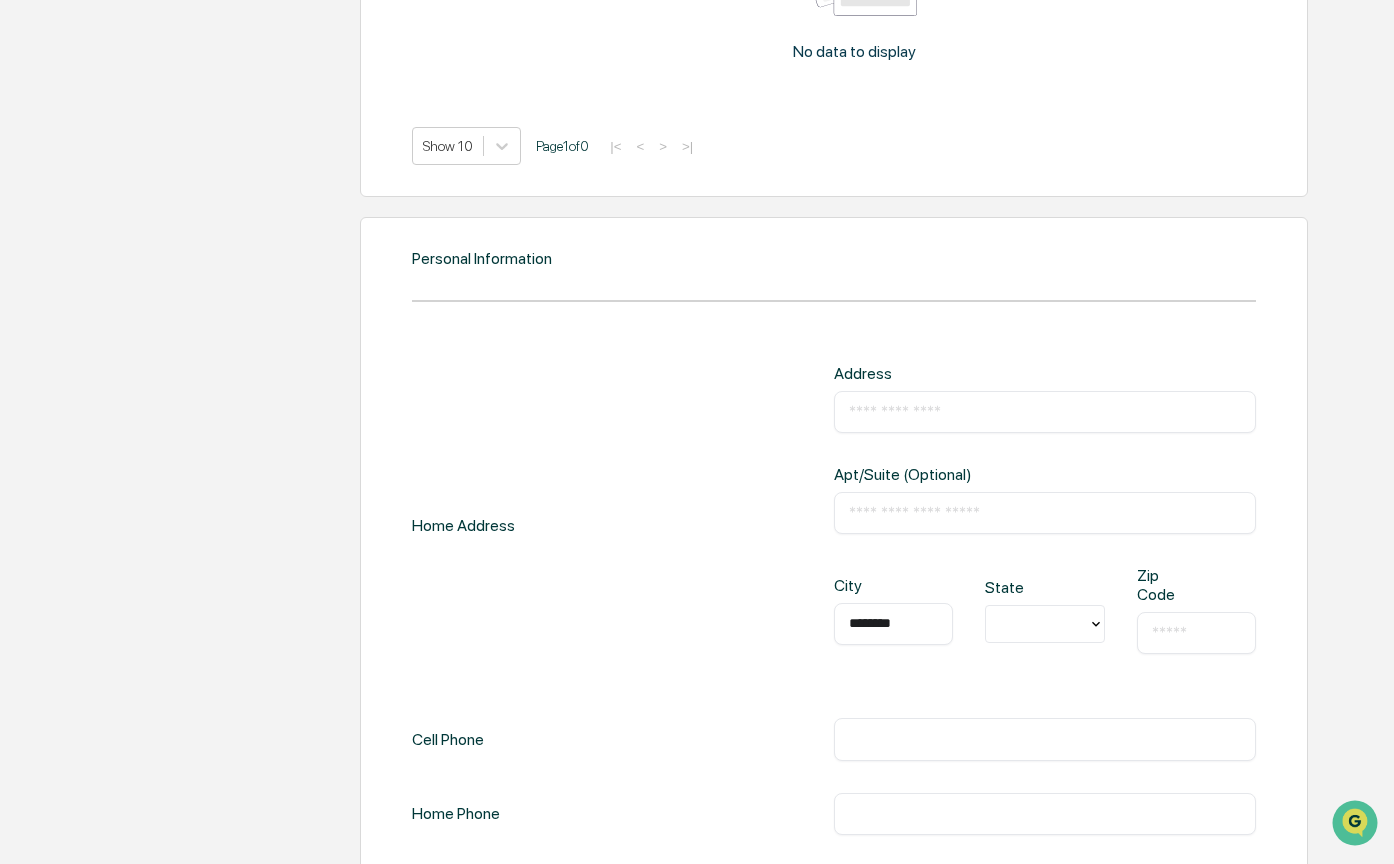 click at bounding box center (1196, 633) 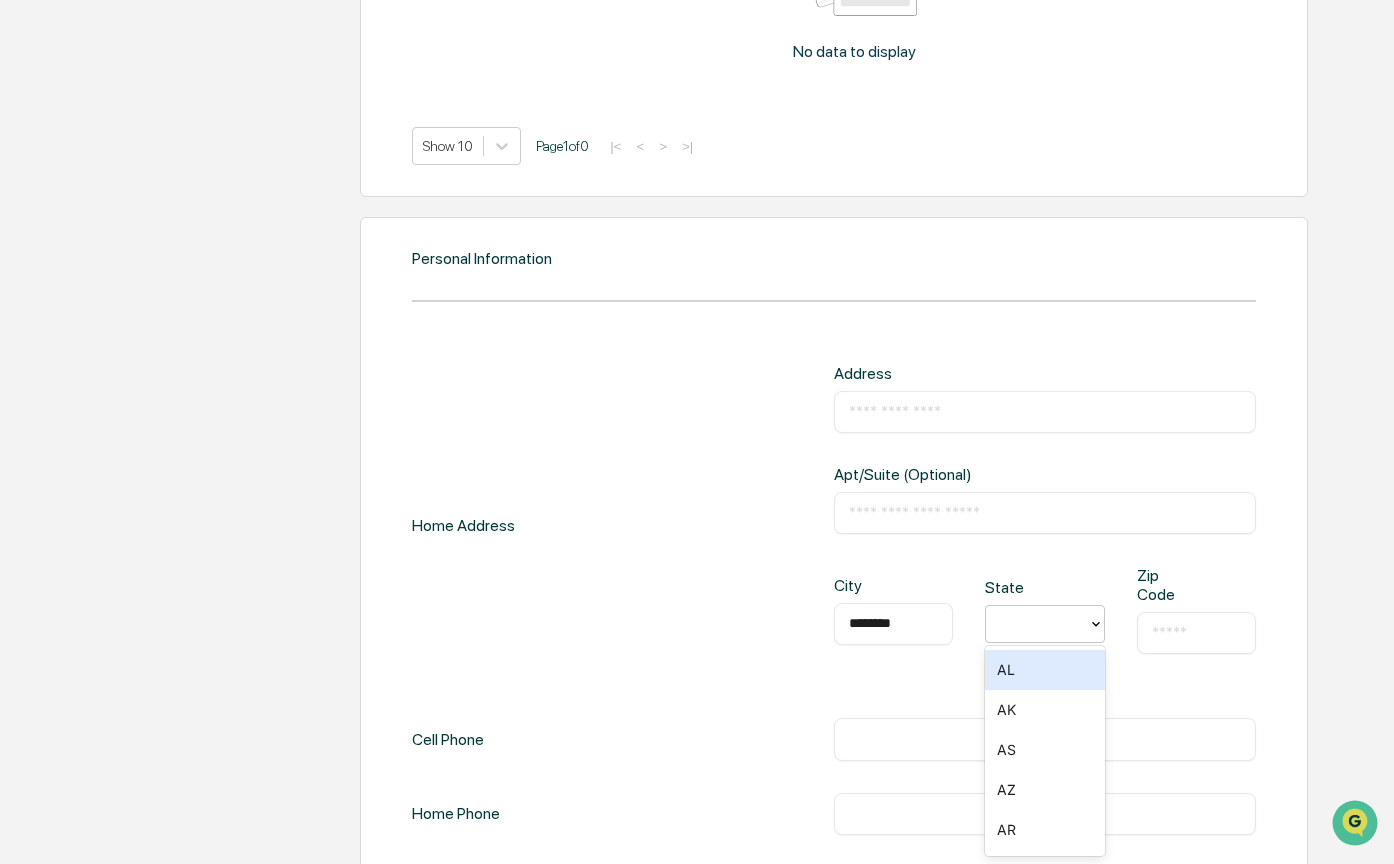 click 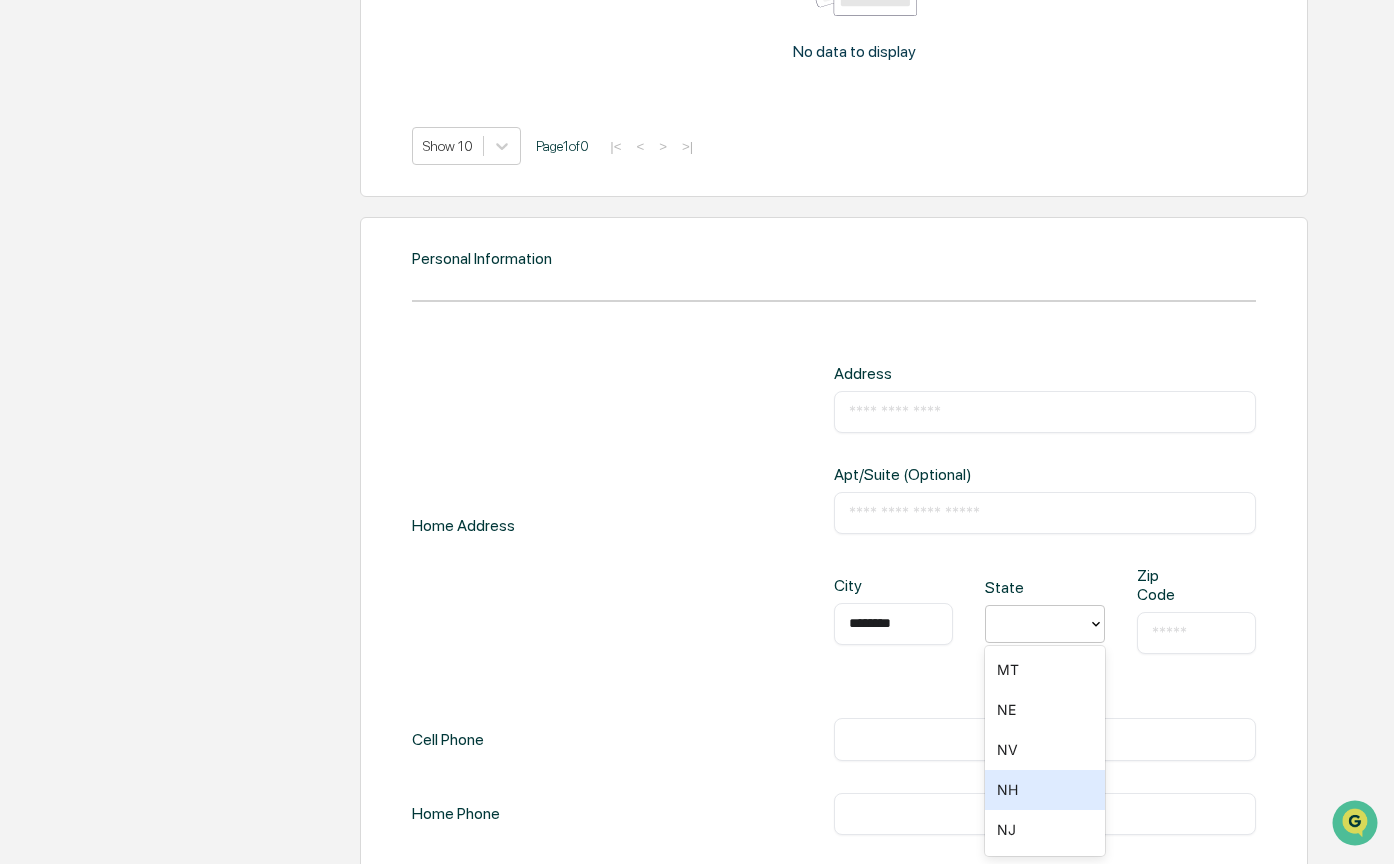 scroll, scrollTop: 1100, scrollLeft: 0, axis: vertical 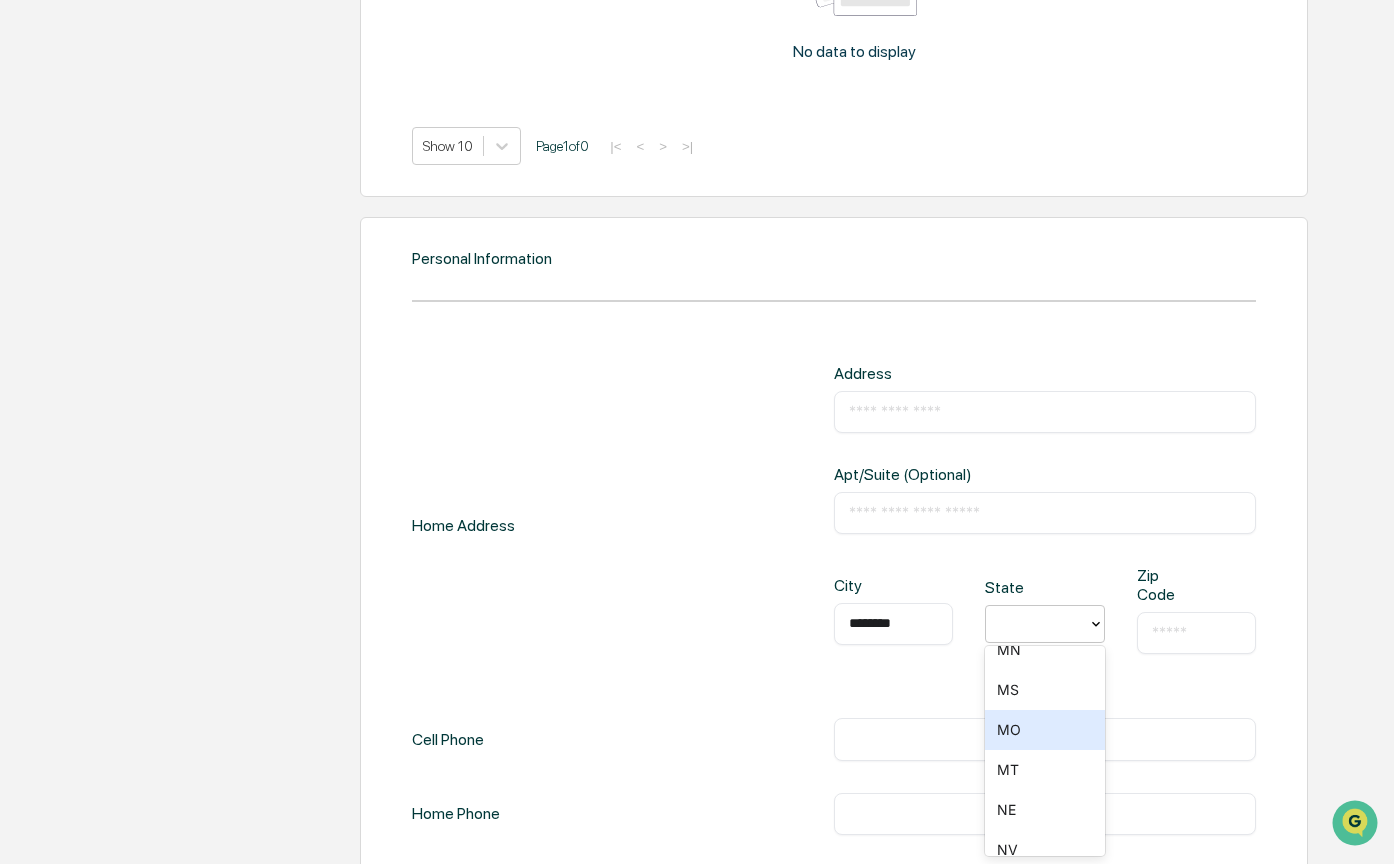 click on "MO" at bounding box center (1044, 730) 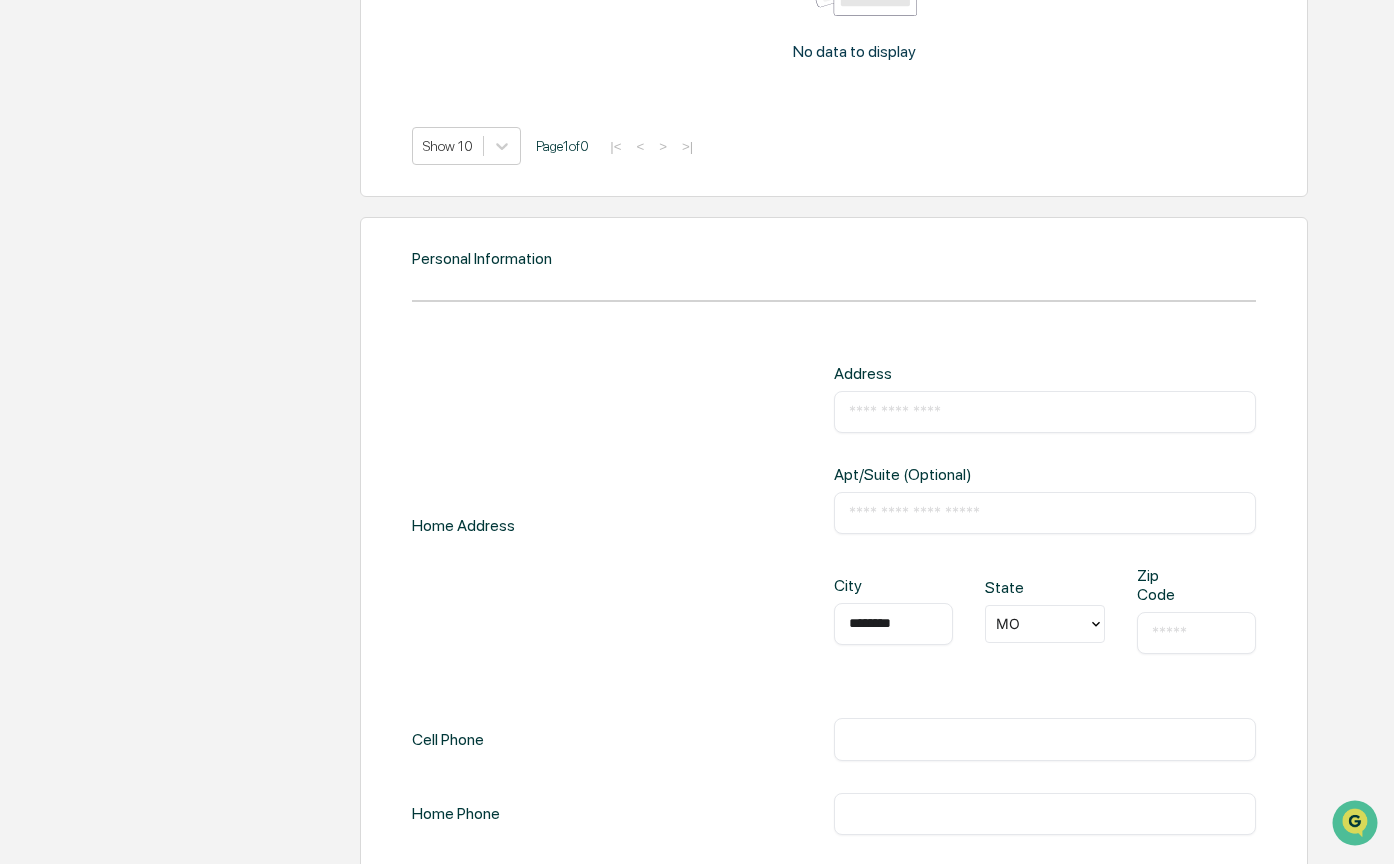 click at bounding box center (1196, 633) 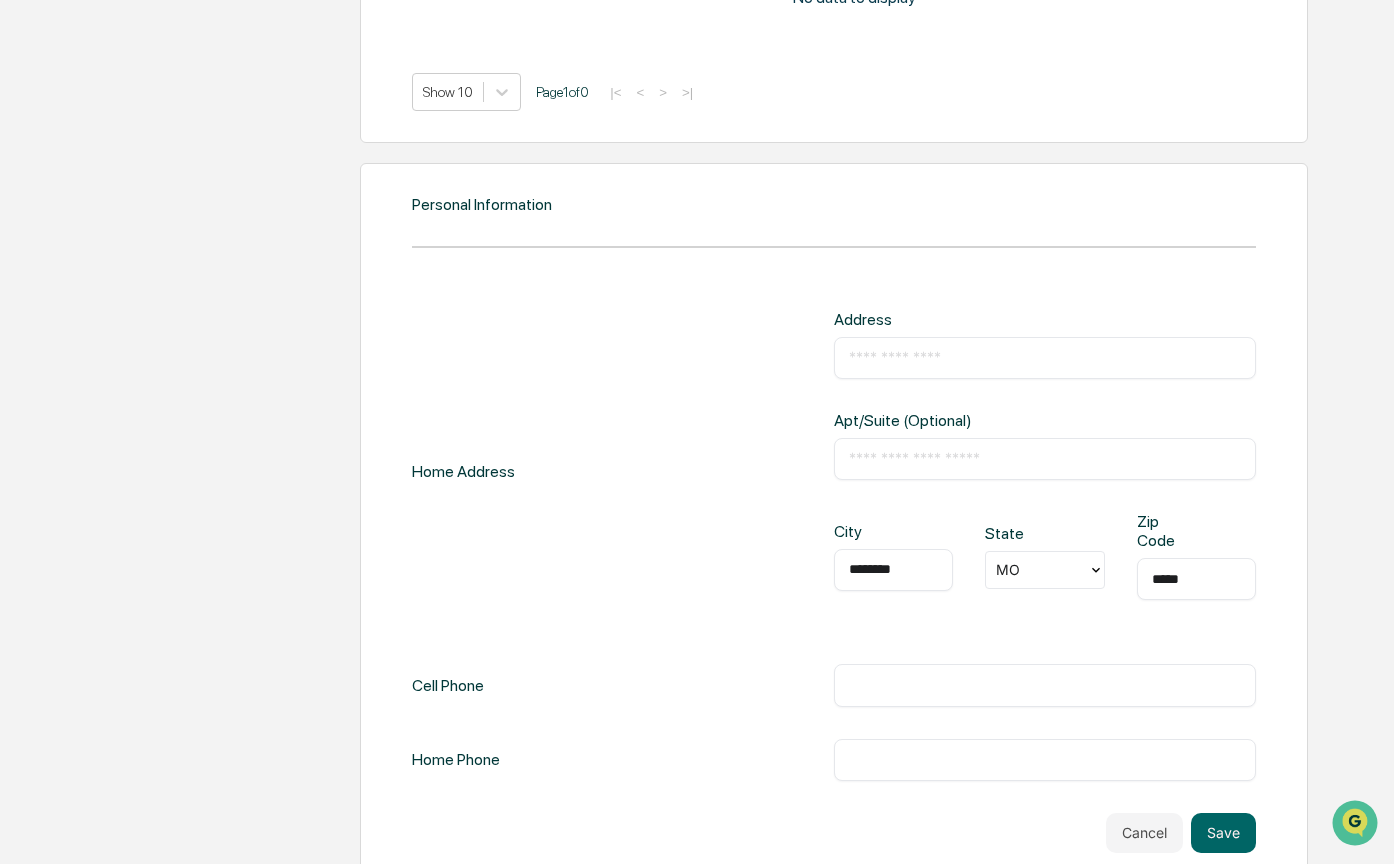 scroll, scrollTop: 2496, scrollLeft: 0, axis: vertical 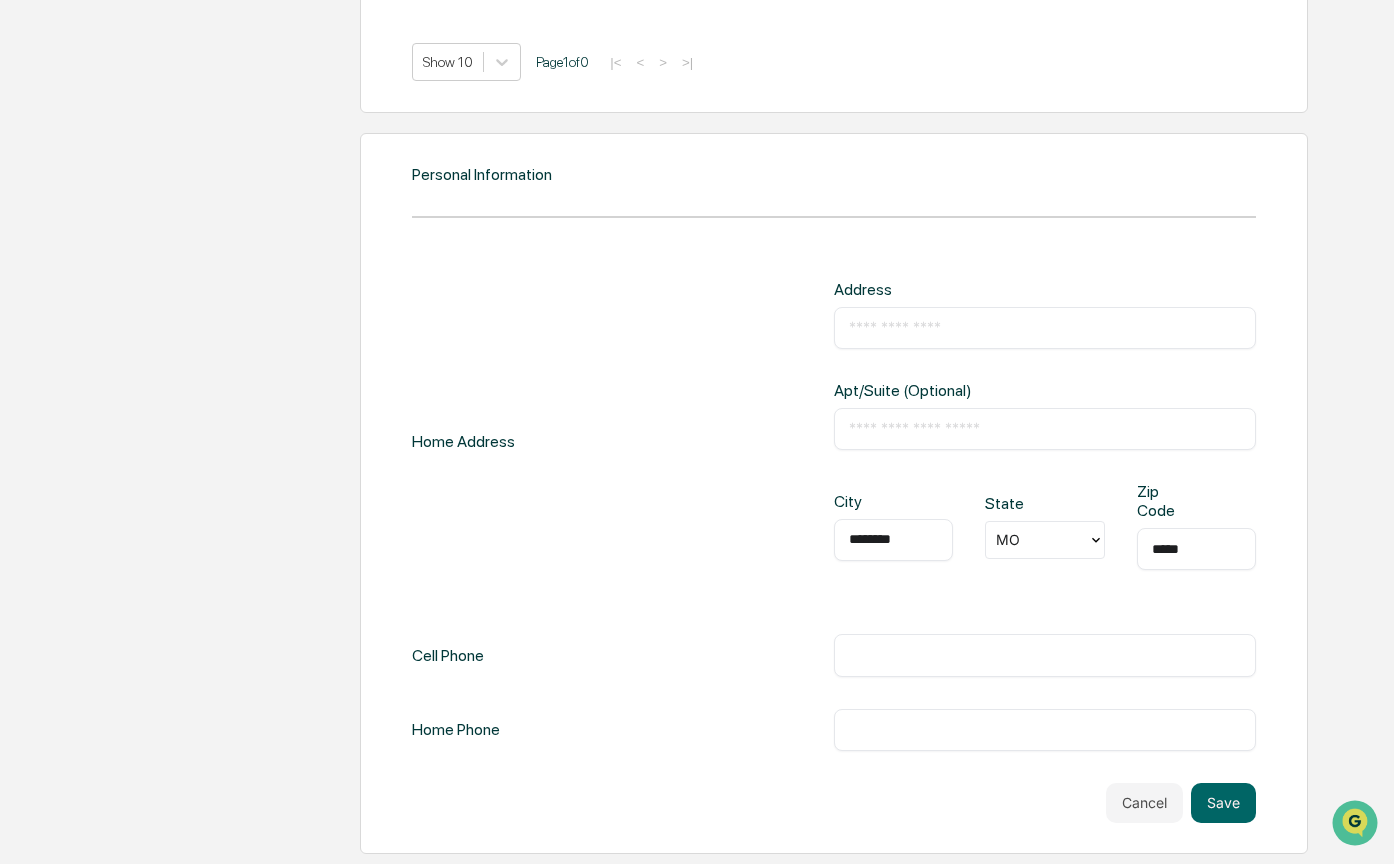 type on "*****" 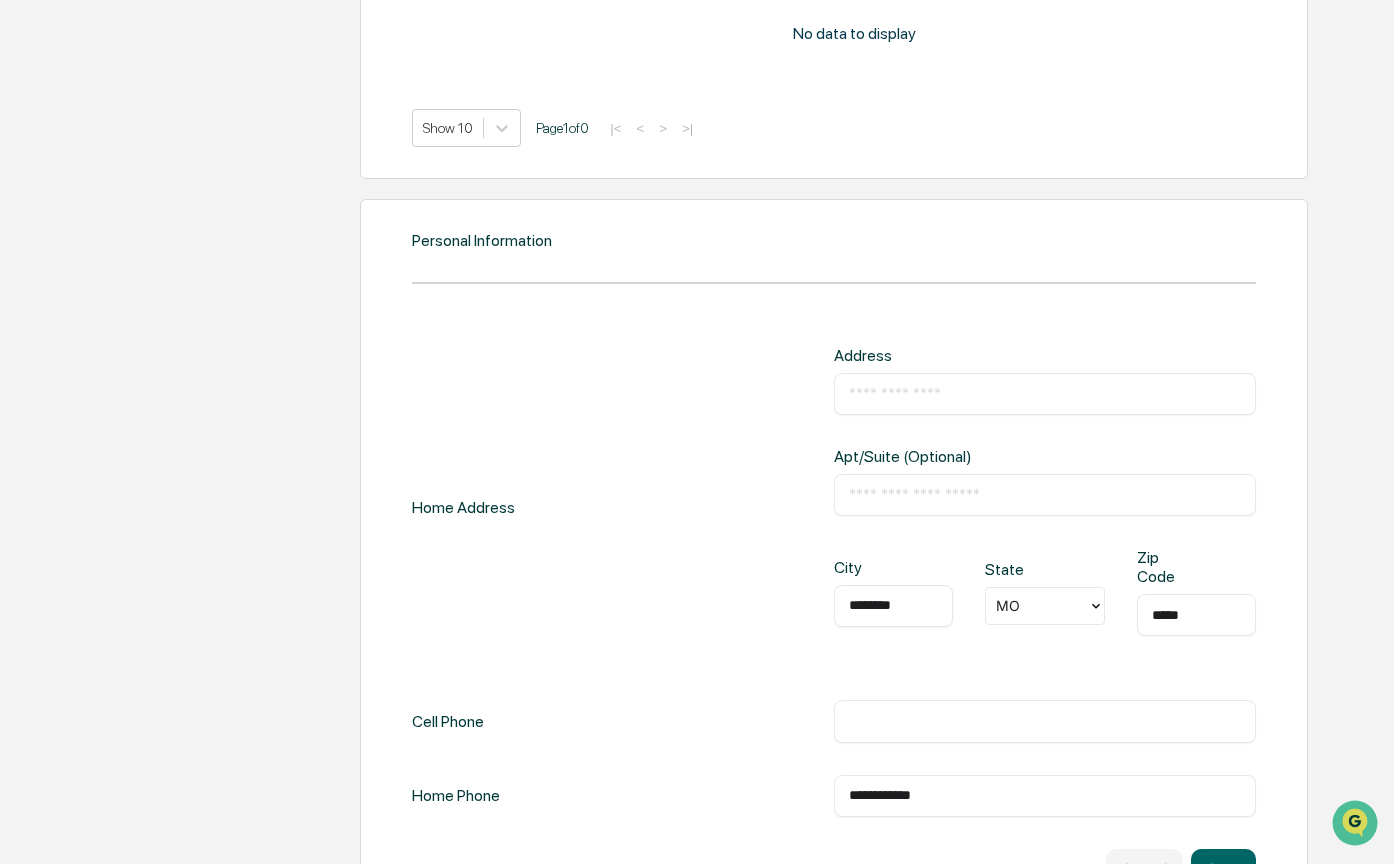 scroll, scrollTop: 2496, scrollLeft: 0, axis: vertical 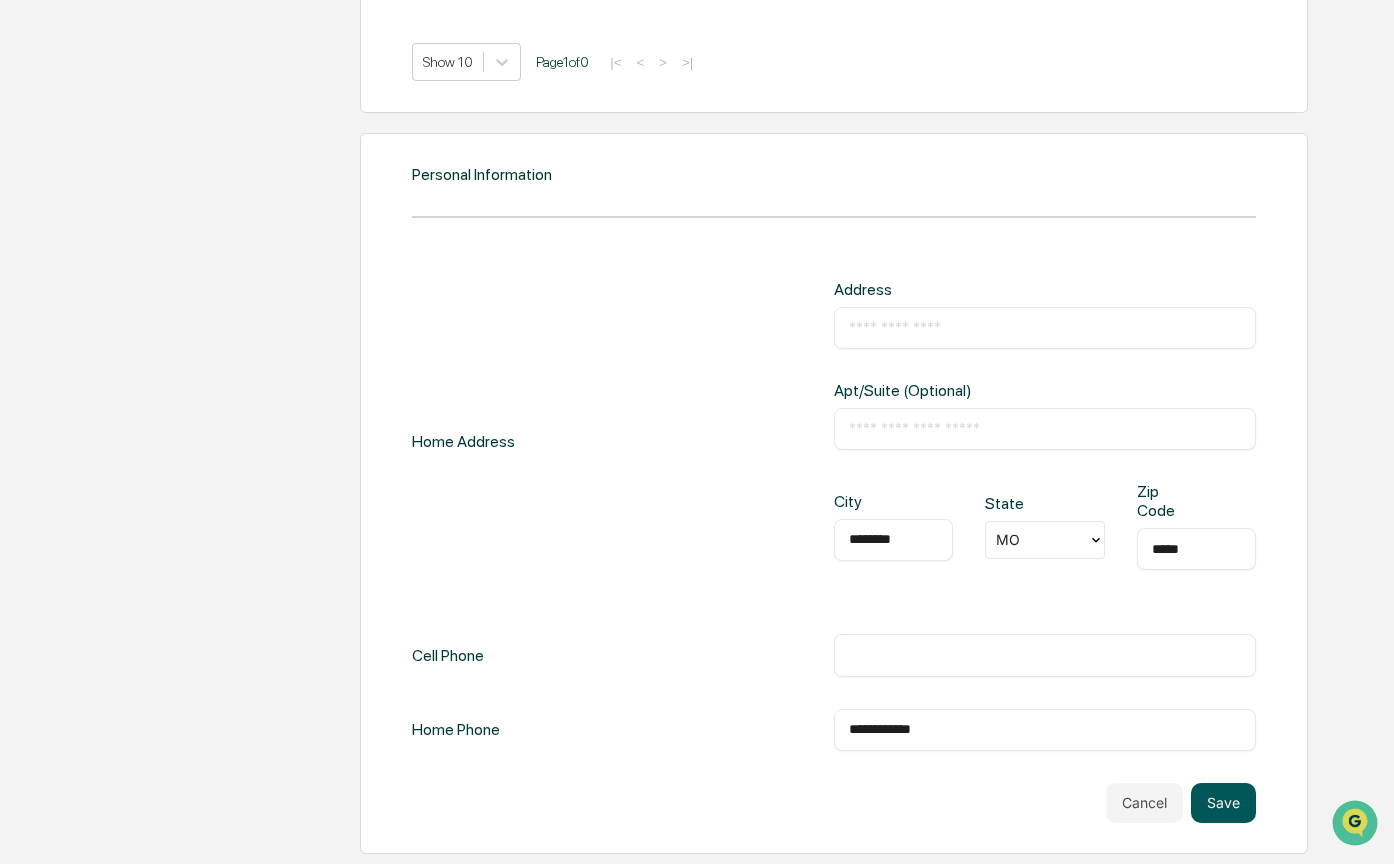 type on "**********" 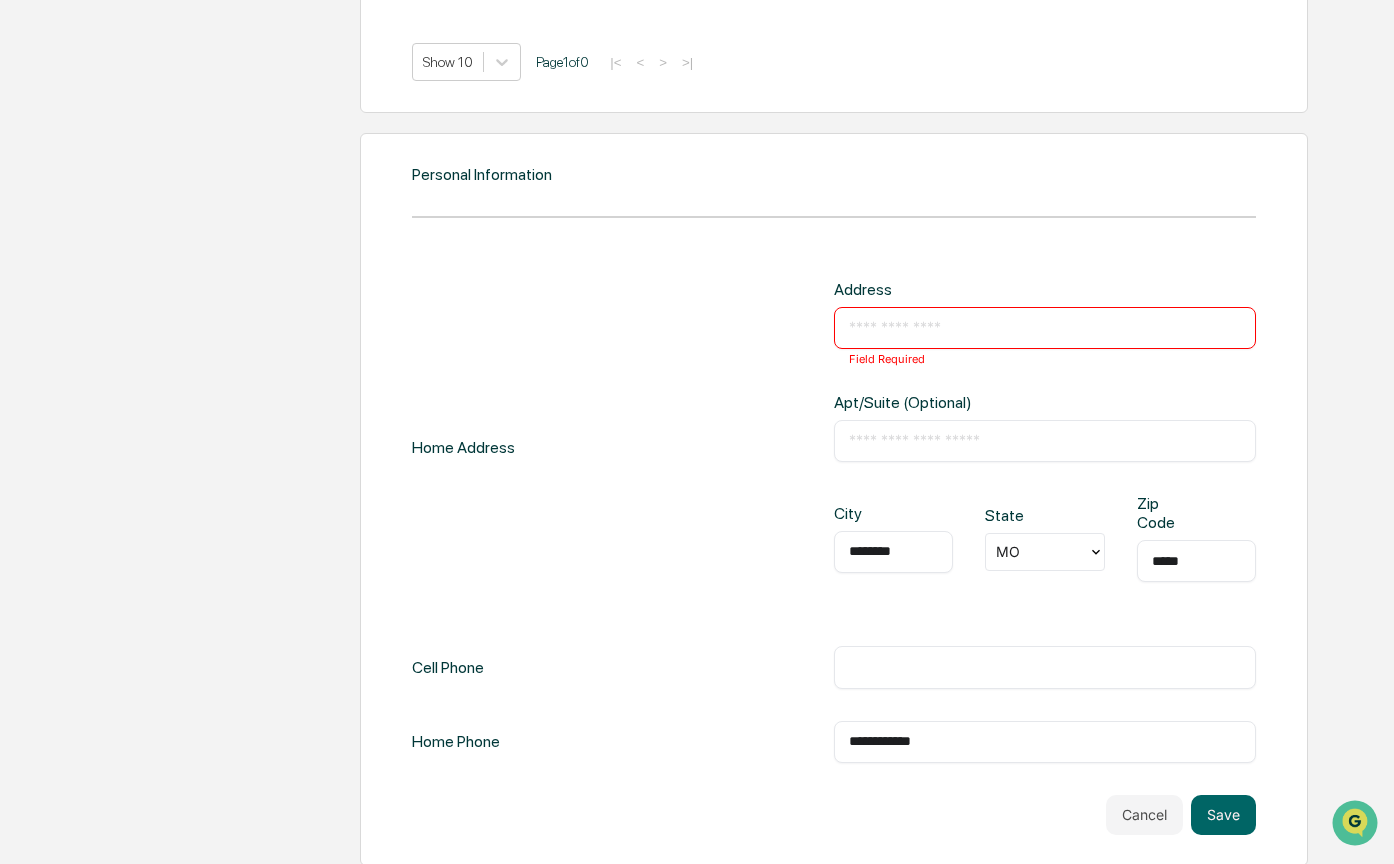 click at bounding box center (1045, 328) 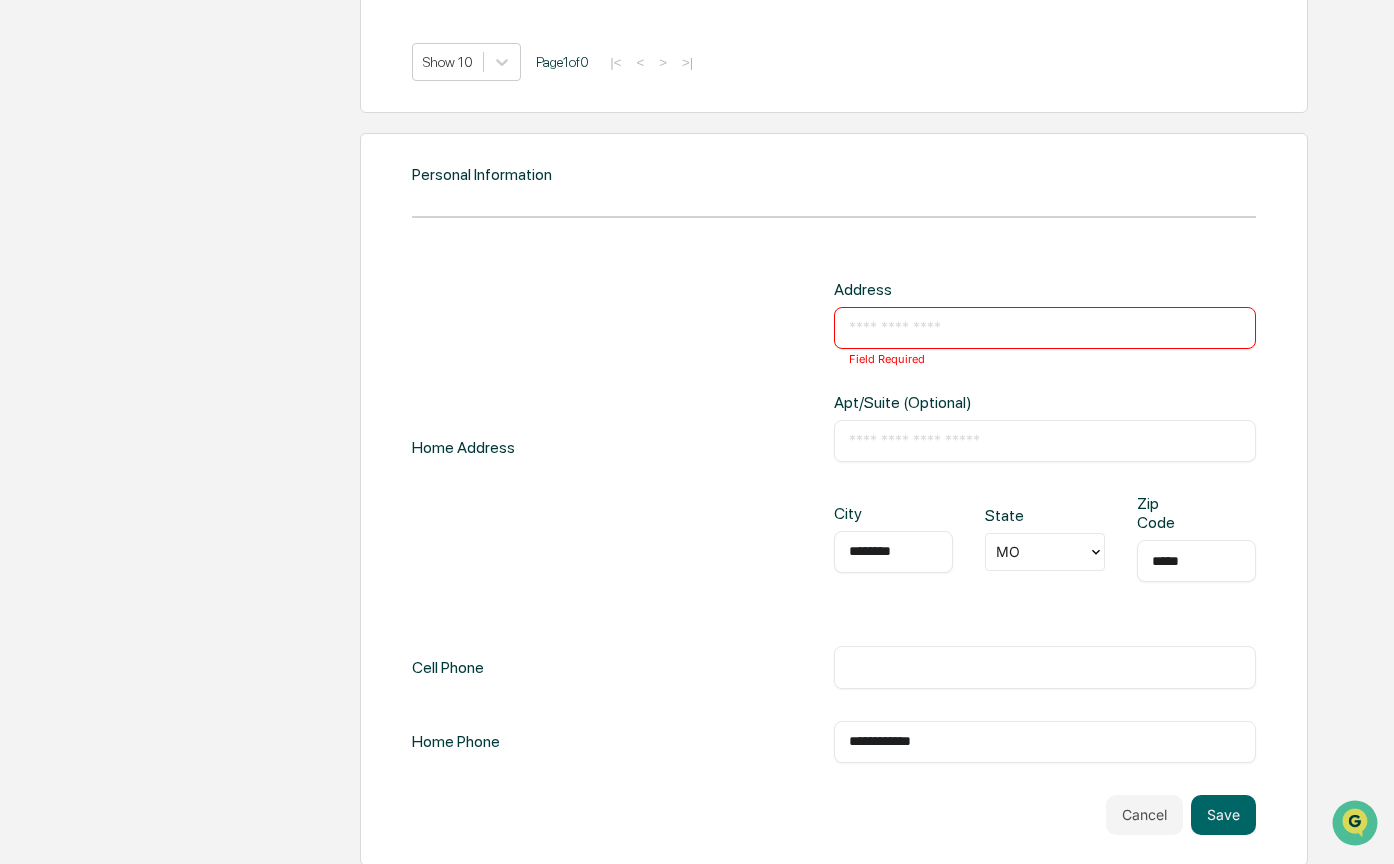 click on "​ Field Required" at bounding box center (1045, 328) 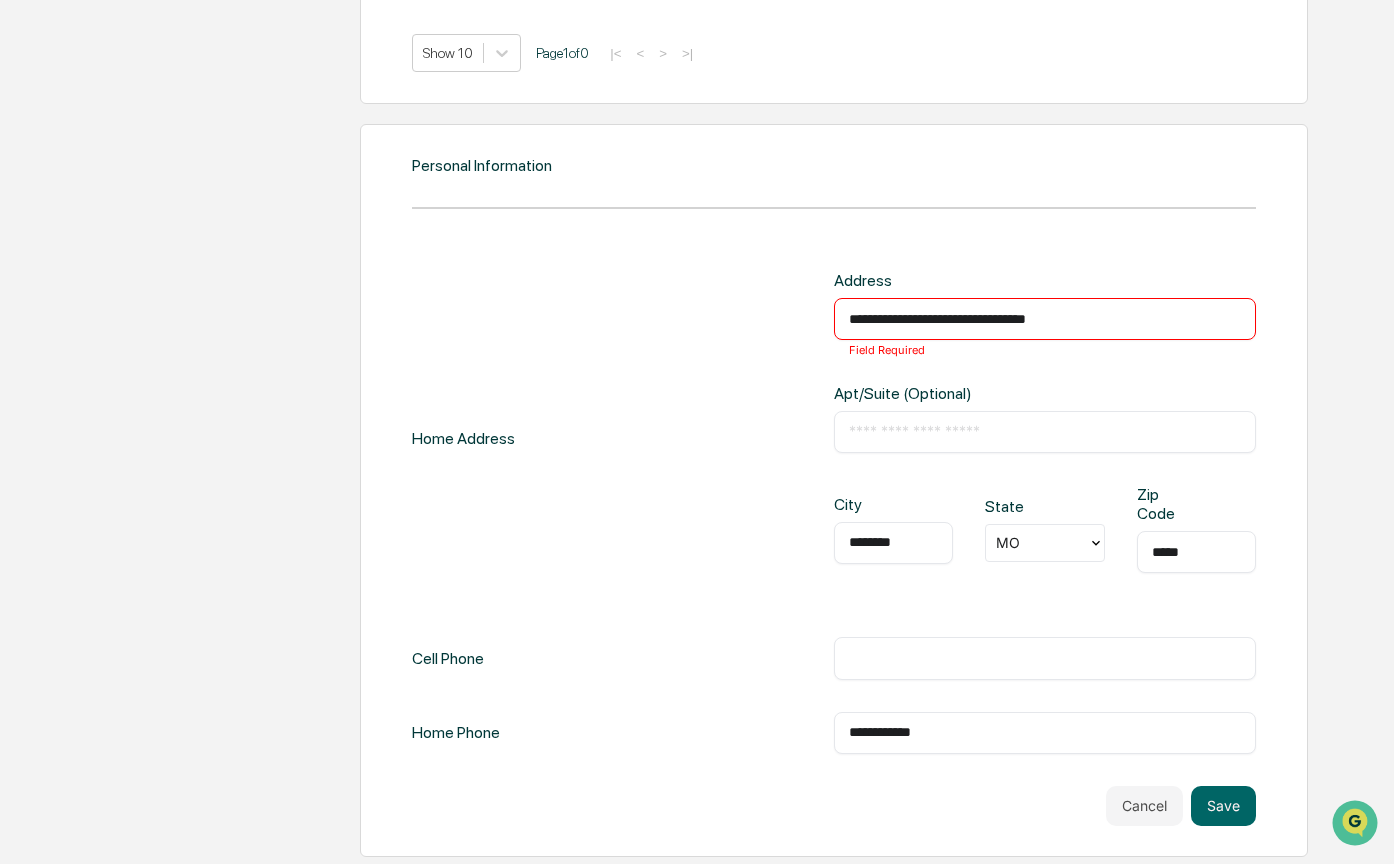 scroll, scrollTop: 2508, scrollLeft: 0, axis: vertical 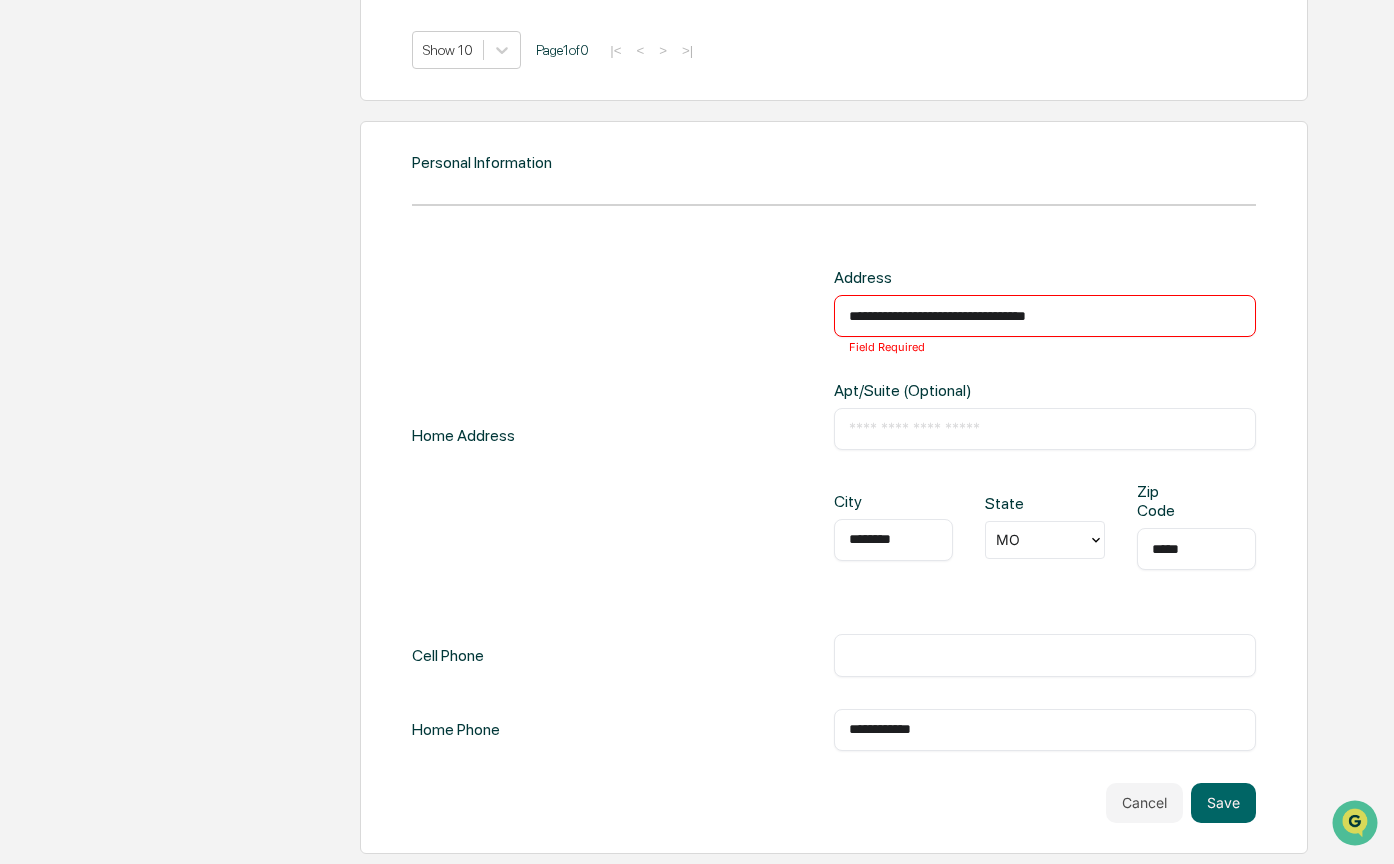 type on "**********" 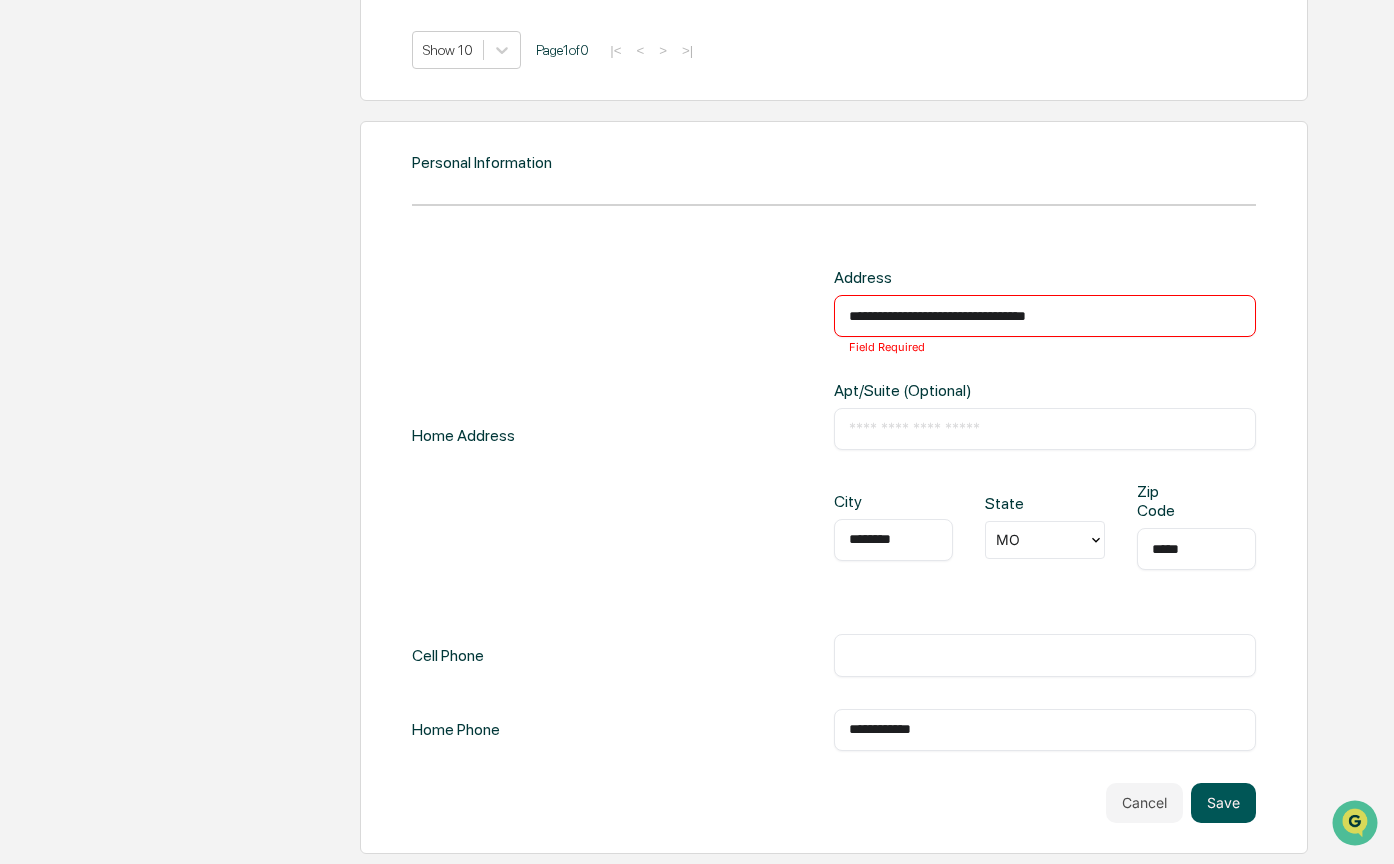click on "Save" at bounding box center (1223, 803) 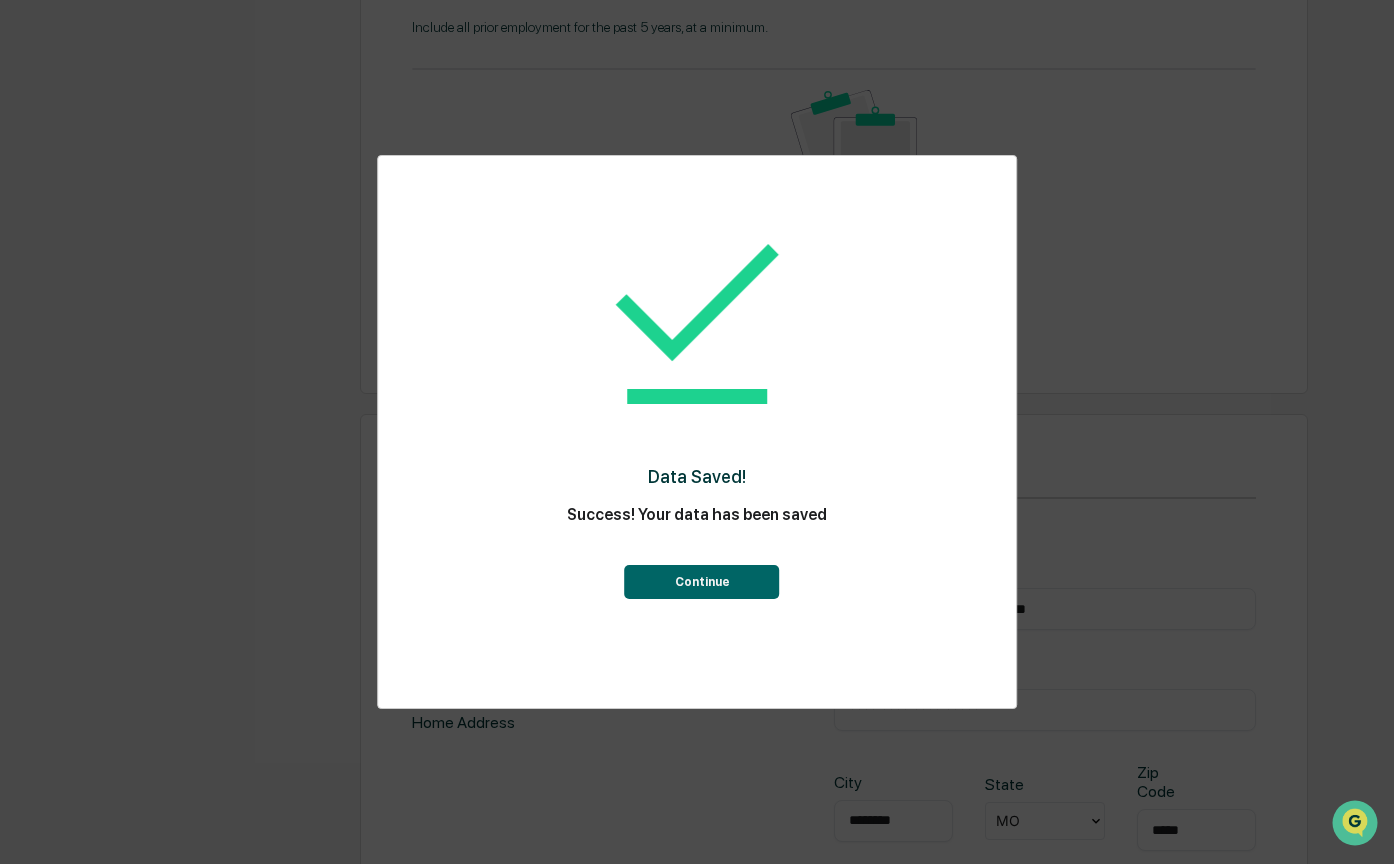 scroll, scrollTop: 2496, scrollLeft: 0, axis: vertical 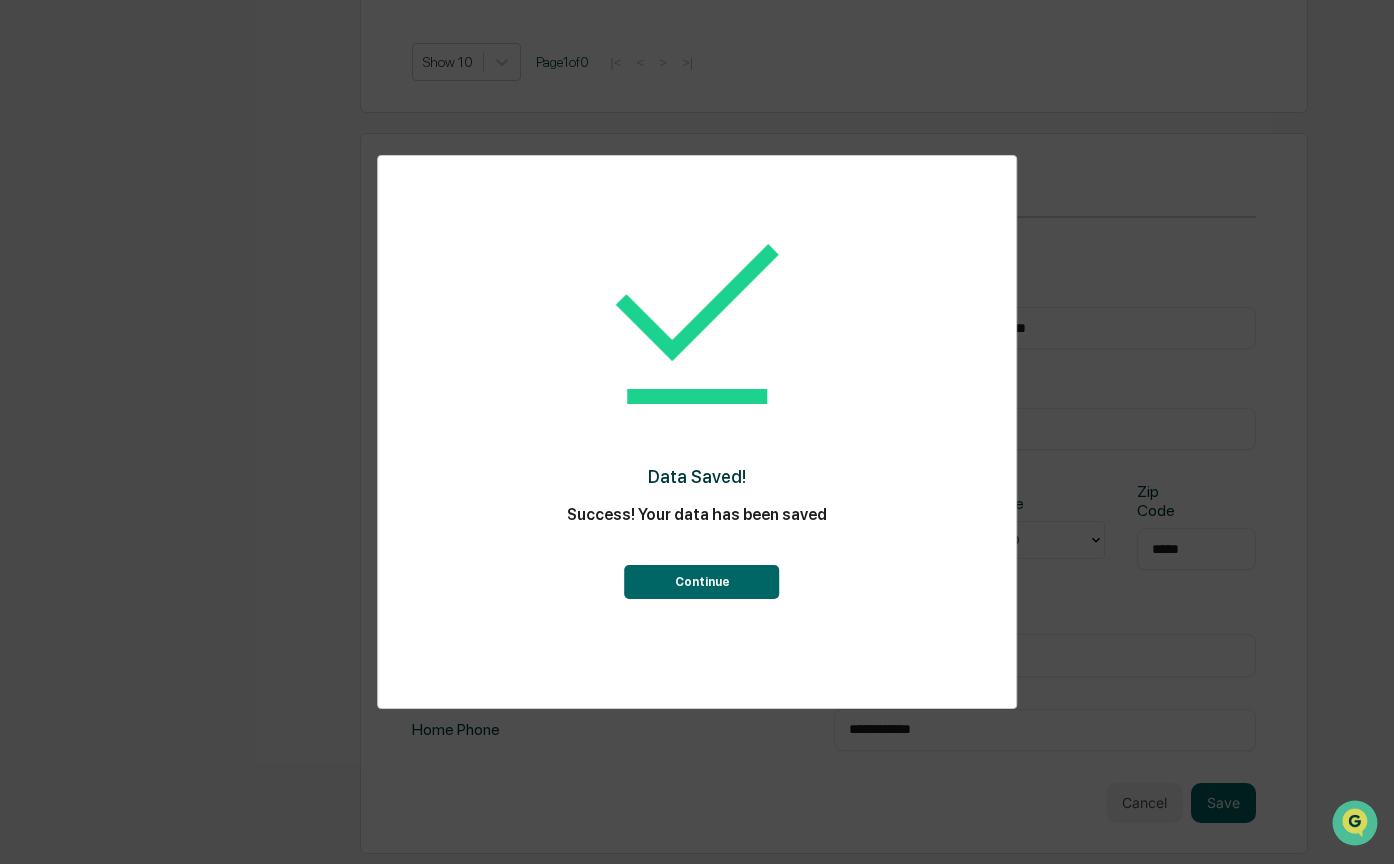 click on "Continue" at bounding box center [702, 582] 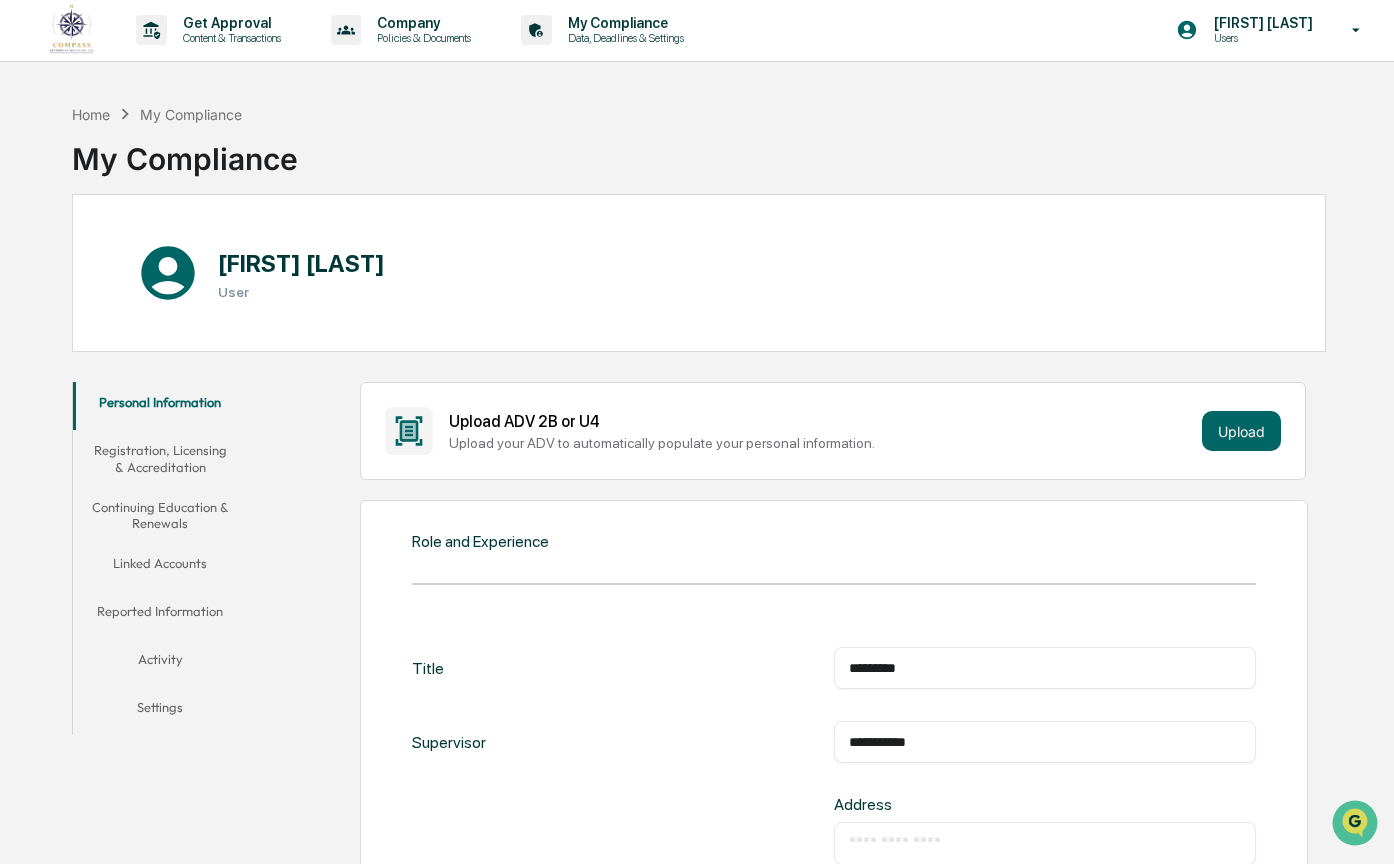 scroll, scrollTop: 0, scrollLeft: 0, axis: both 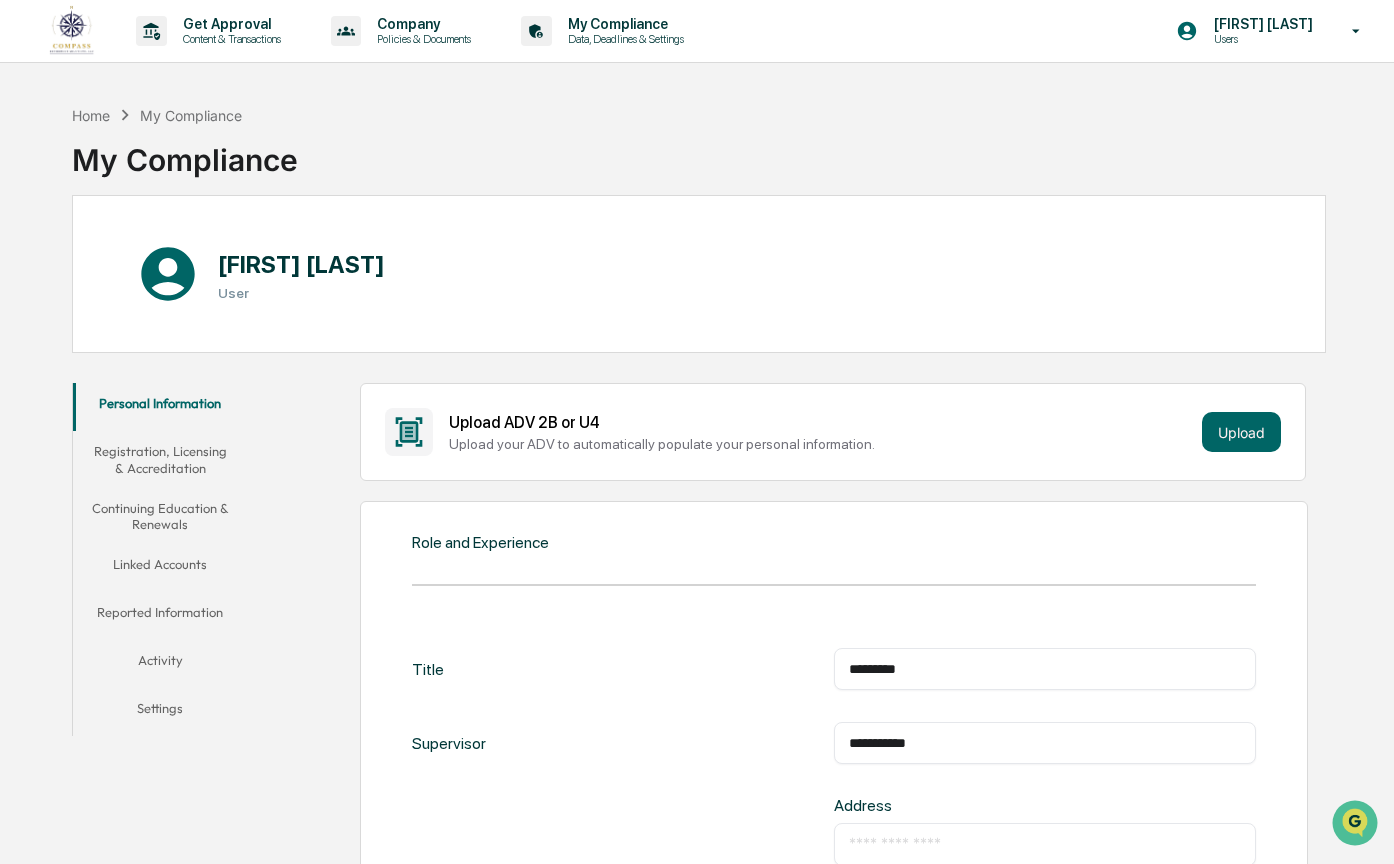 click on "Registration, Licensing & Accreditation" at bounding box center [160, 459] 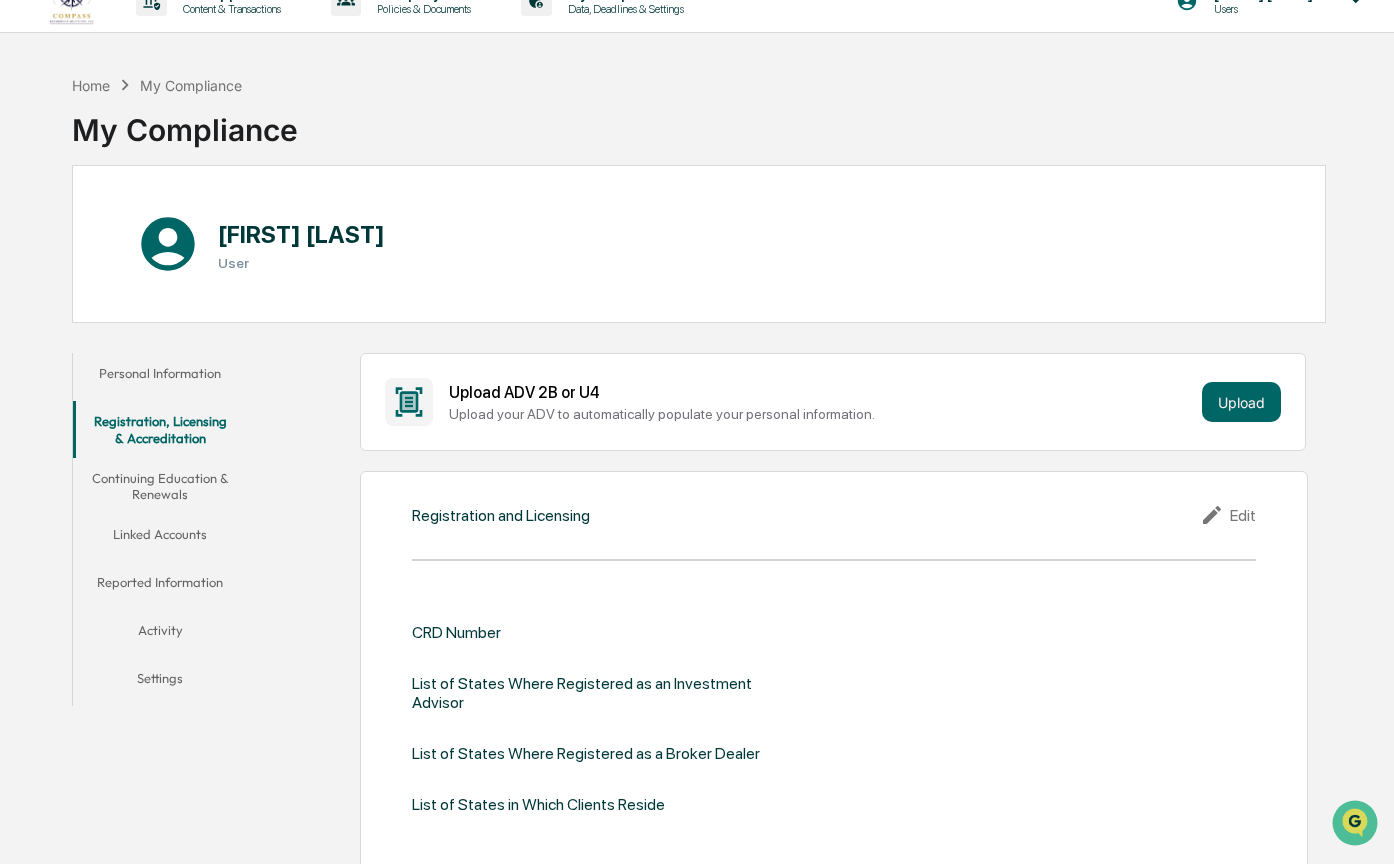 scroll, scrollTop: 0, scrollLeft: 0, axis: both 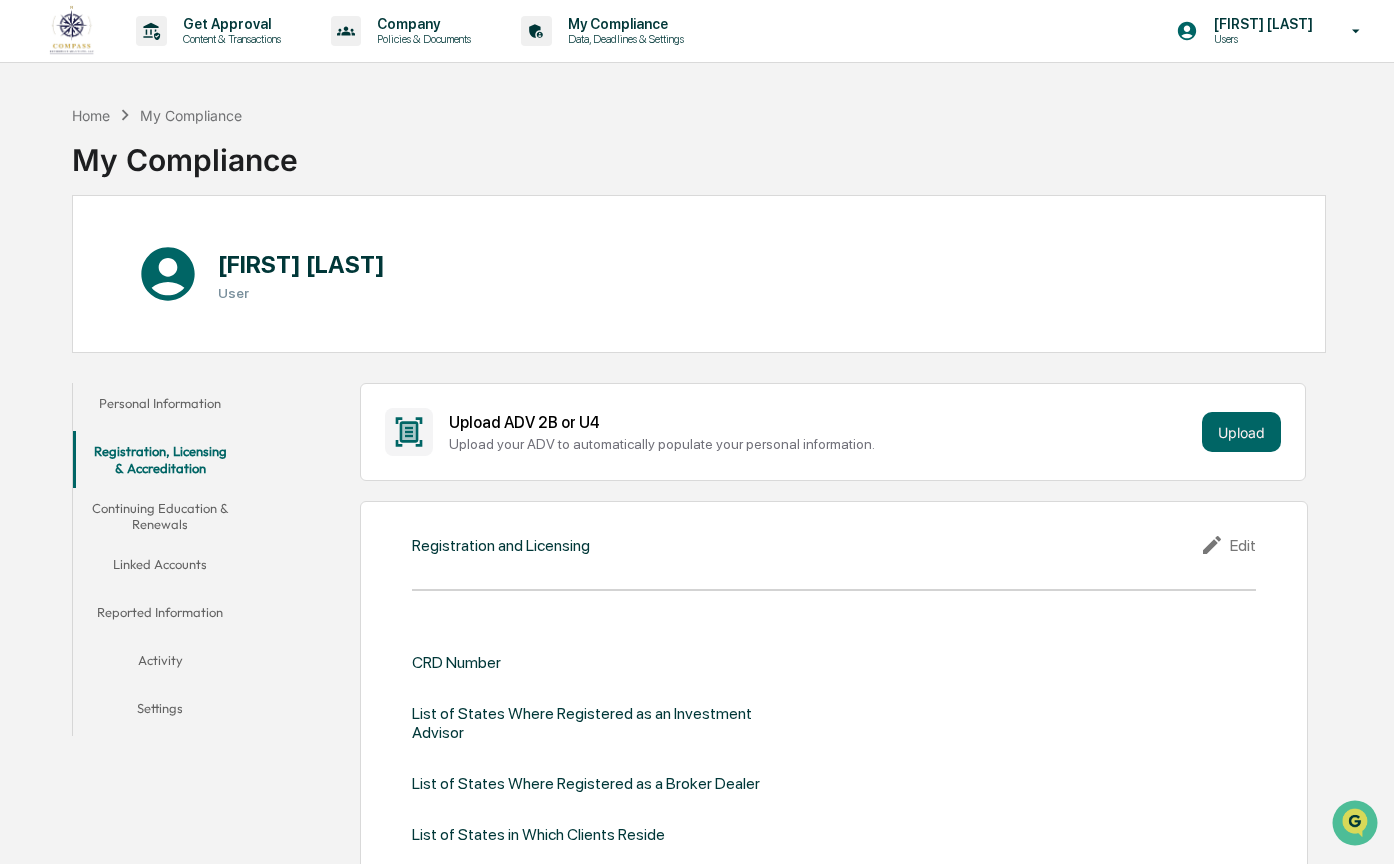 click 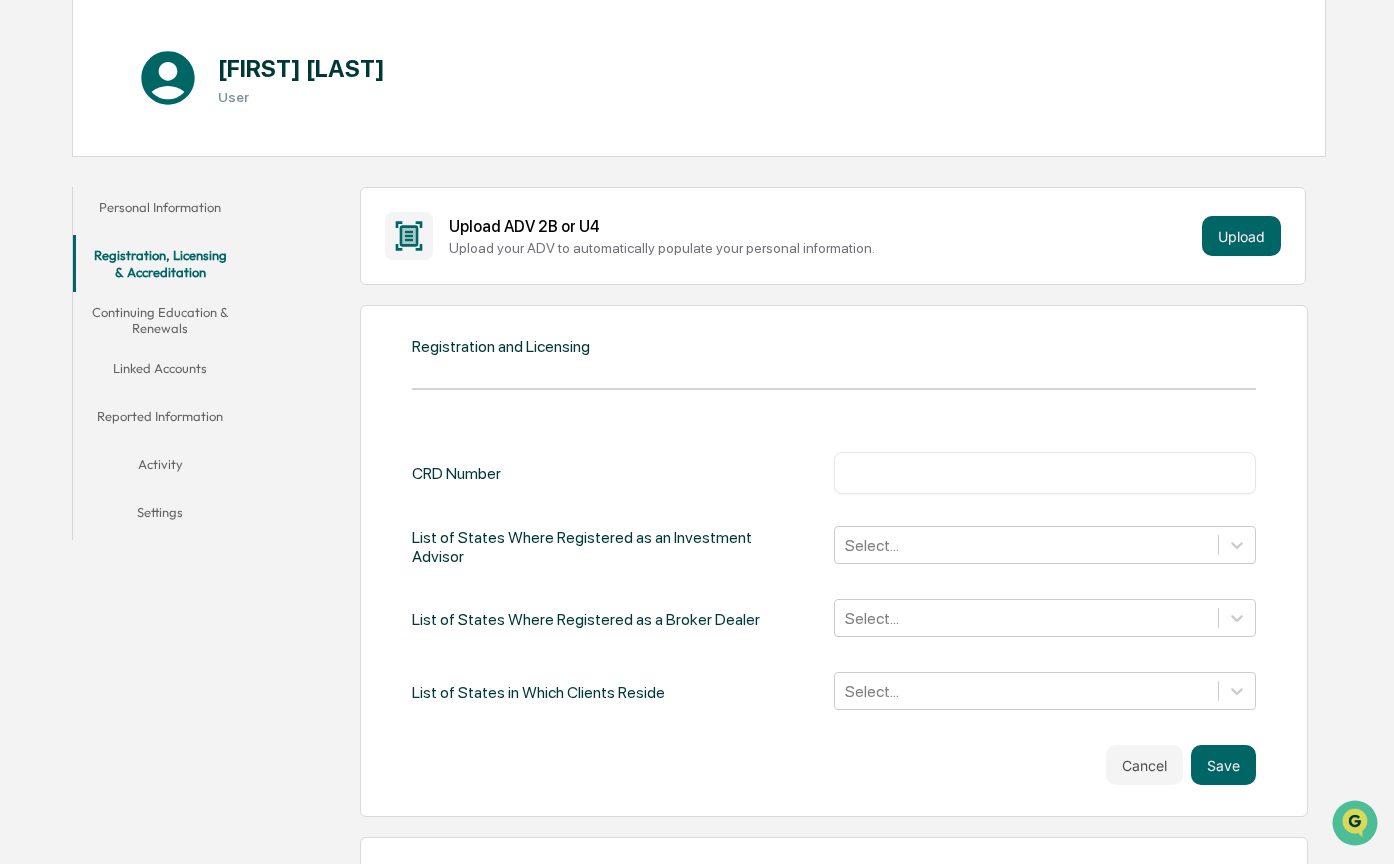 scroll, scrollTop: 0, scrollLeft: 0, axis: both 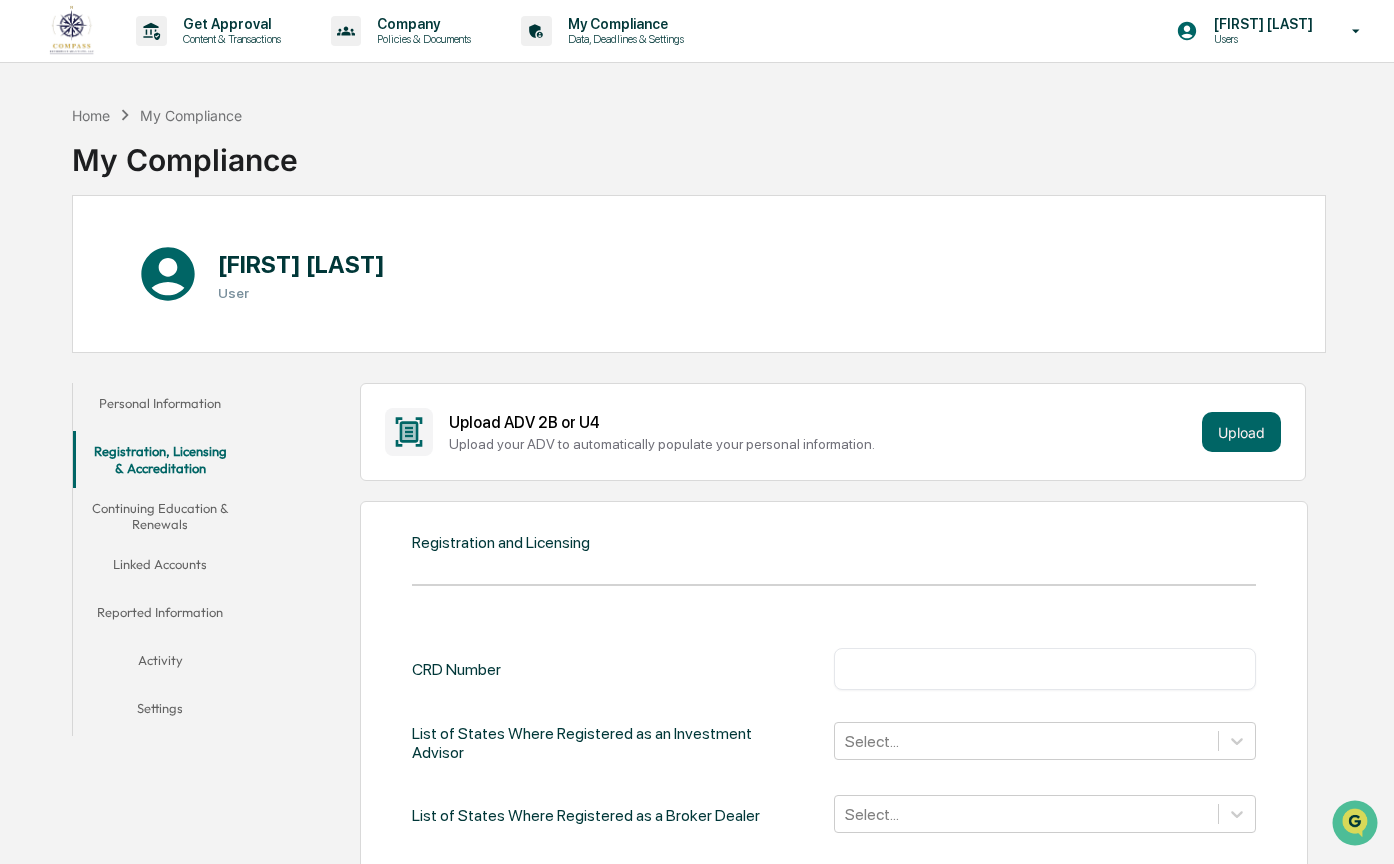 click on "Continuing Education & Renewals" at bounding box center [160, 516] 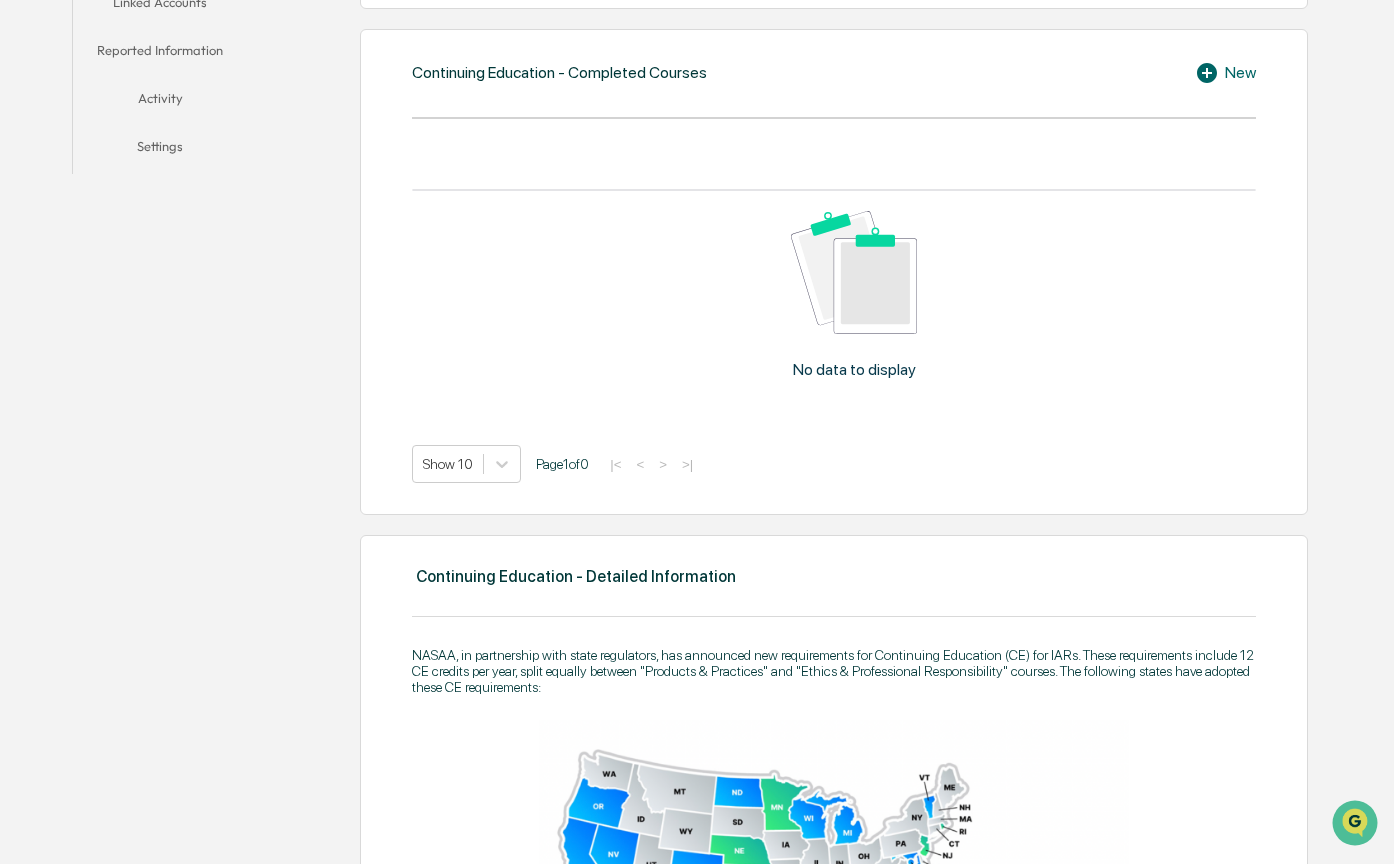 scroll, scrollTop: 319, scrollLeft: 0, axis: vertical 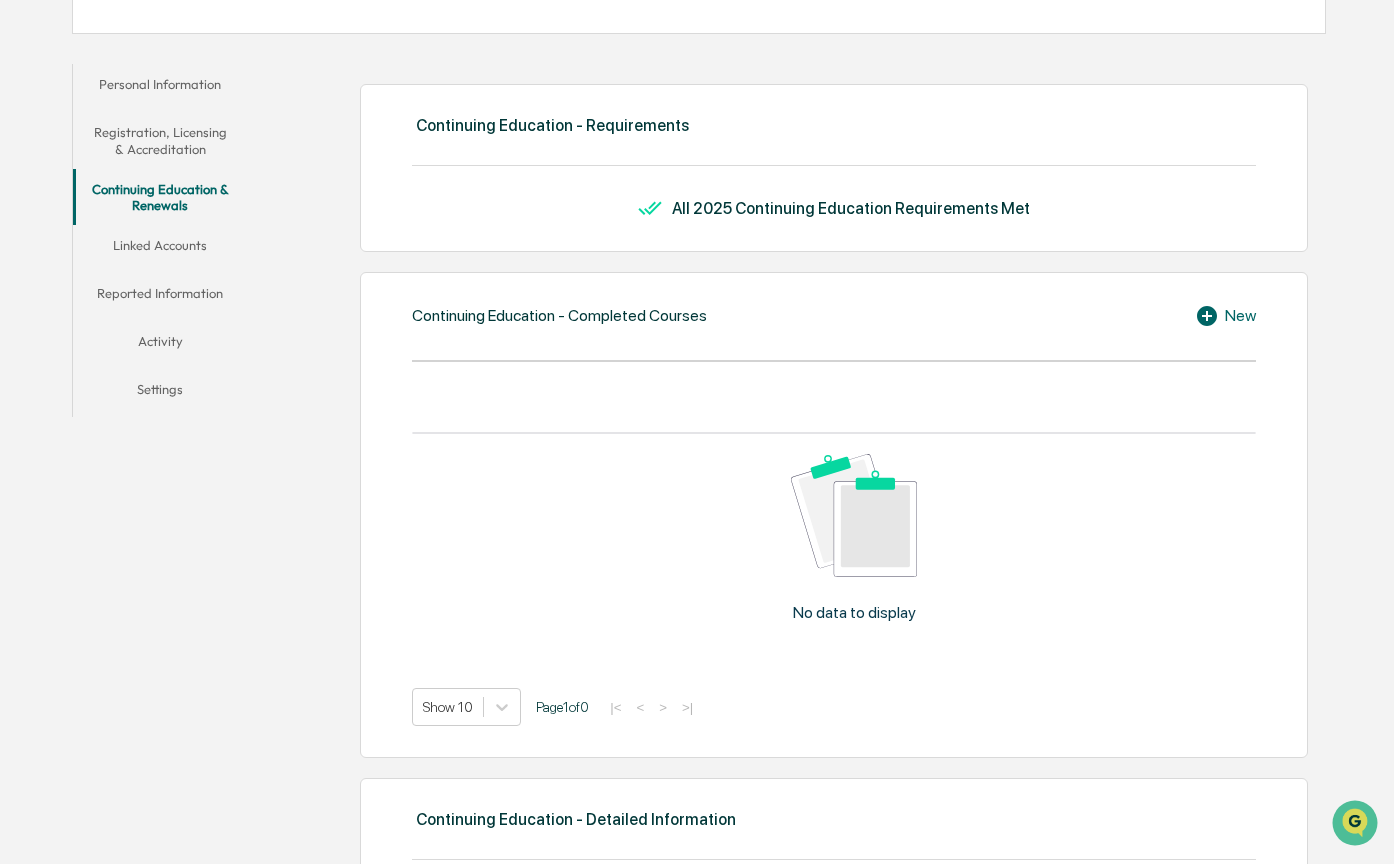 click on "Linked Accounts" at bounding box center [160, 249] 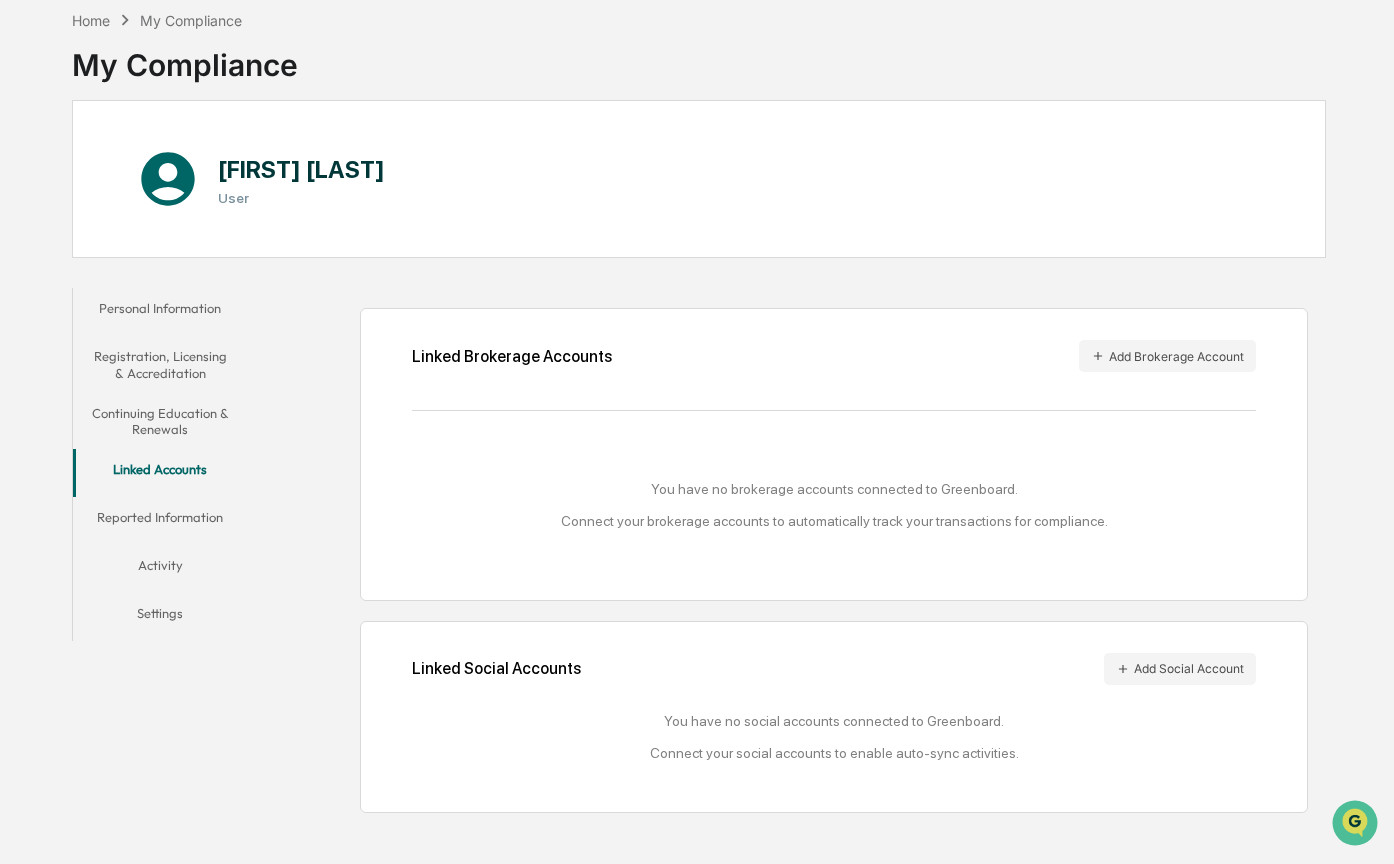 click on "Reported Information" at bounding box center [160, 521] 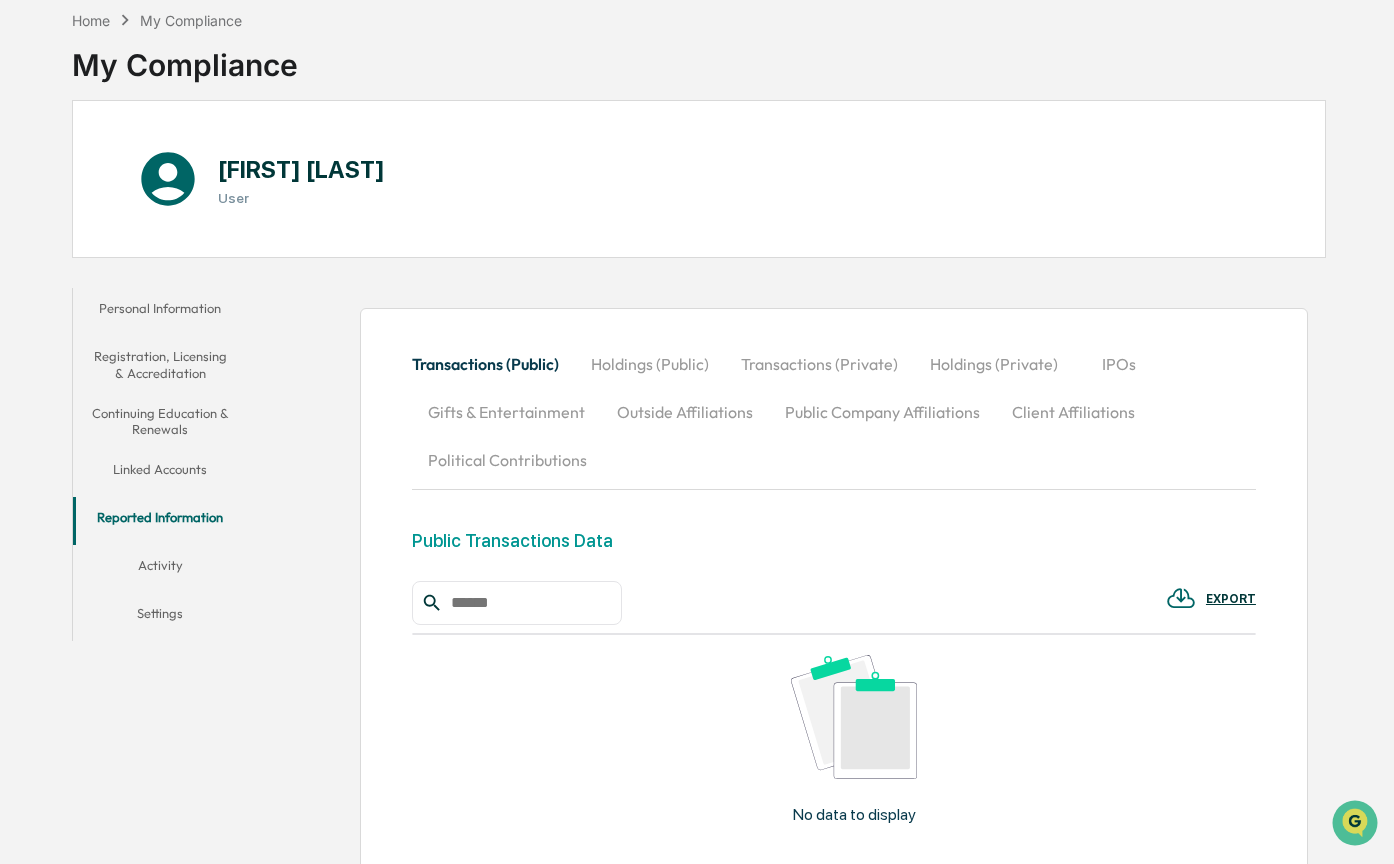 click on "Activity" at bounding box center (160, 569) 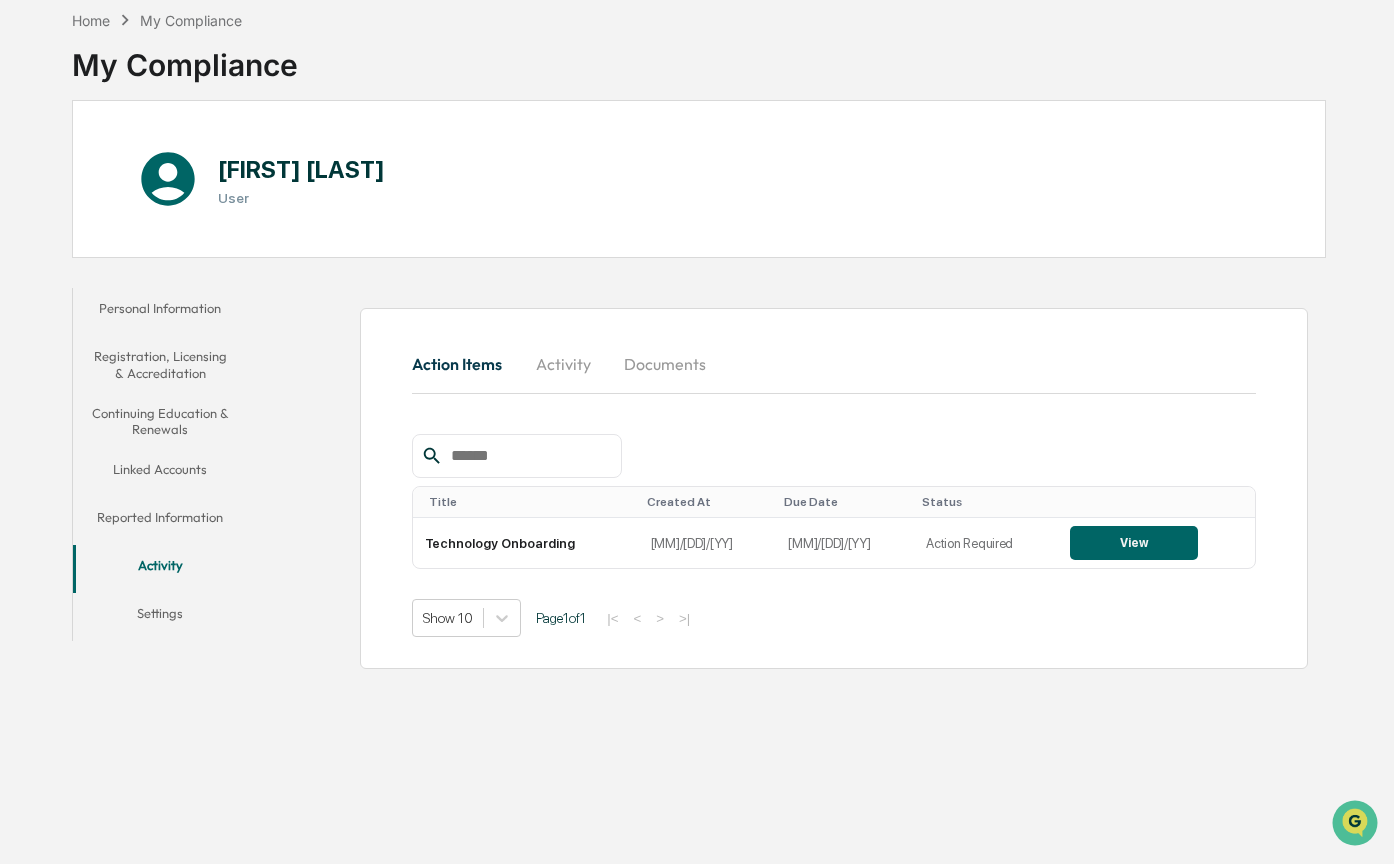 click on "Settings" at bounding box center (160, 617) 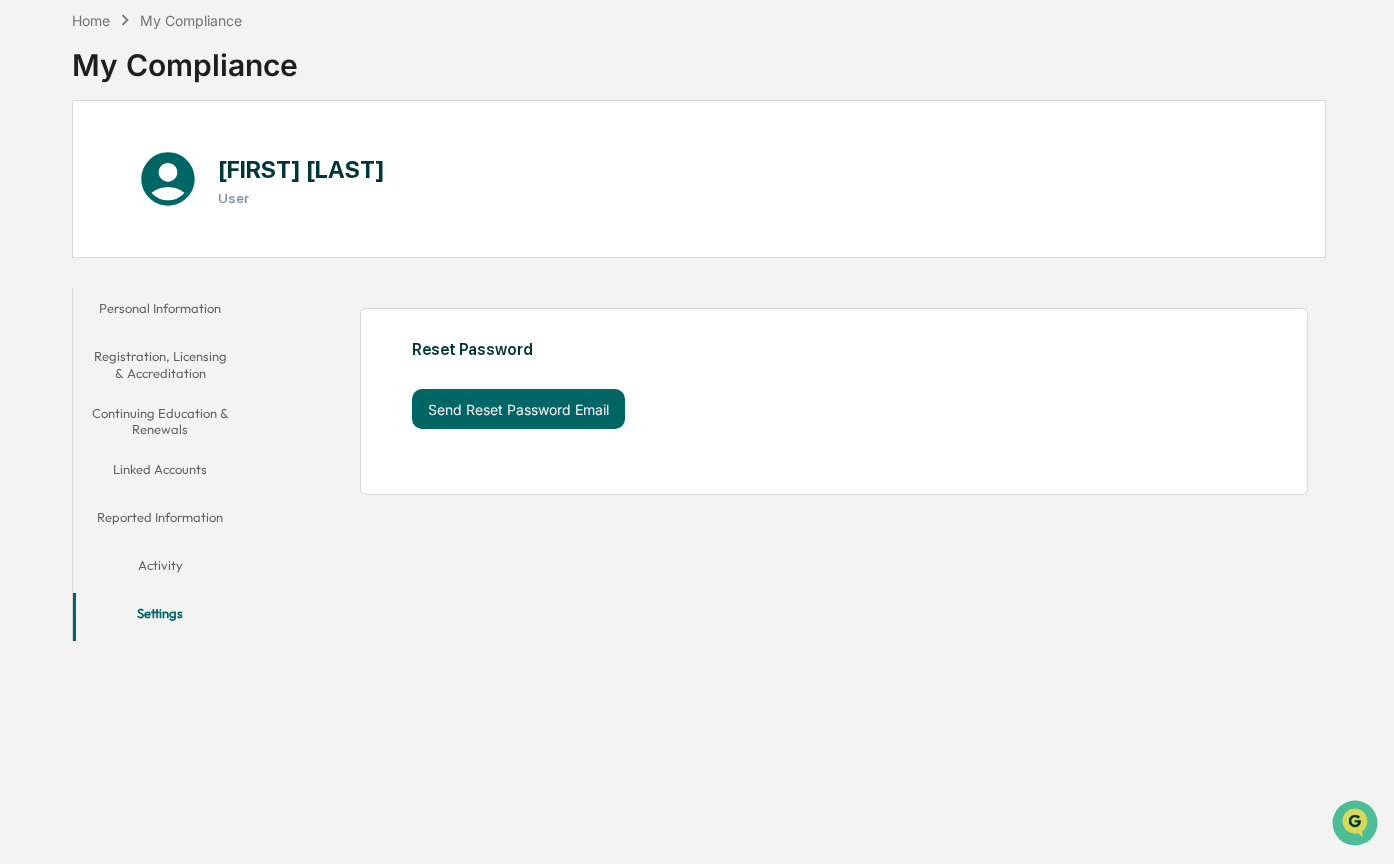 click on "Personal Information Registration, Licensing & Accreditation Continuing Education & Renewals Linked Accounts Reported Information Activity Settings Reset Password Send Reset Password Email" at bounding box center [699, 459] 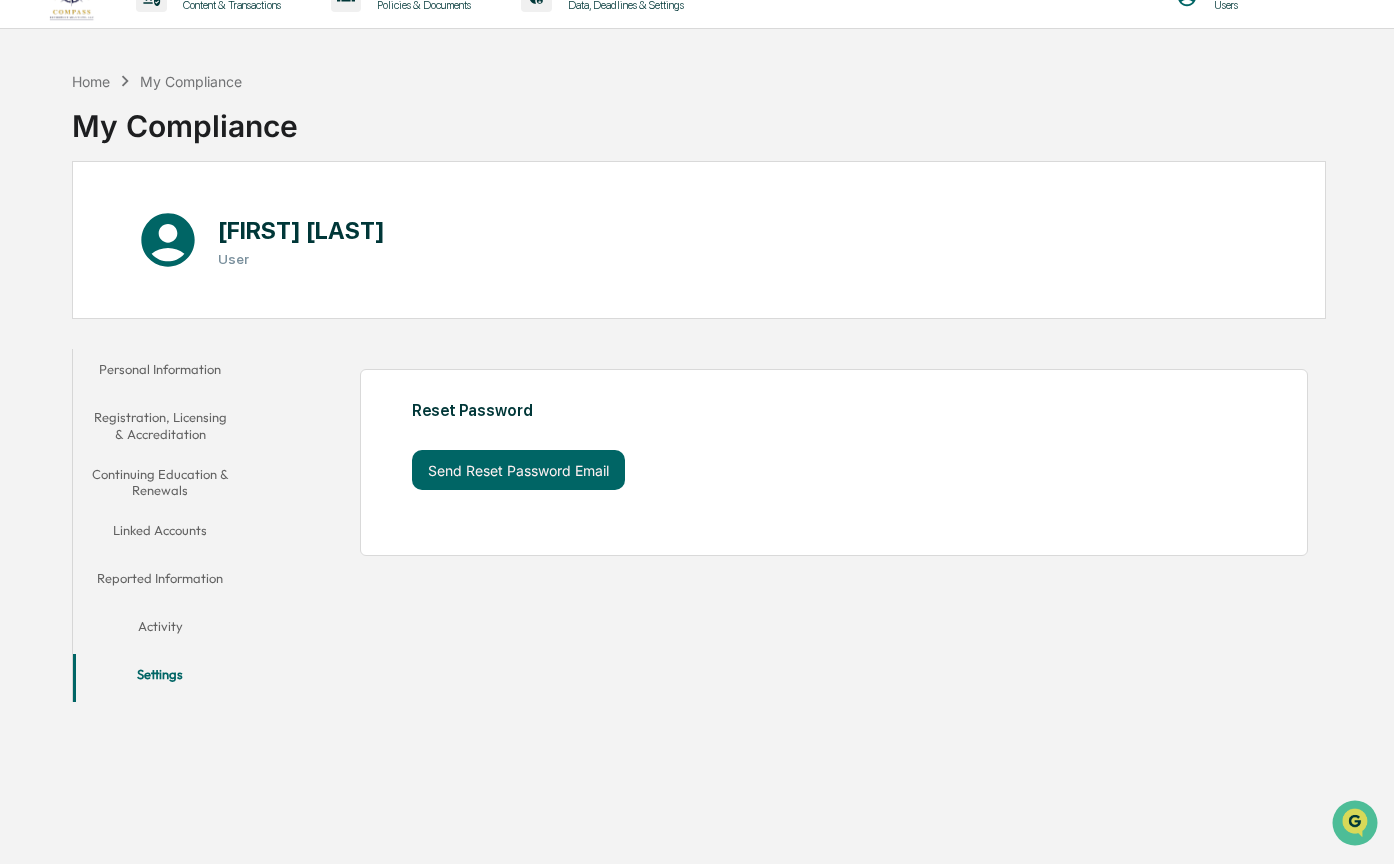 scroll, scrollTop: 0, scrollLeft: 0, axis: both 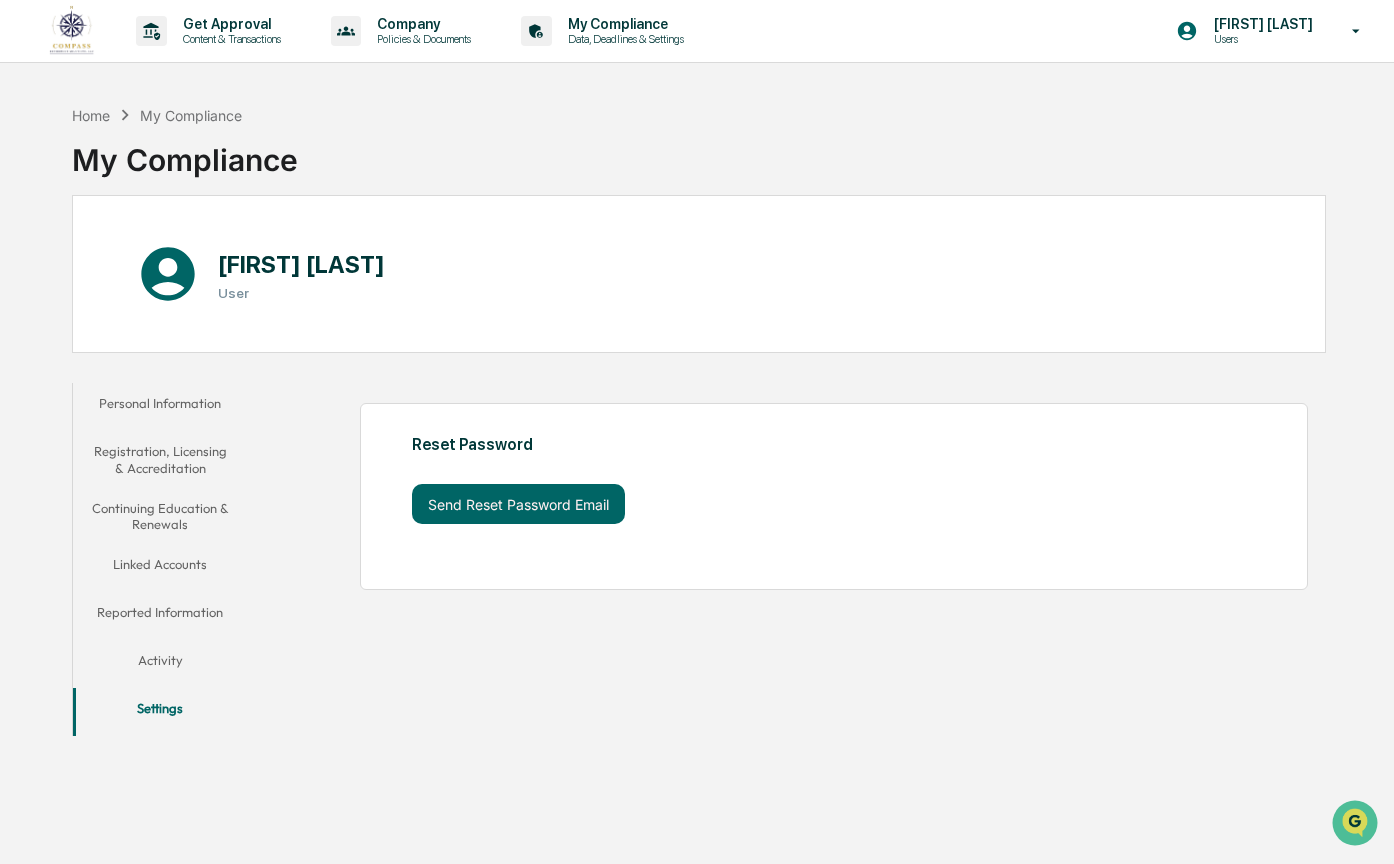 click on "Home My Compliance My Compliance" at bounding box center [699, 145] 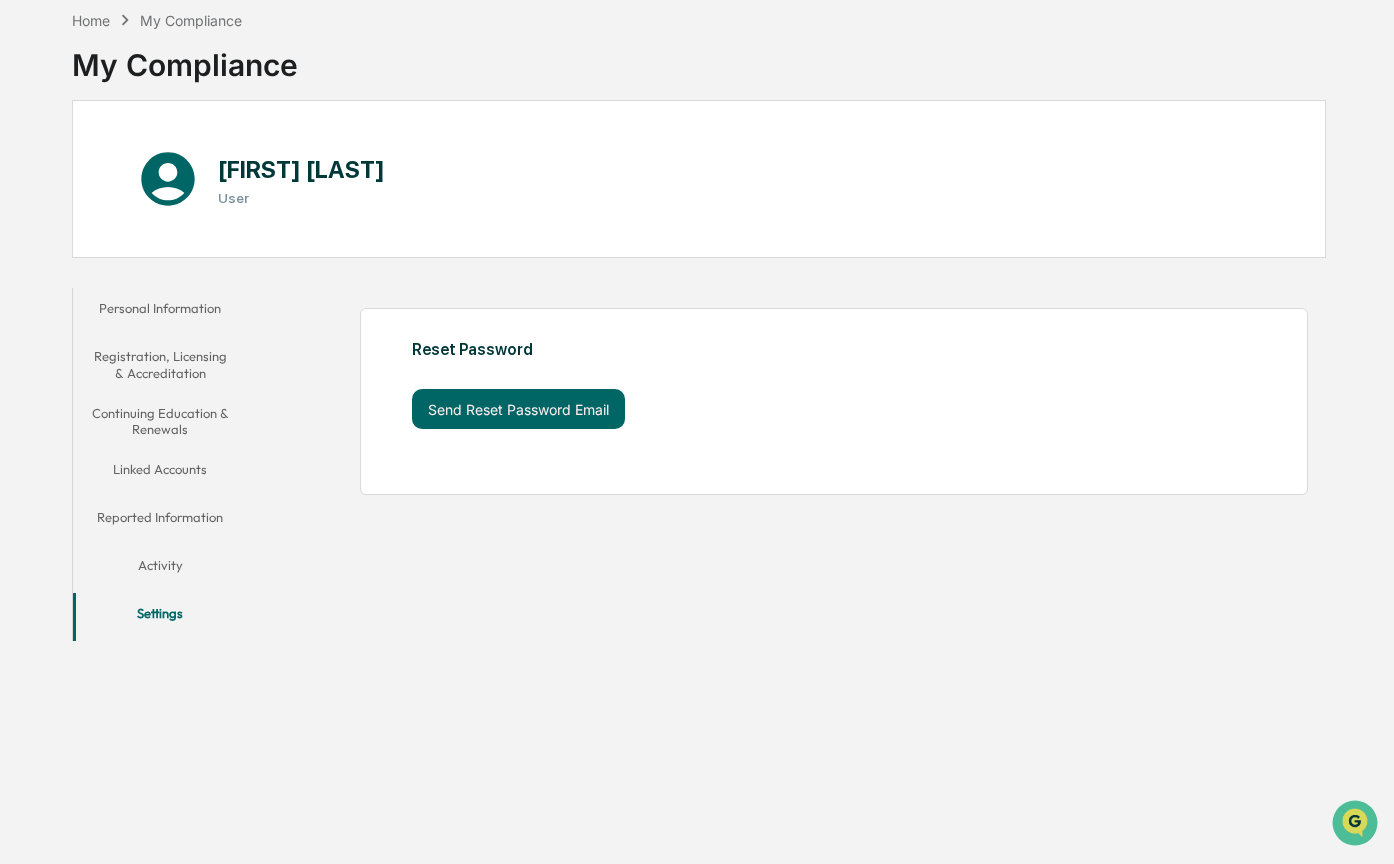 scroll, scrollTop: 0, scrollLeft: 0, axis: both 